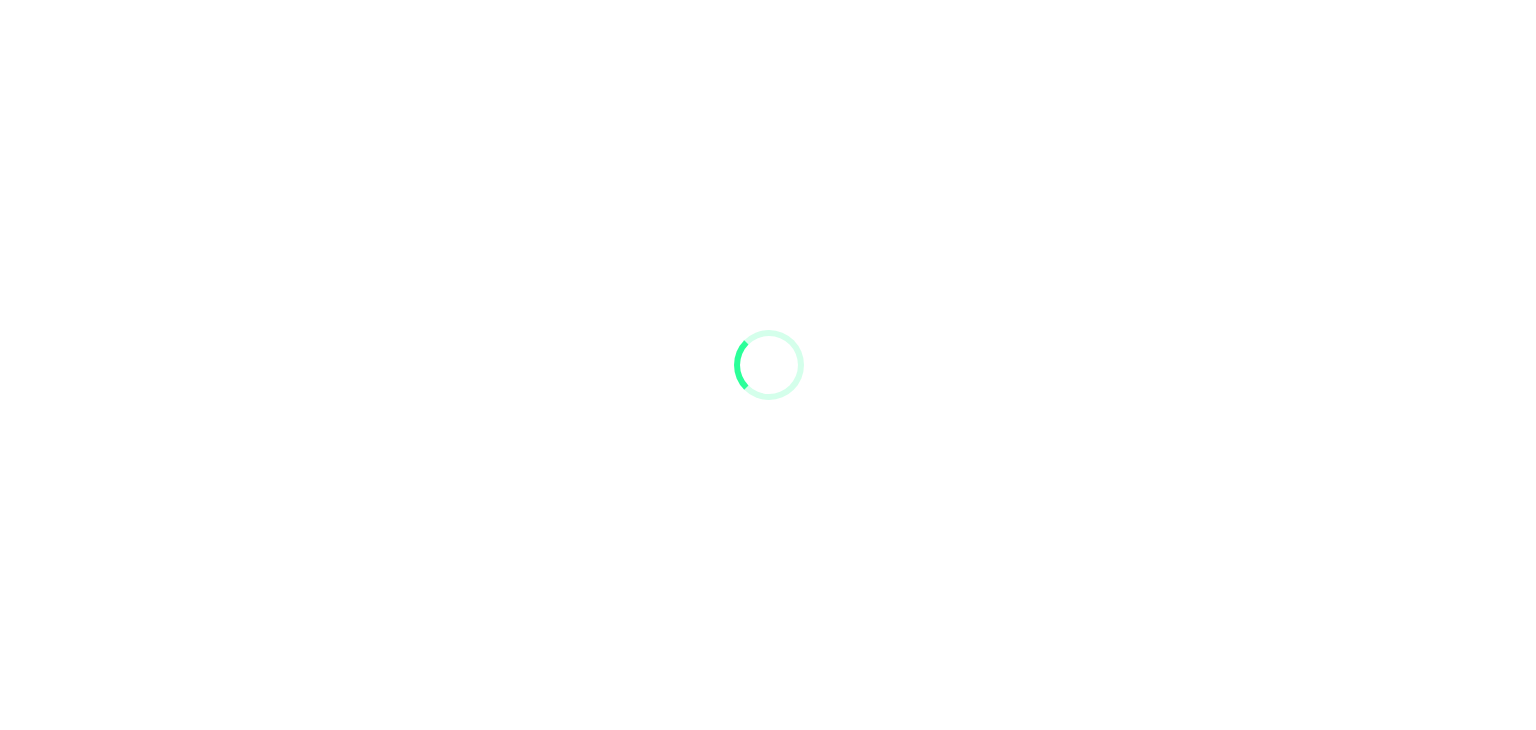 scroll, scrollTop: 0, scrollLeft: 0, axis: both 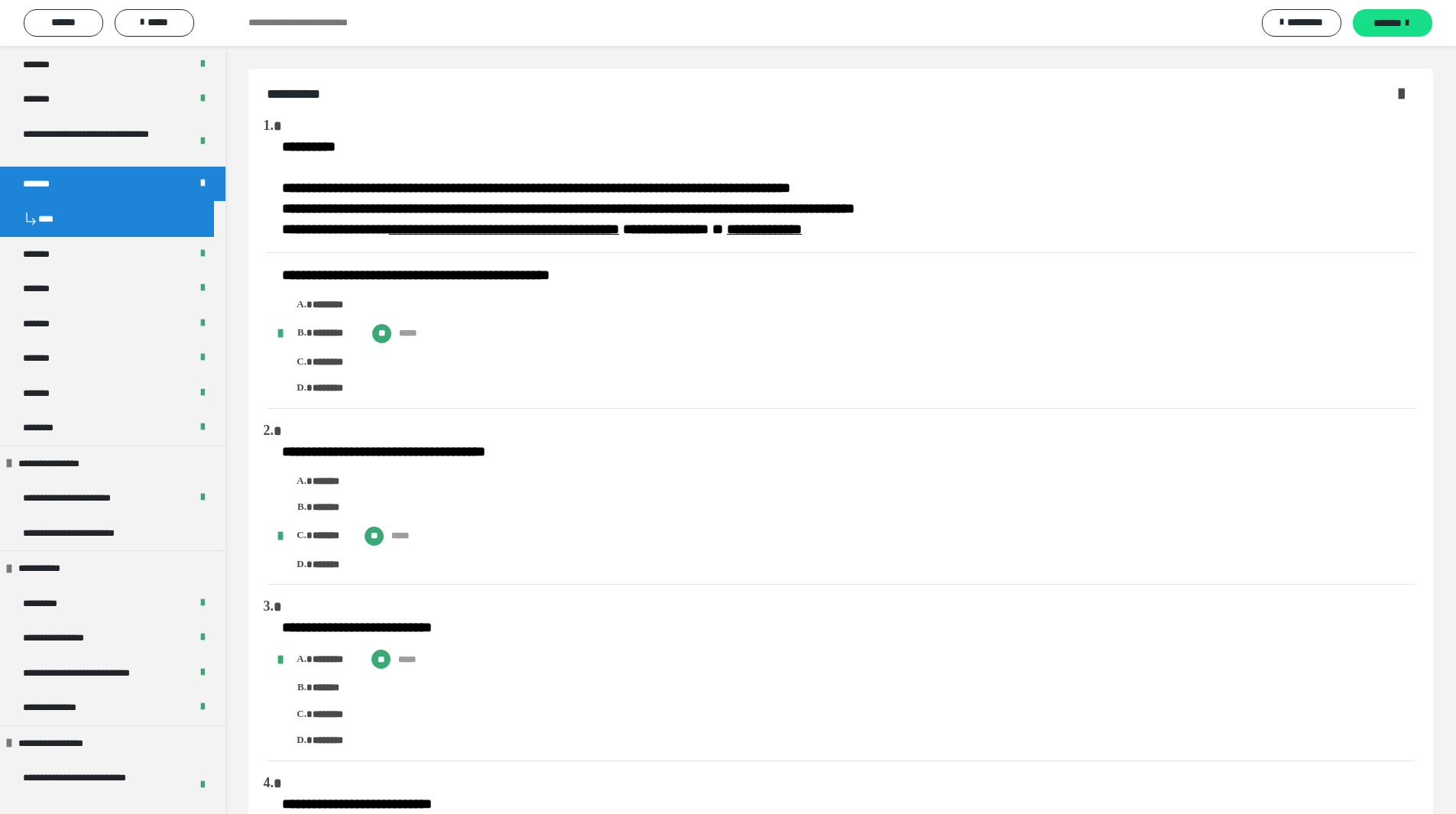 click on "*******" at bounding box center [48, 184] 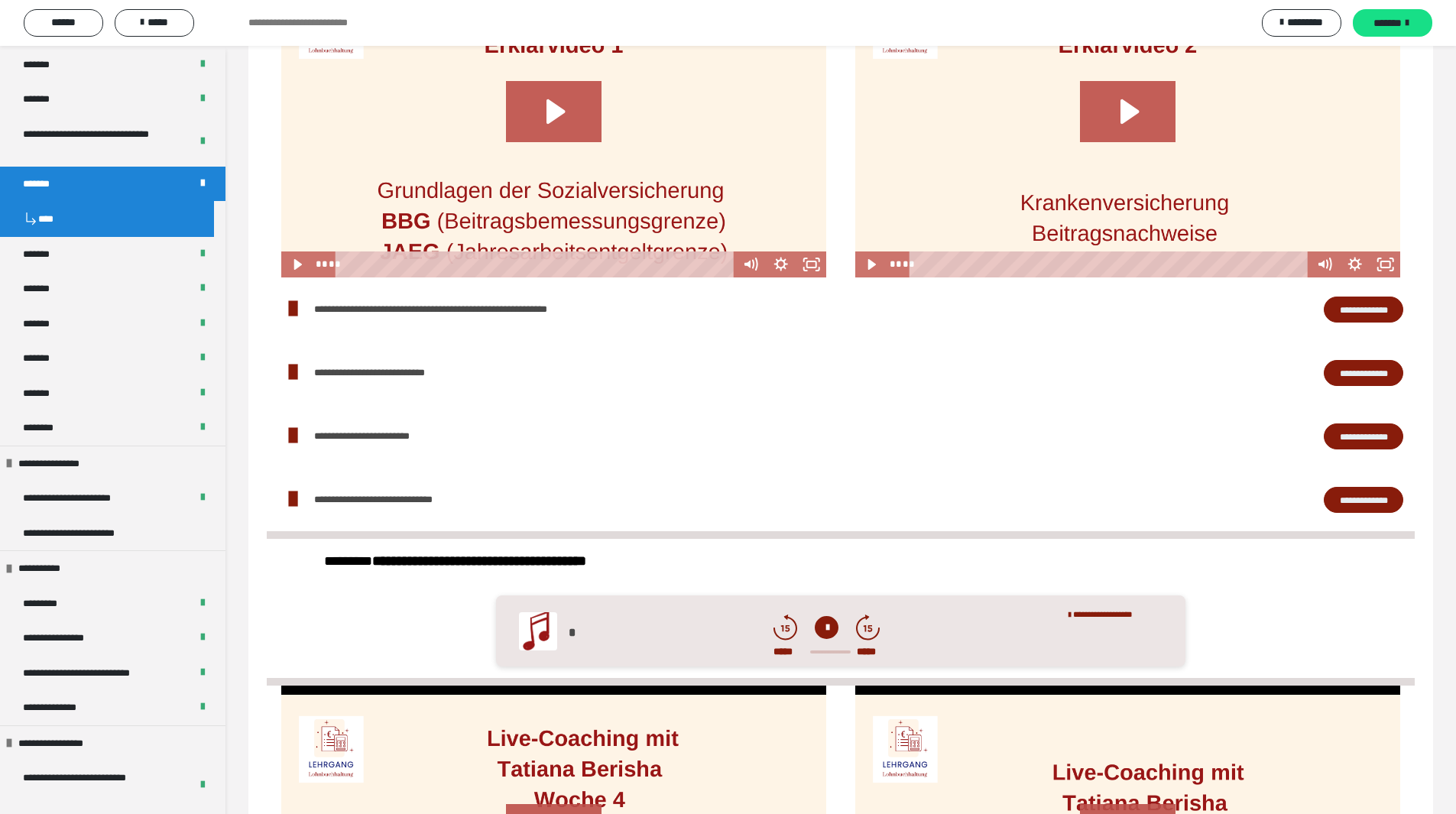 scroll, scrollTop: 841, scrollLeft: 0, axis: vertical 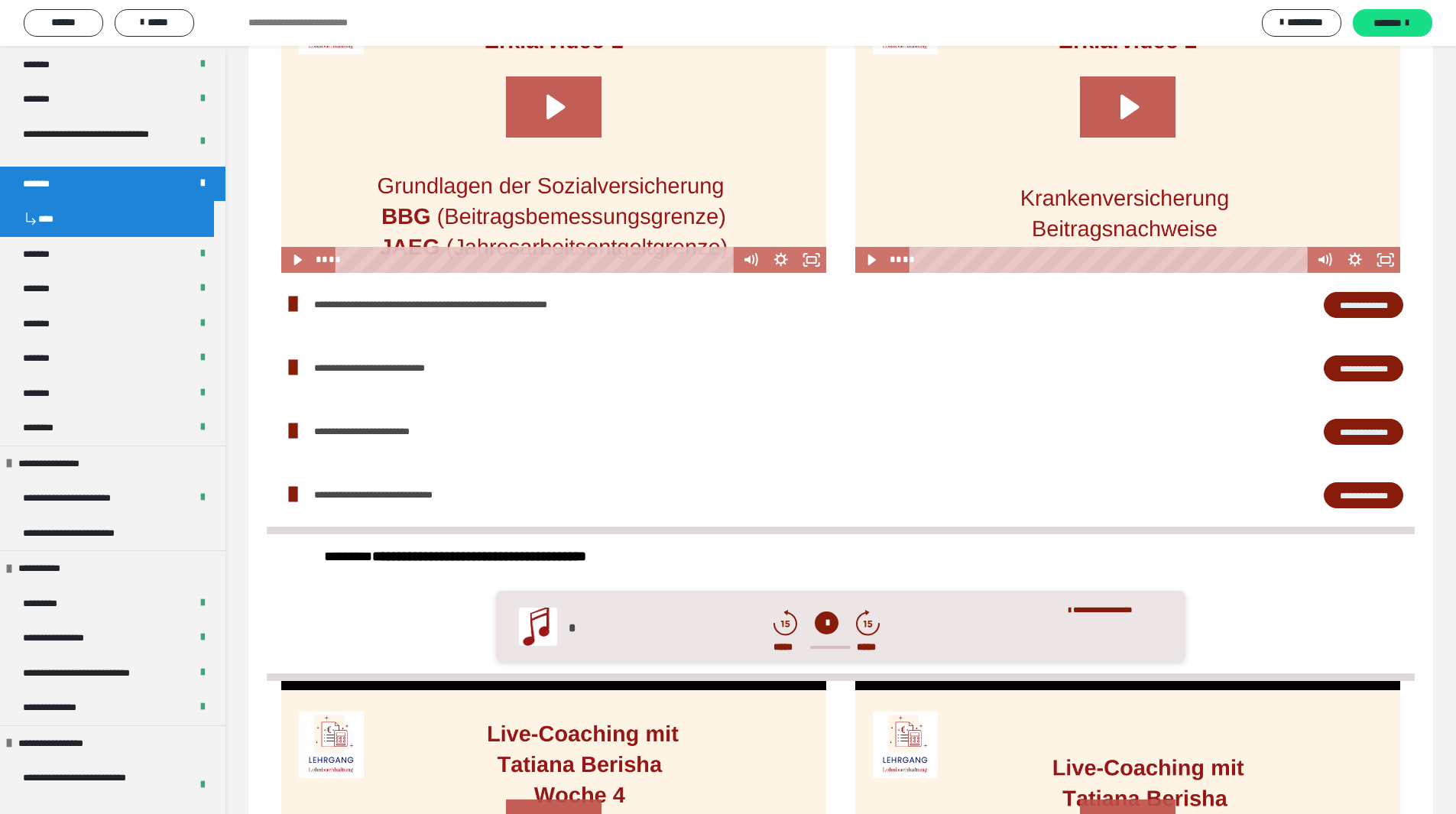click on "**********" at bounding box center [1364, 305] 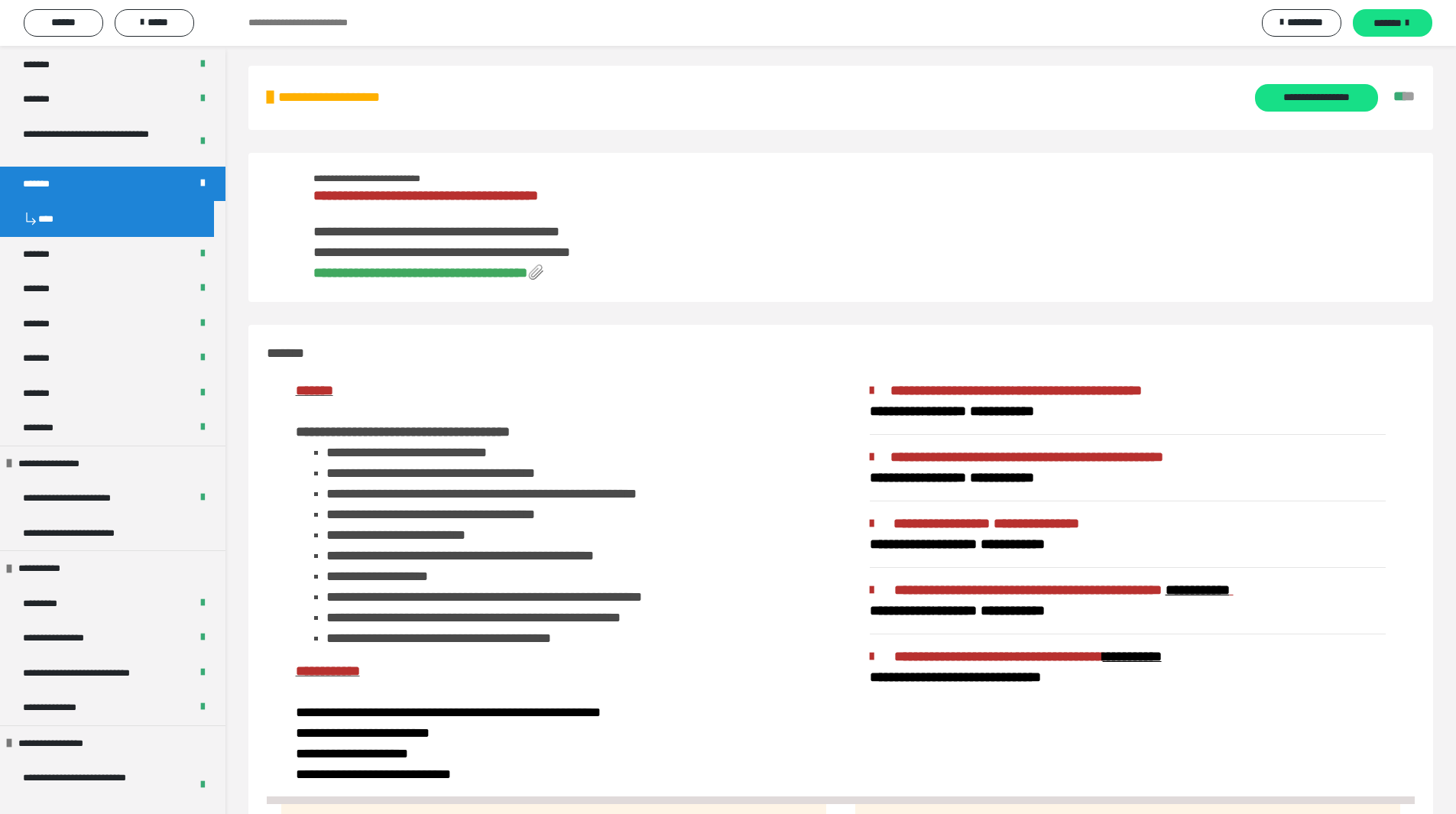 scroll, scrollTop: 0, scrollLeft: 0, axis: both 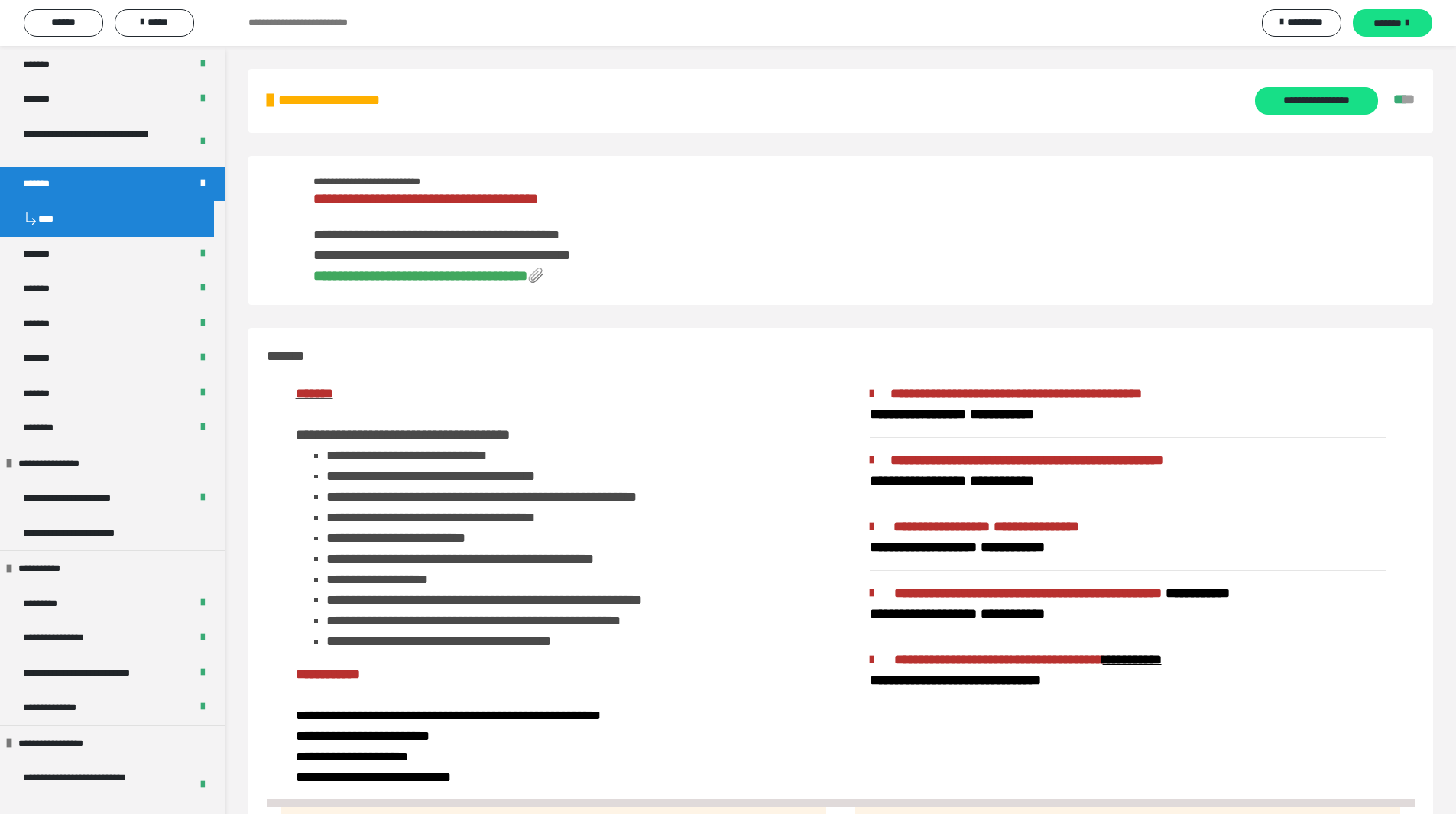 click on "**********" at bounding box center (569, 600) 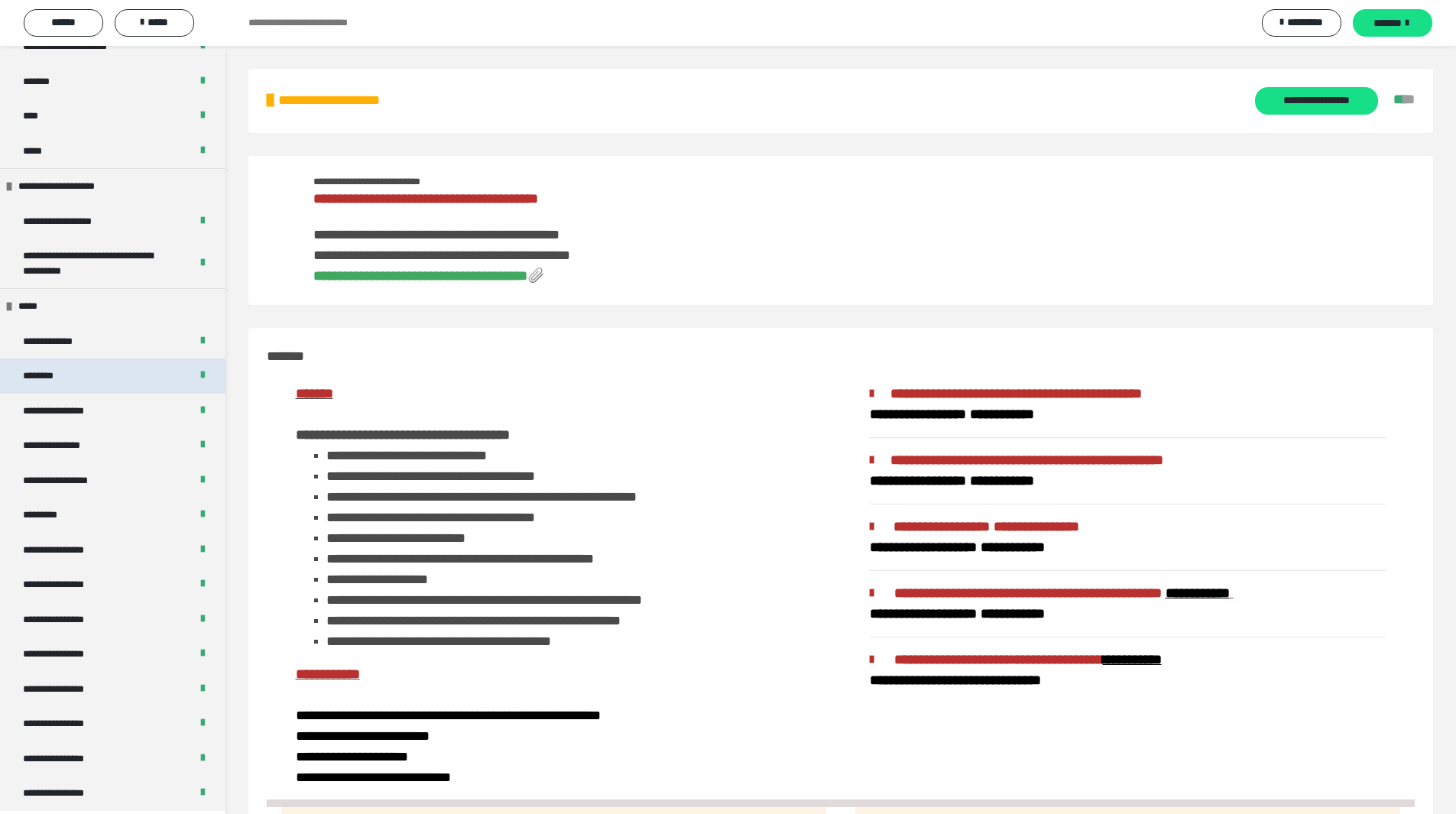 scroll, scrollTop: 1709, scrollLeft: 0, axis: vertical 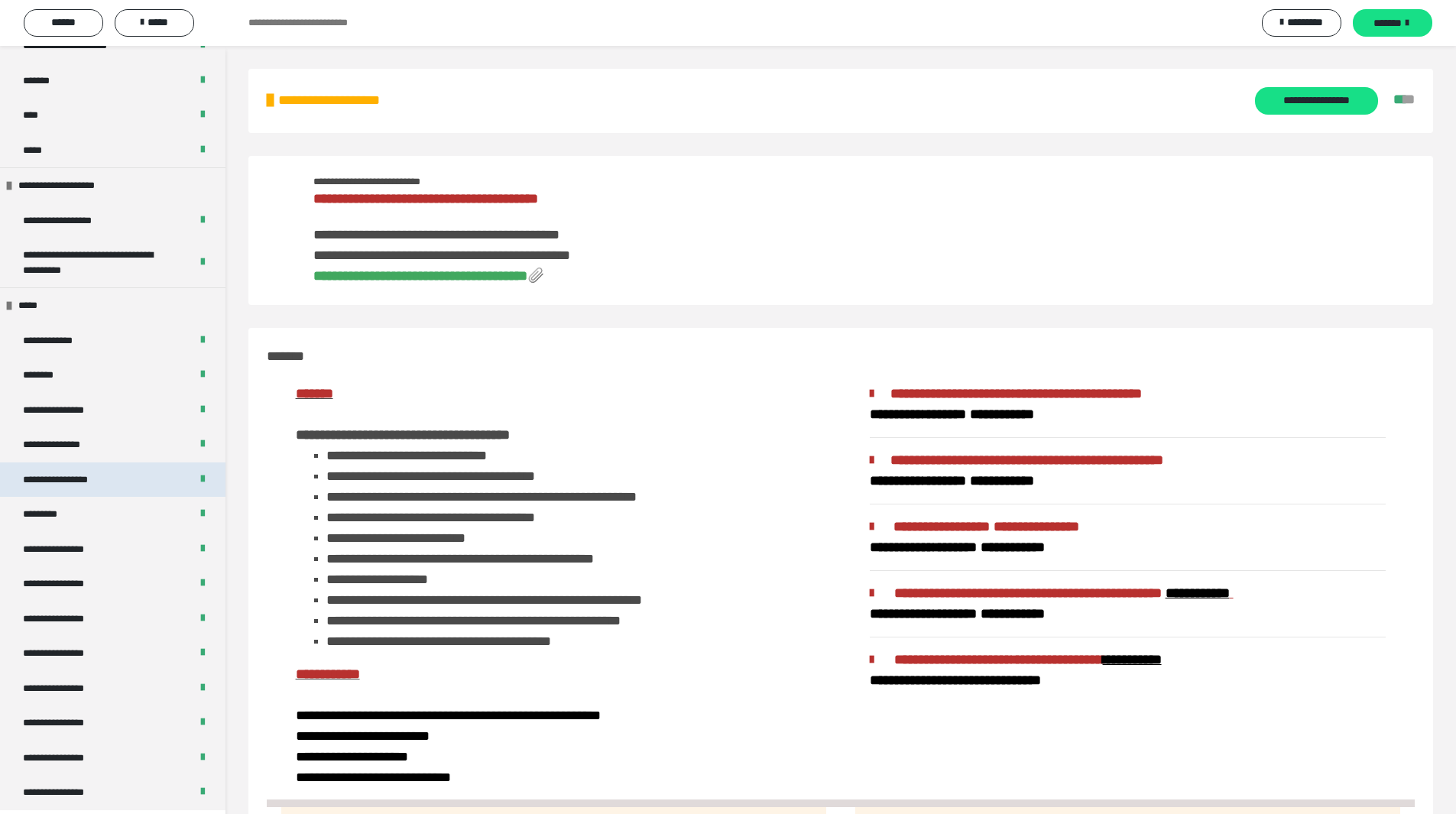 click on "**********" at bounding box center (71, 480) 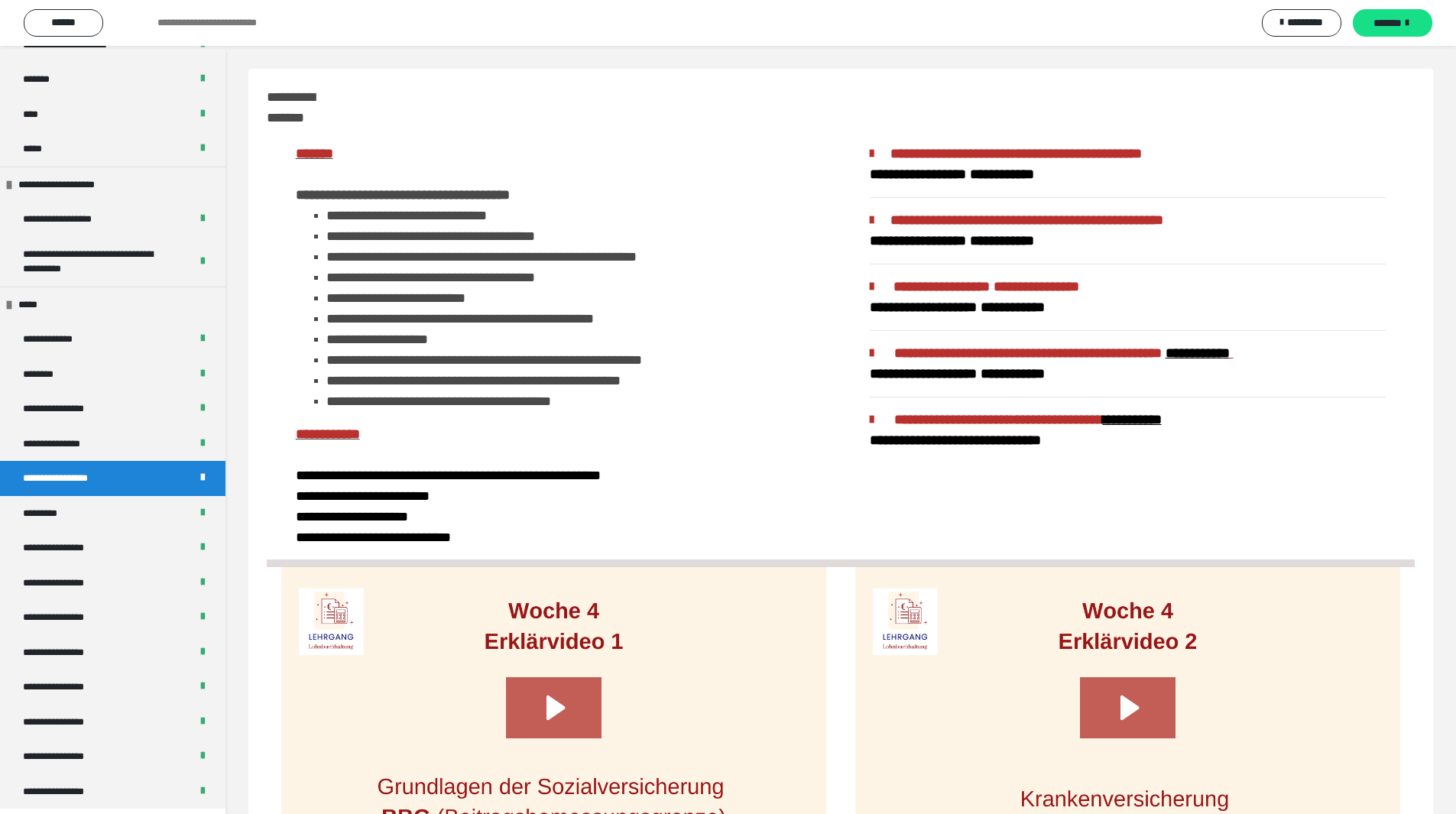 scroll, scrollTop: 1674, scrollLeft: 0, axis: vertical 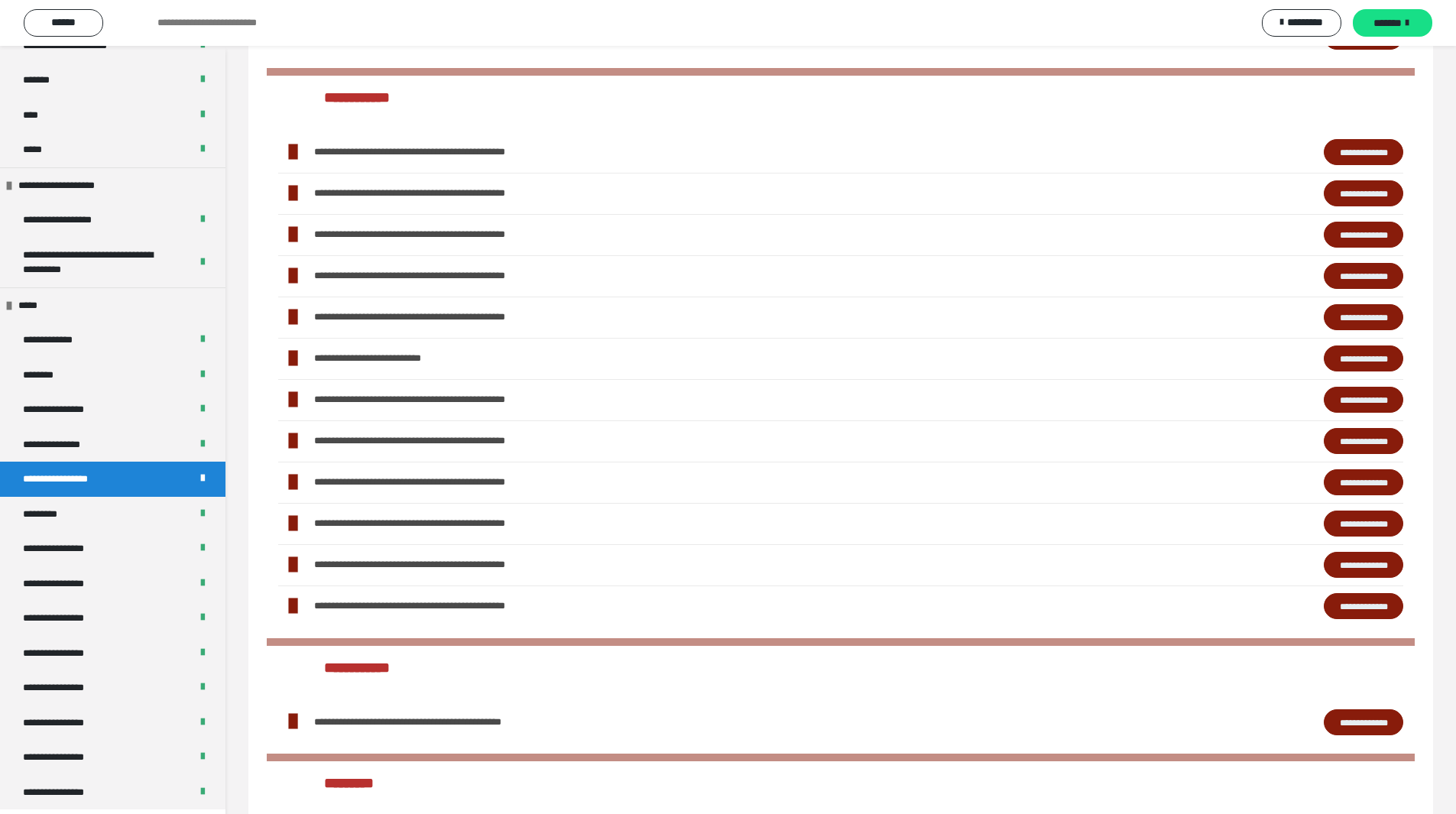 click on "**********" at bounding box center (1364, 358) 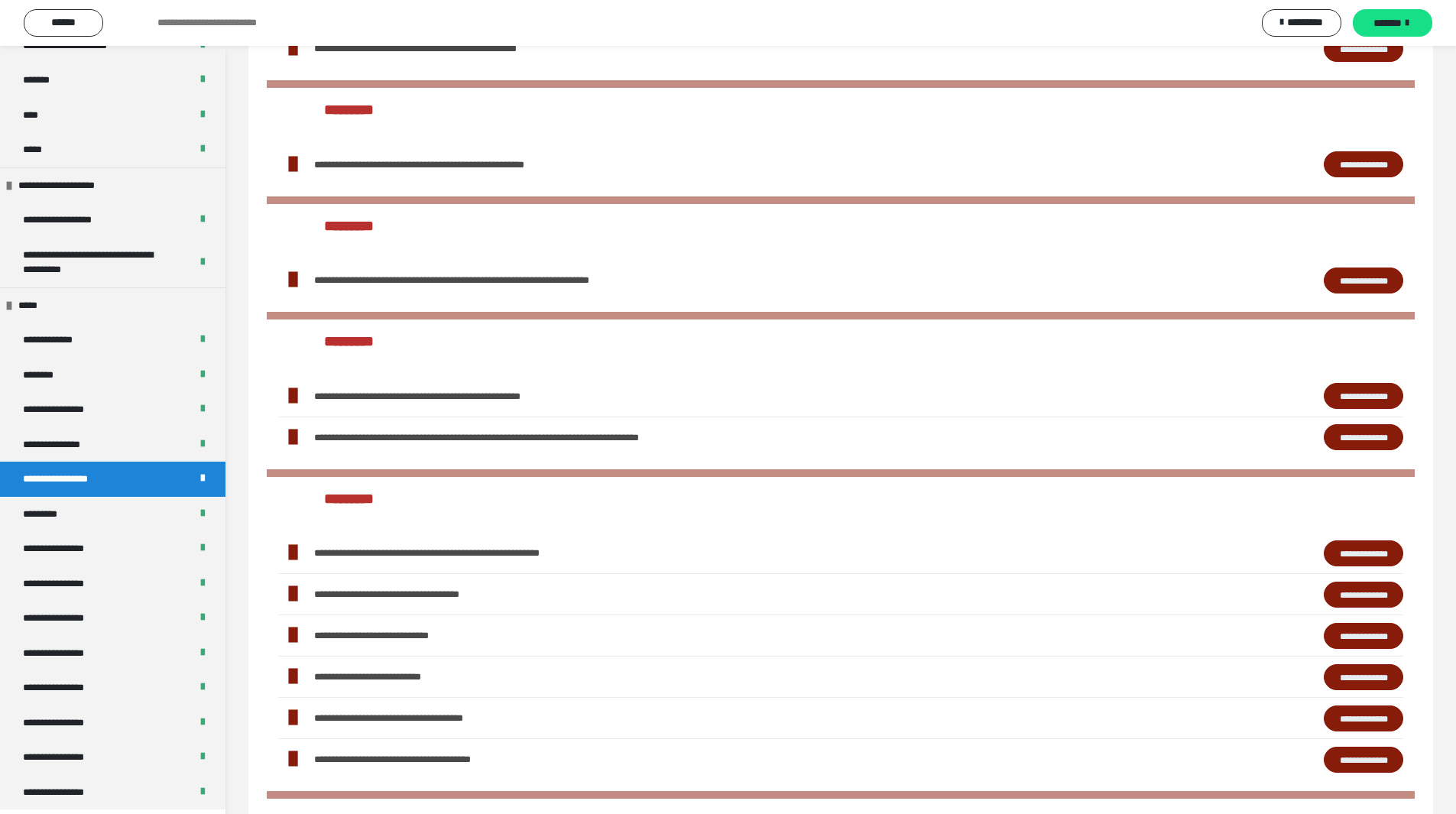 scroll, scrollTop: 1600, scrollLeft: 0, axis: vertical 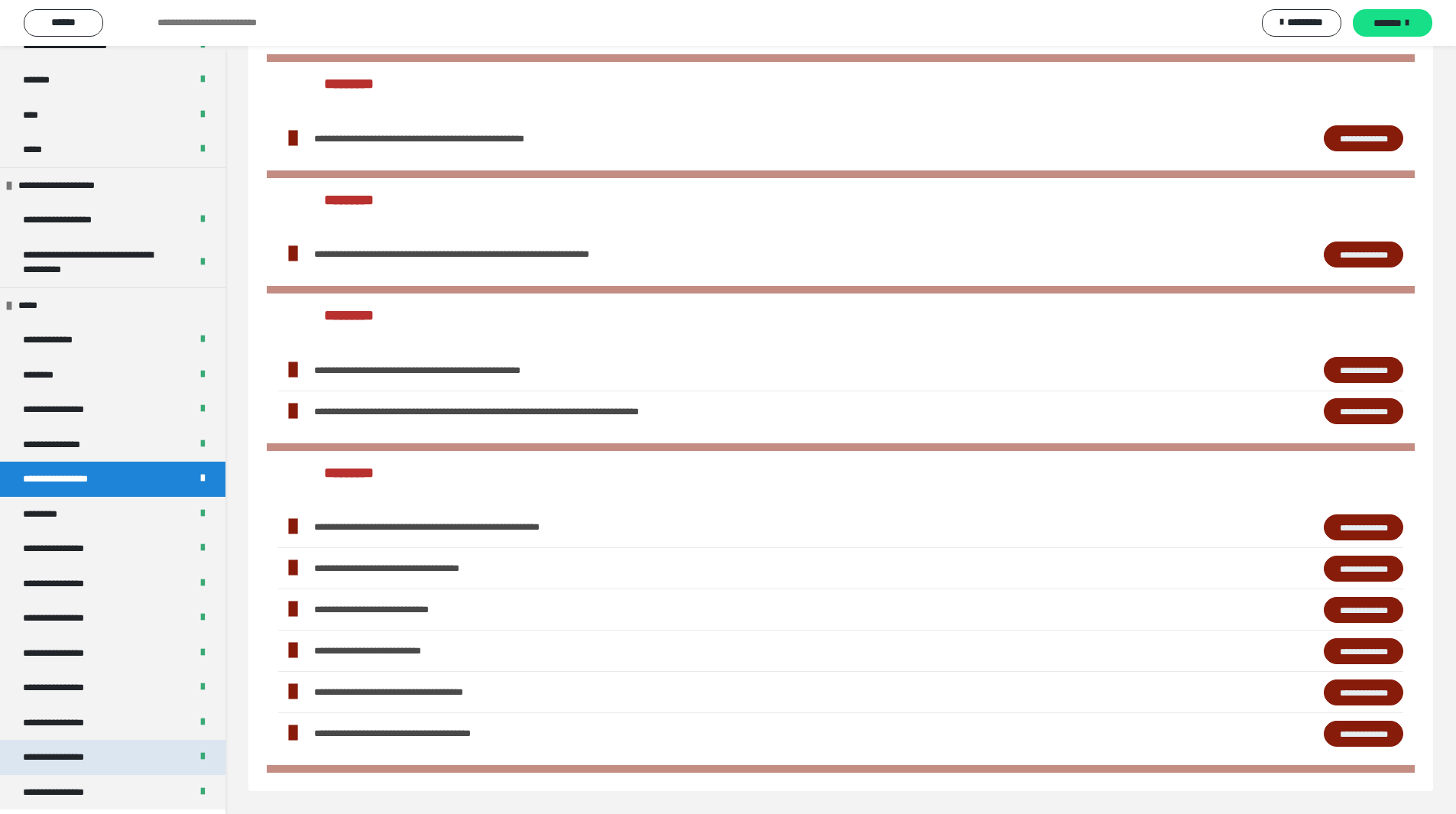 click on "**********" at bounding box center [66, 757] 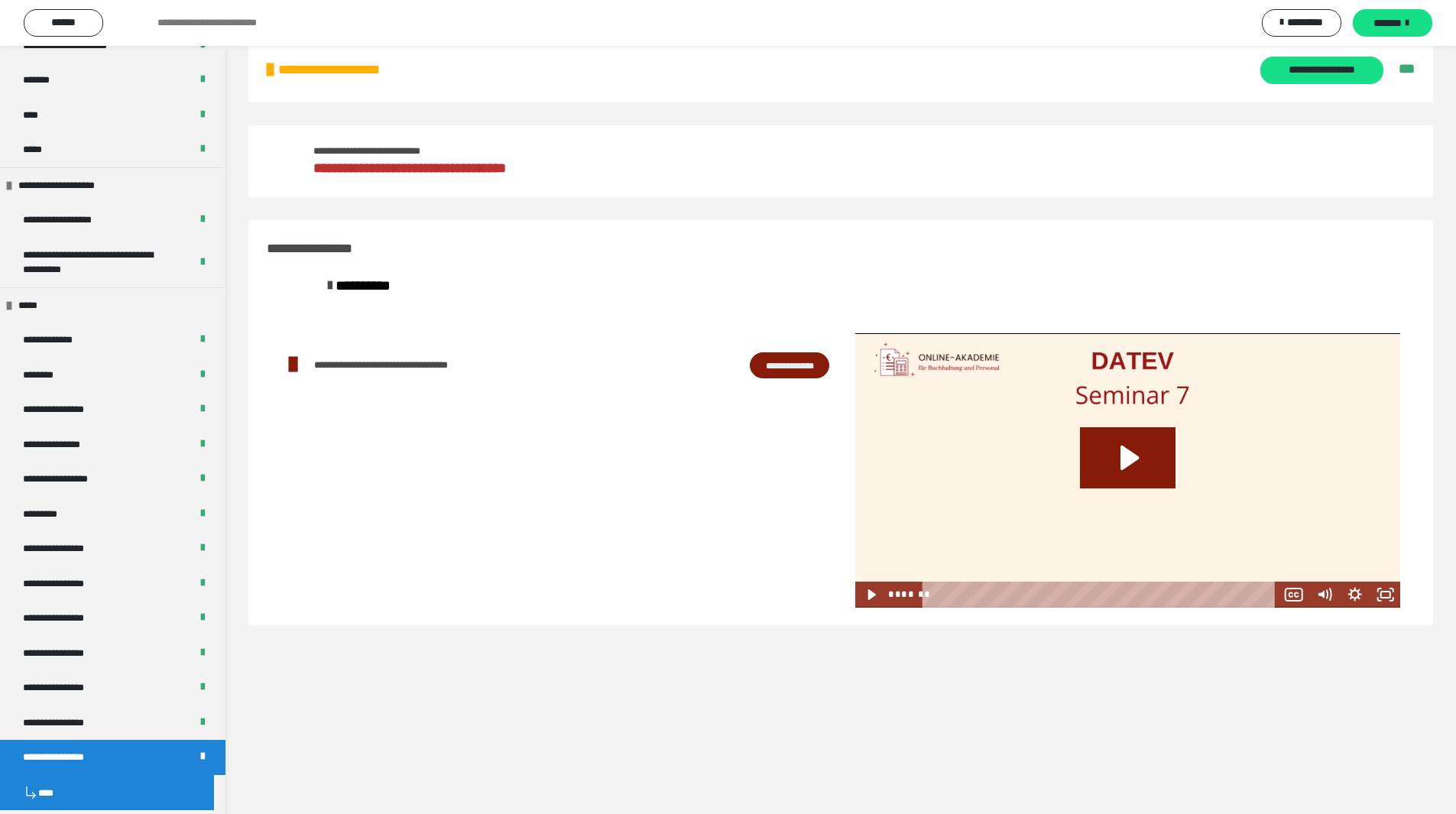 scroll, scrollTop: 46, scrollLeft: 0, axis: vertical 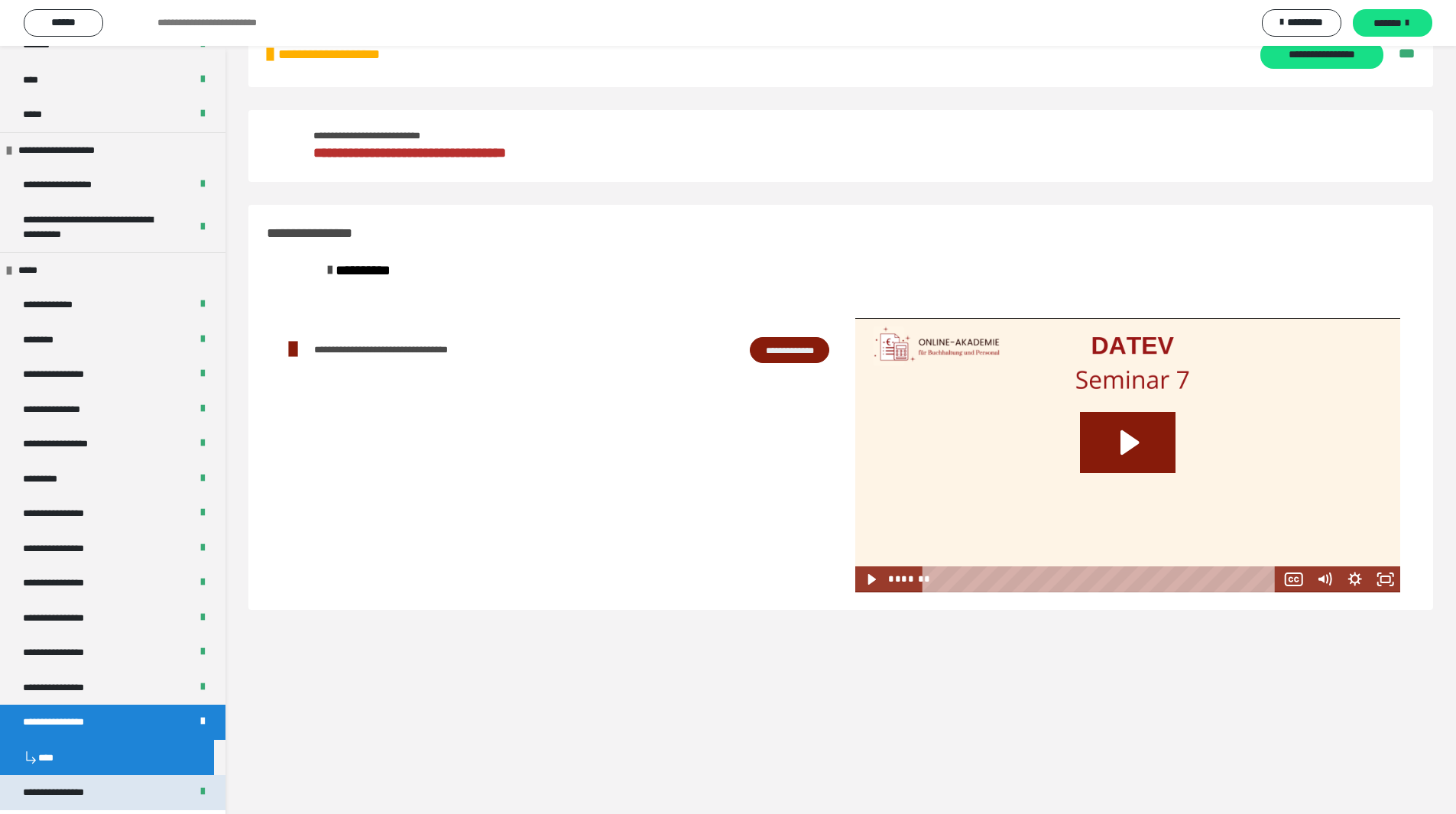 click on "**********" at bounding box center [66, 793] 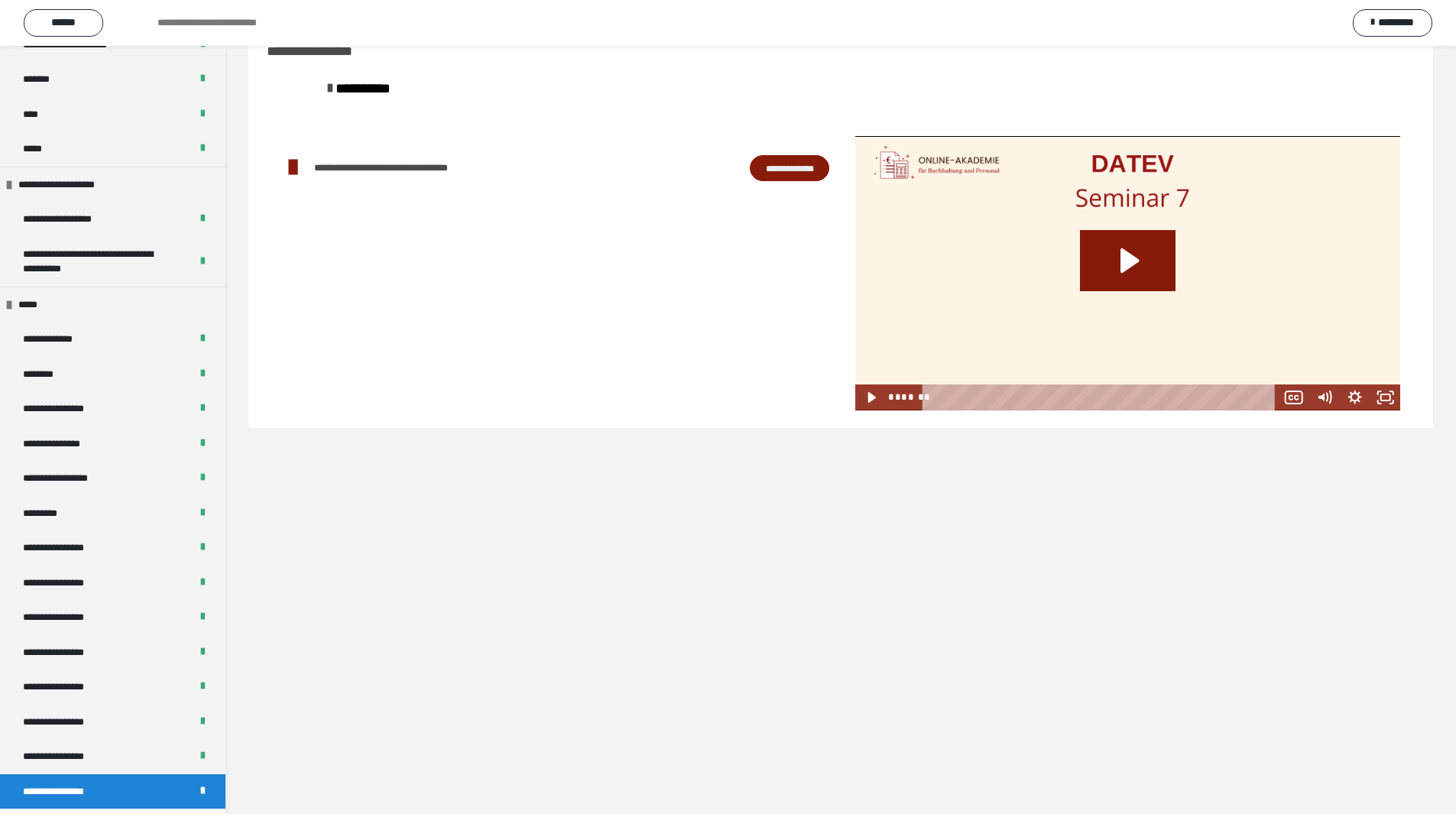 scroll, scrollTop: 1674, scrollLeft: 0, axis: vertical 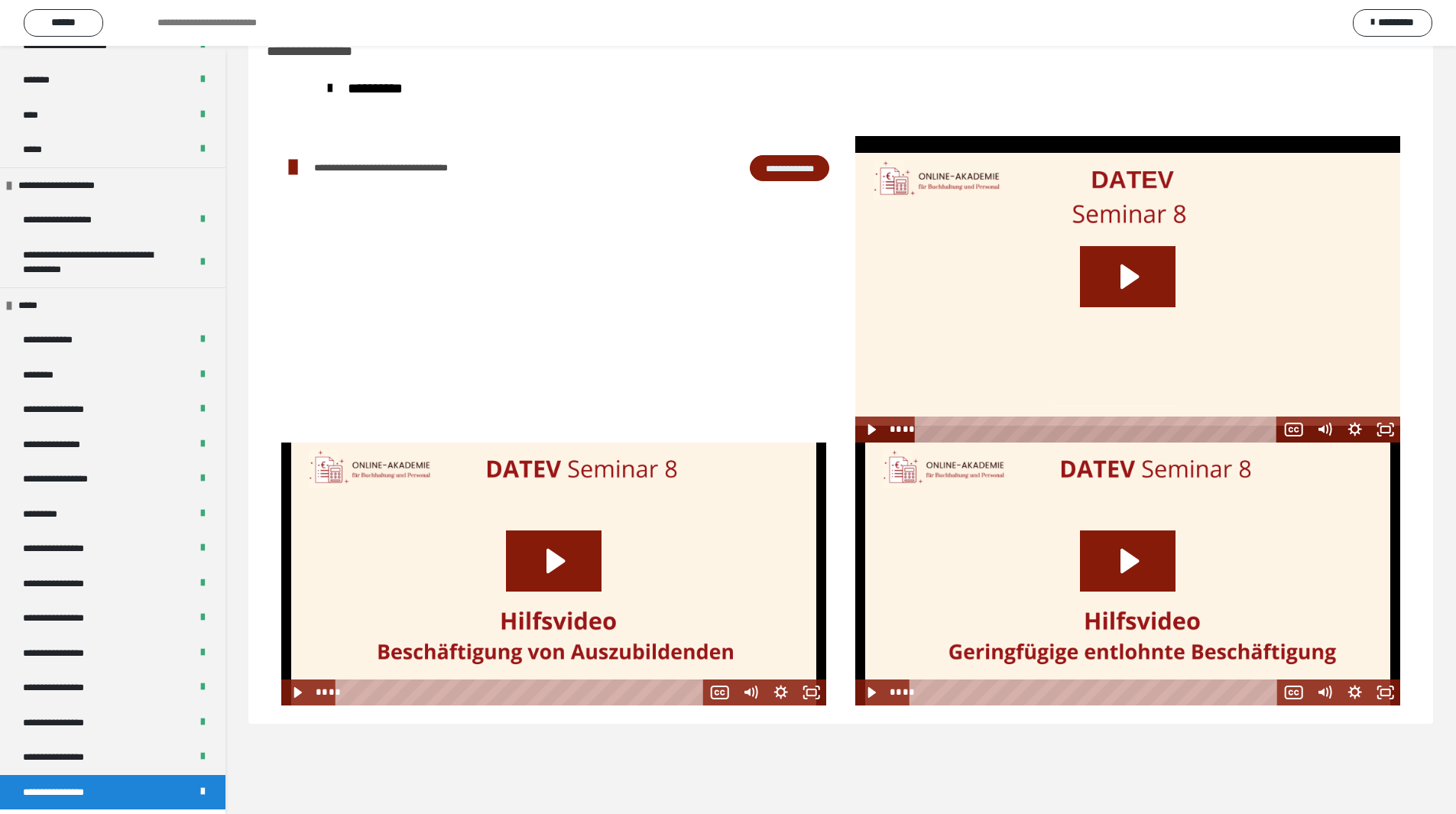 click at bounding box center (553, 289) 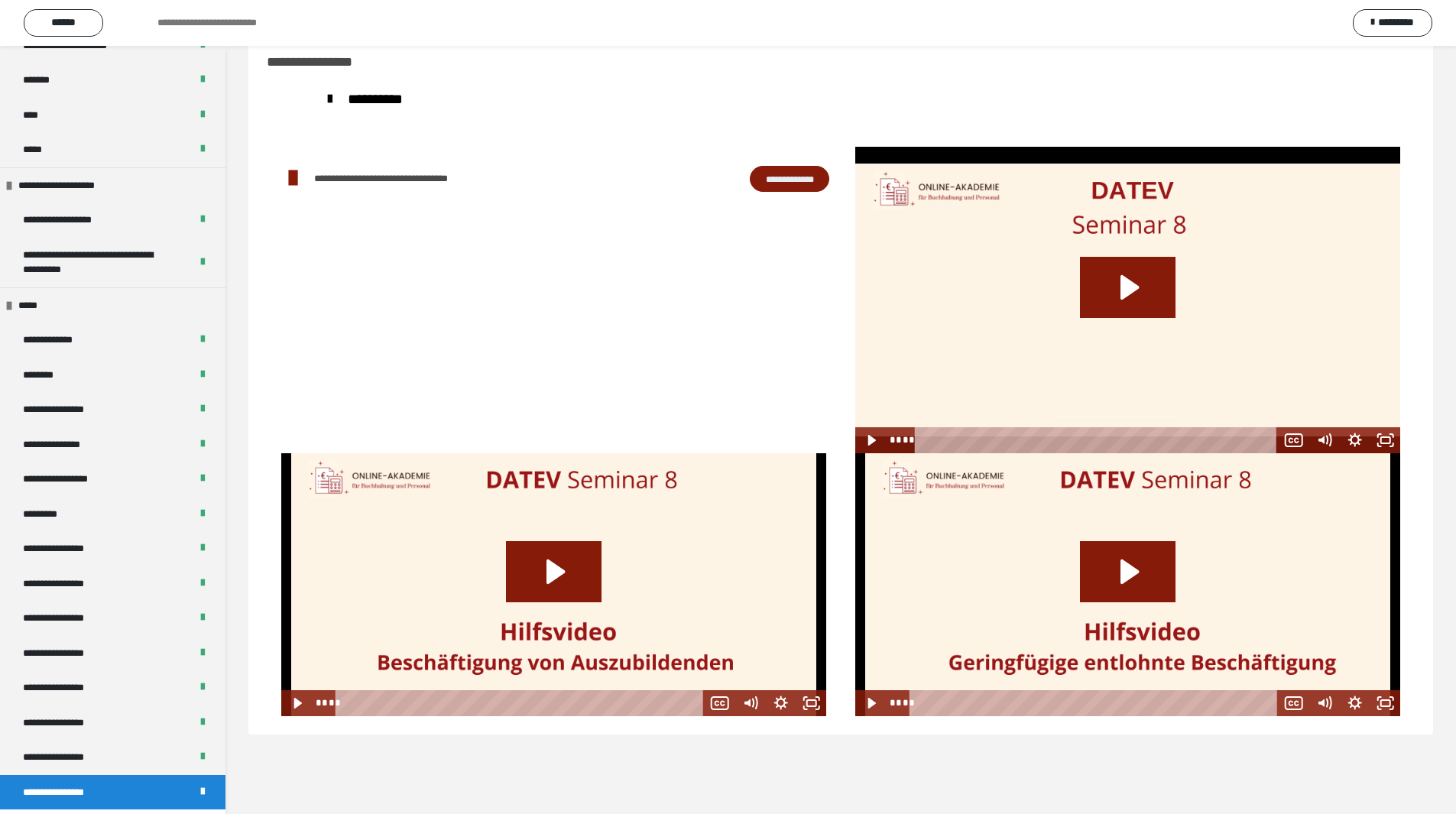 scroll, scrollTop: 46, scrollLeft: 0, axis: vertical 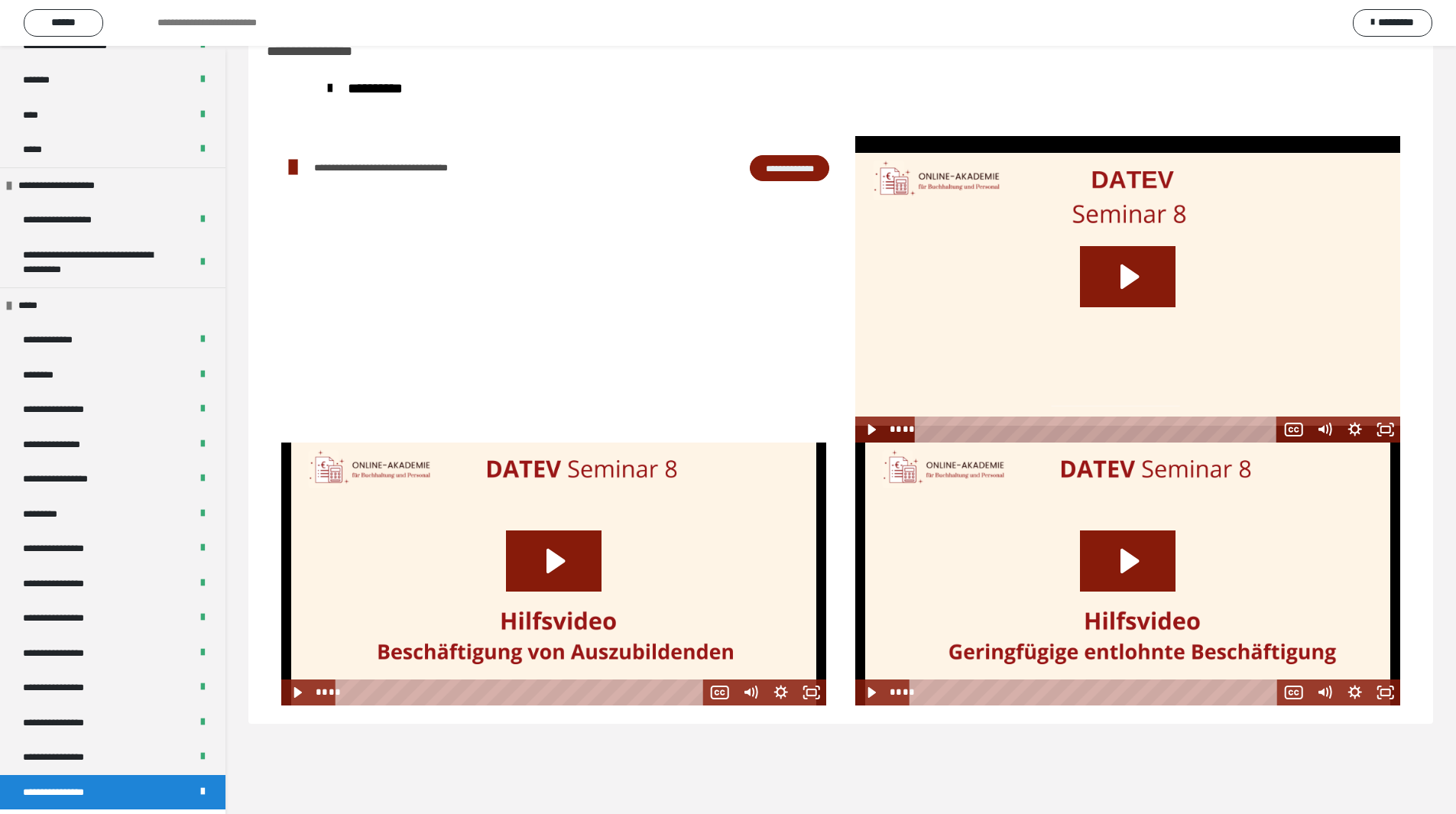 click on "**********" at bounding box center (790, 168) 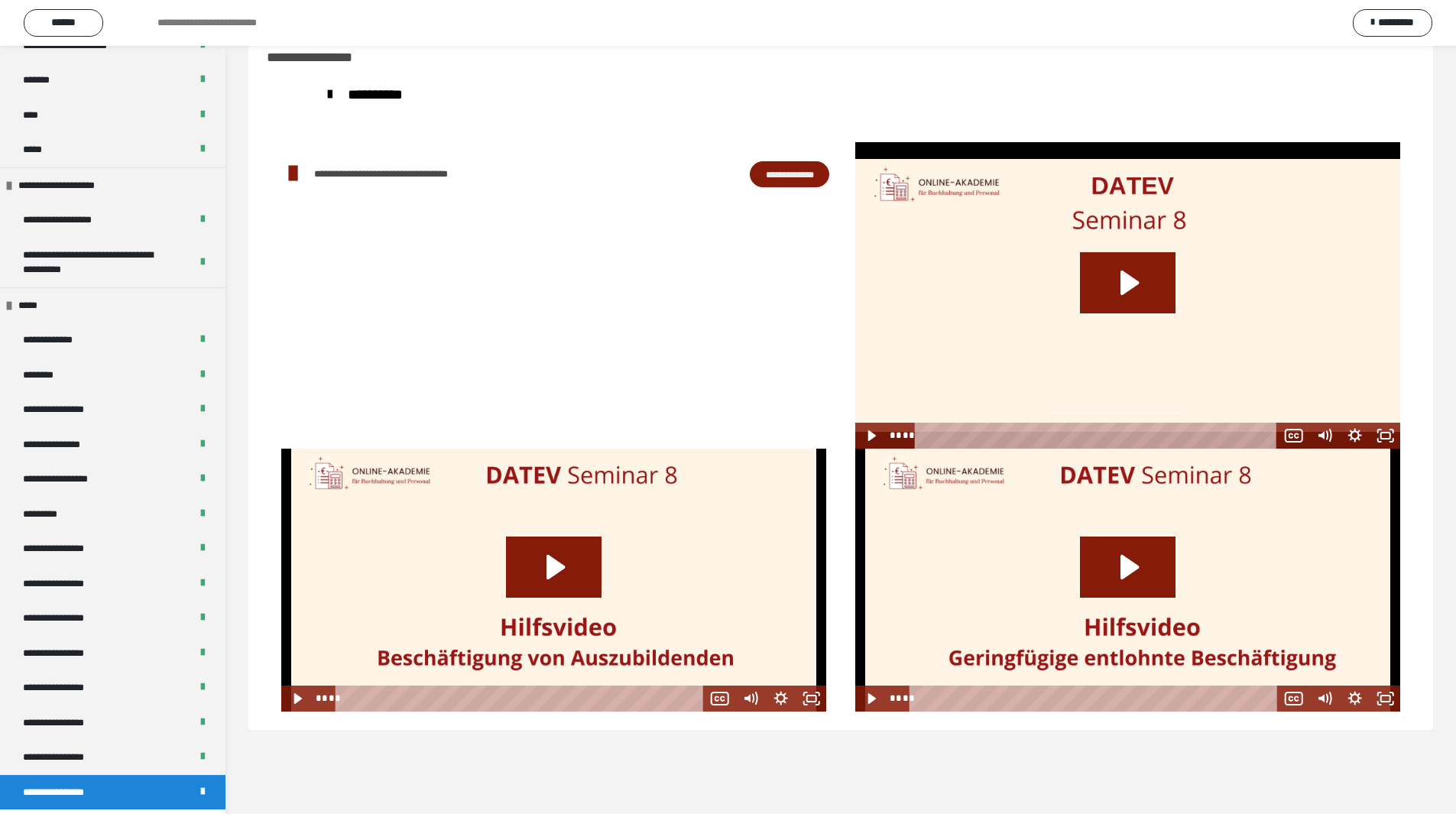 scroll, scrollTop: 46, scrollLeft: 0, axis: vertical 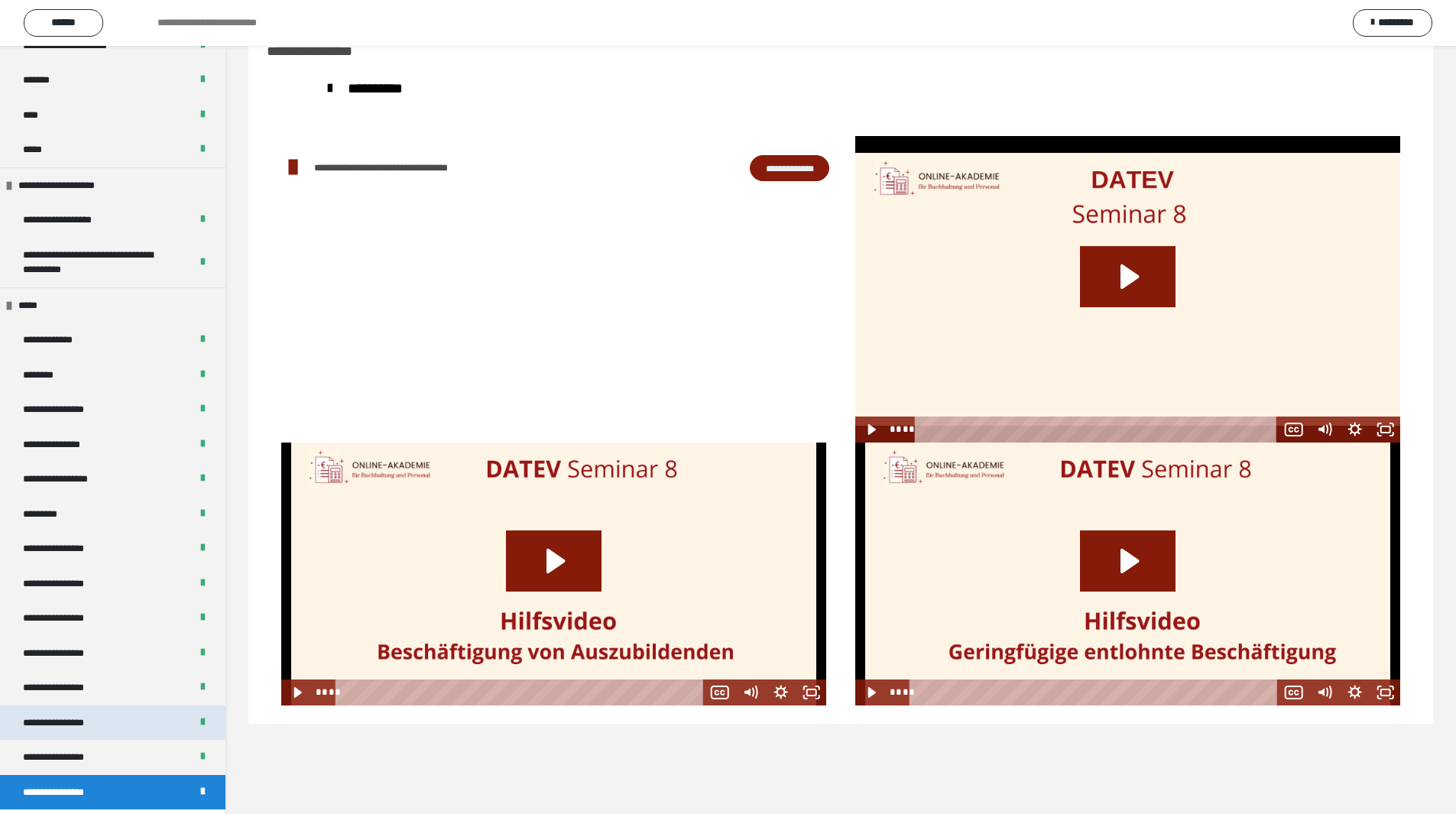 click on "**********" at bounding box center (66, 723) 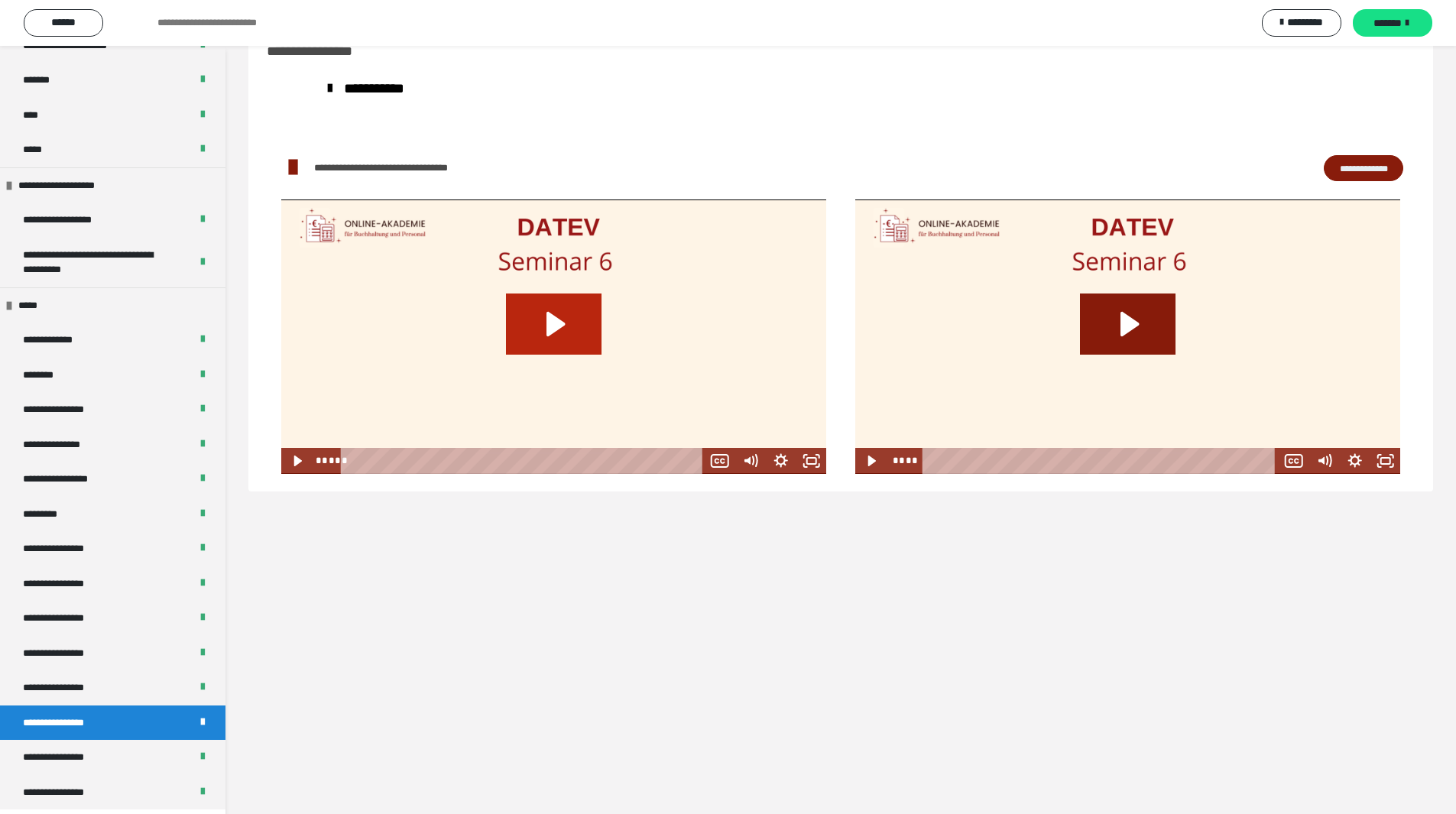 click 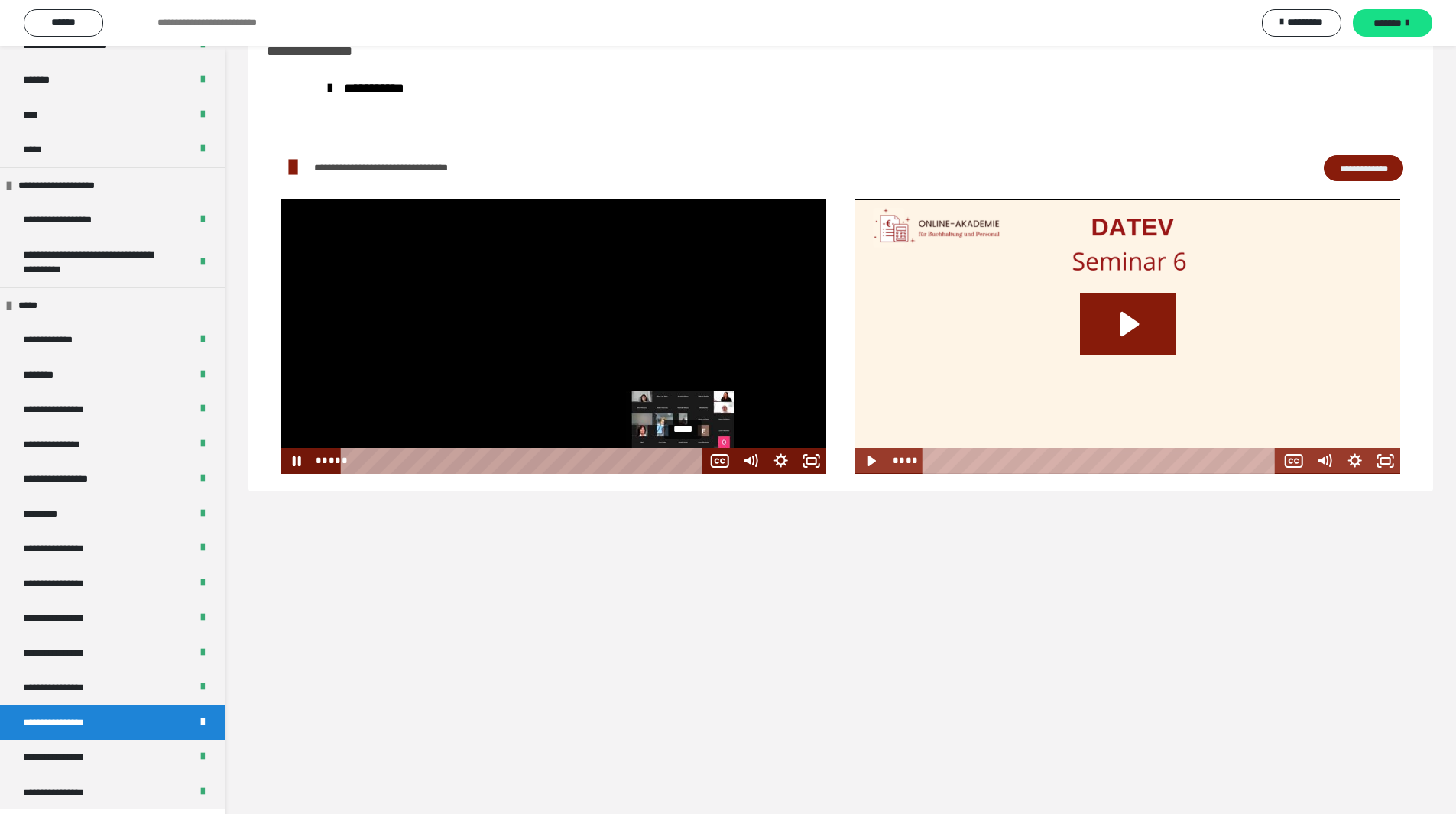 click on "*****" at bounding box center [524, 461] 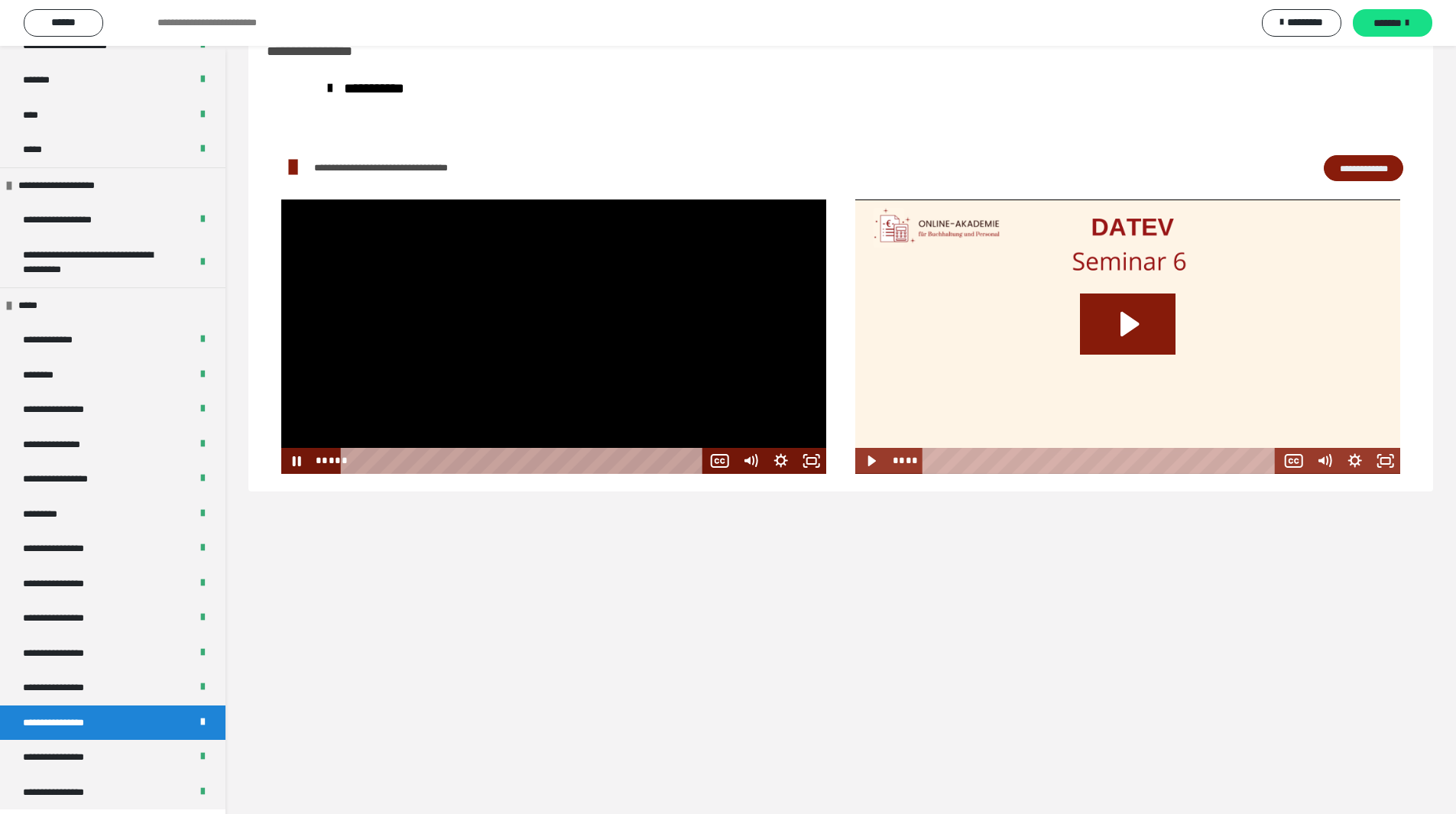 click at bounding box center (553, 336) 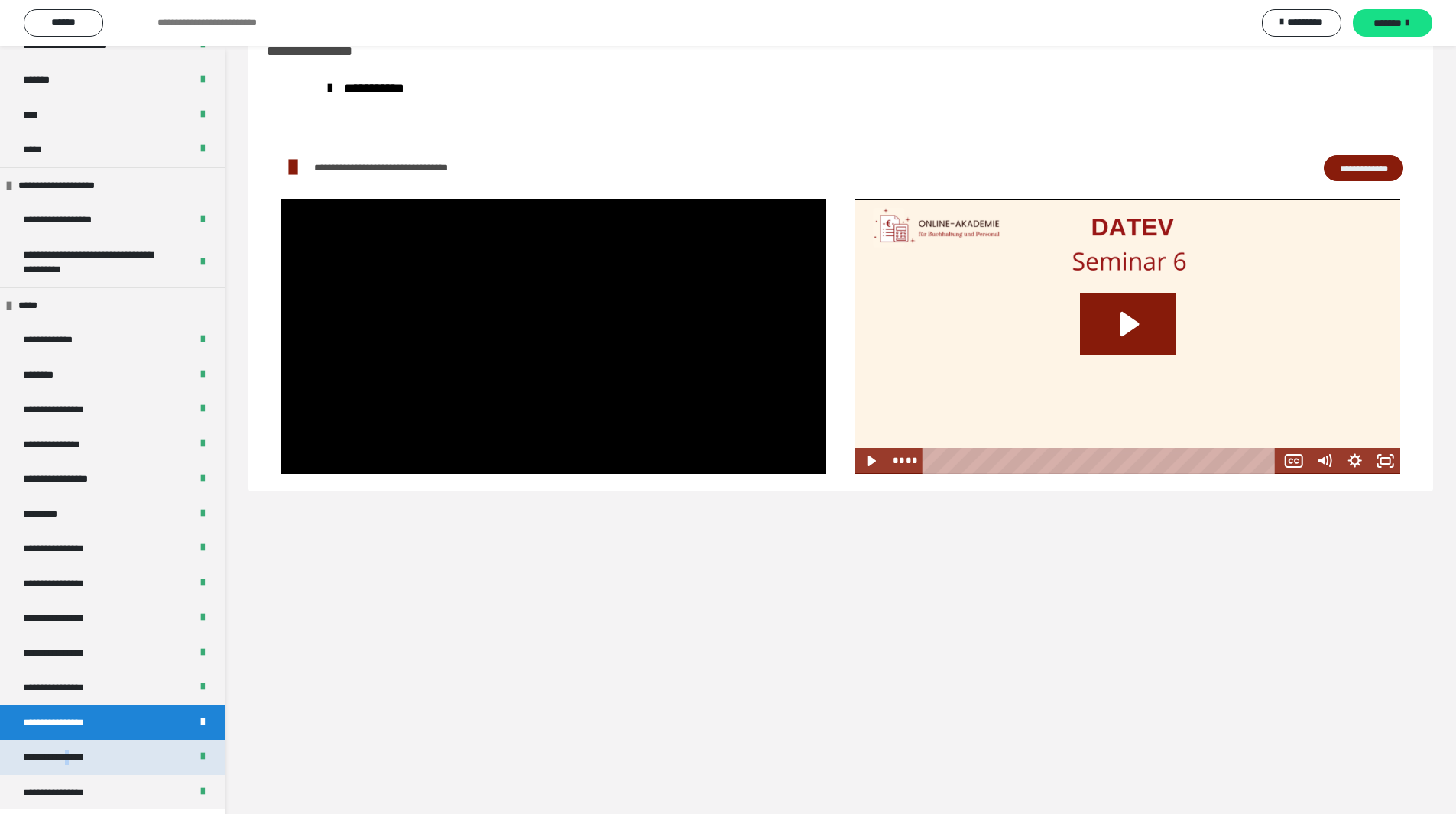 click on "**********" at bounding box center (66, 757) 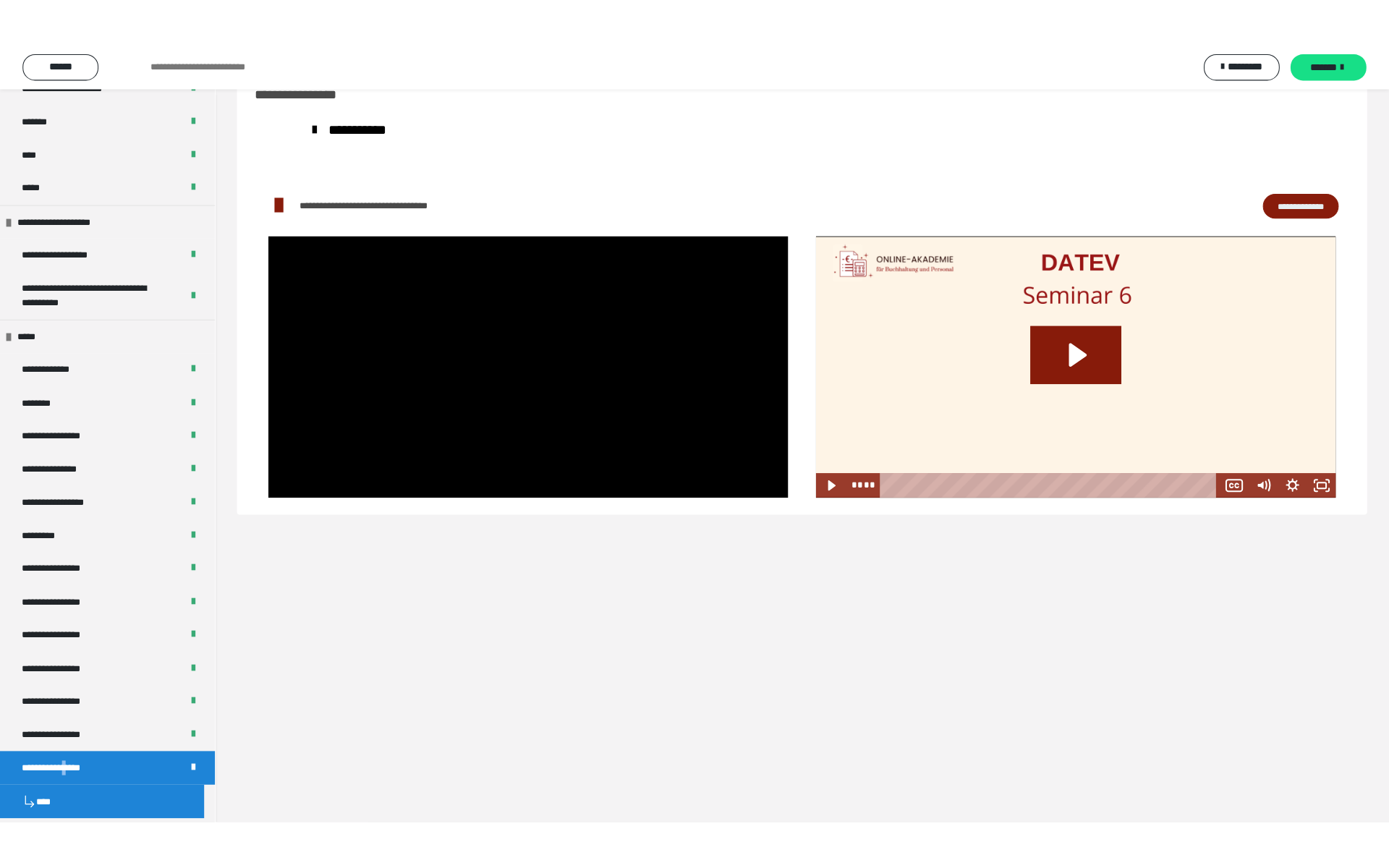 scroll, scrollTop: 1617, scrollLeft: 0, axis: vertical 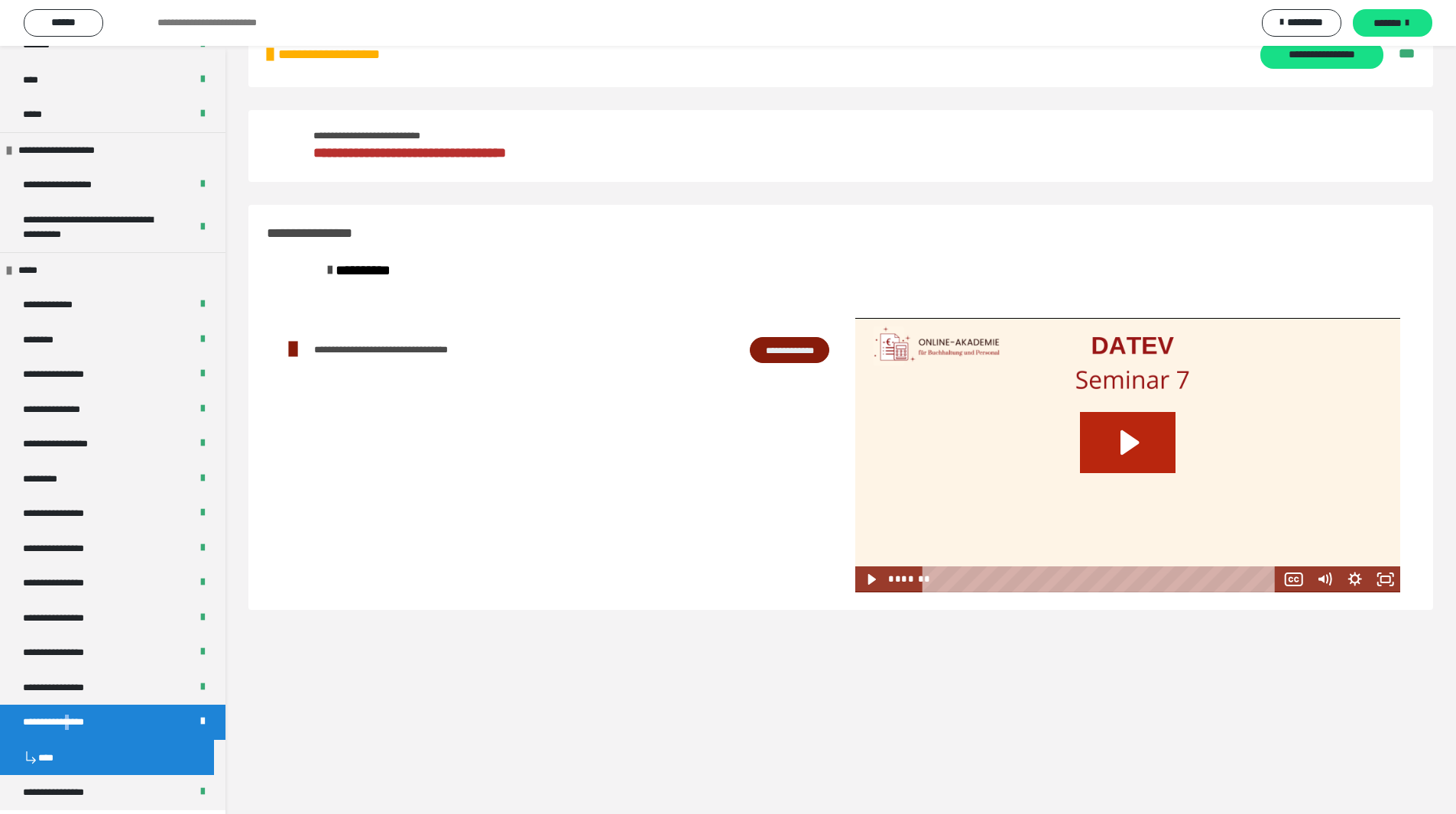 click 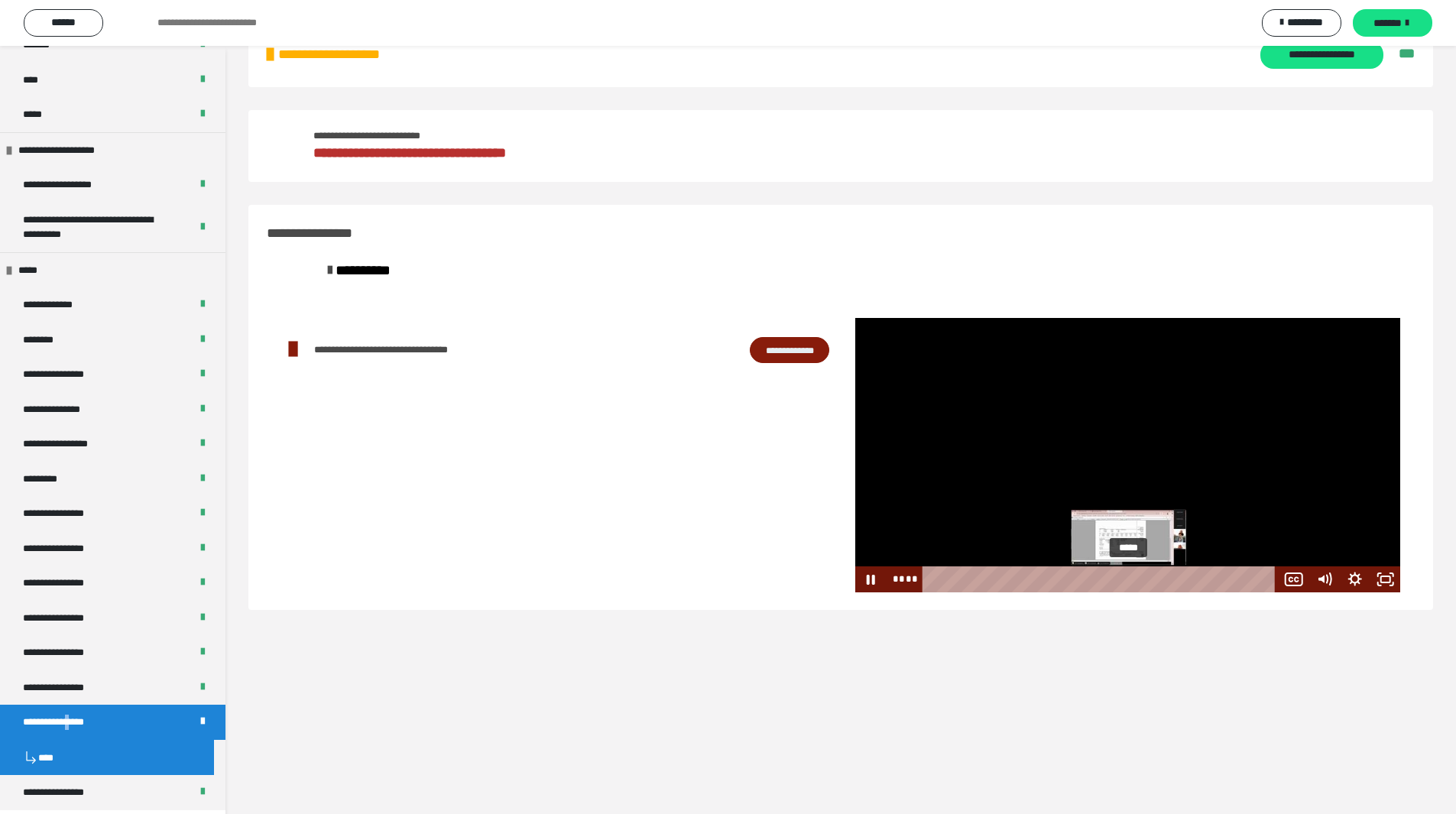 click on "*****" at bounding box center (1101, 579) 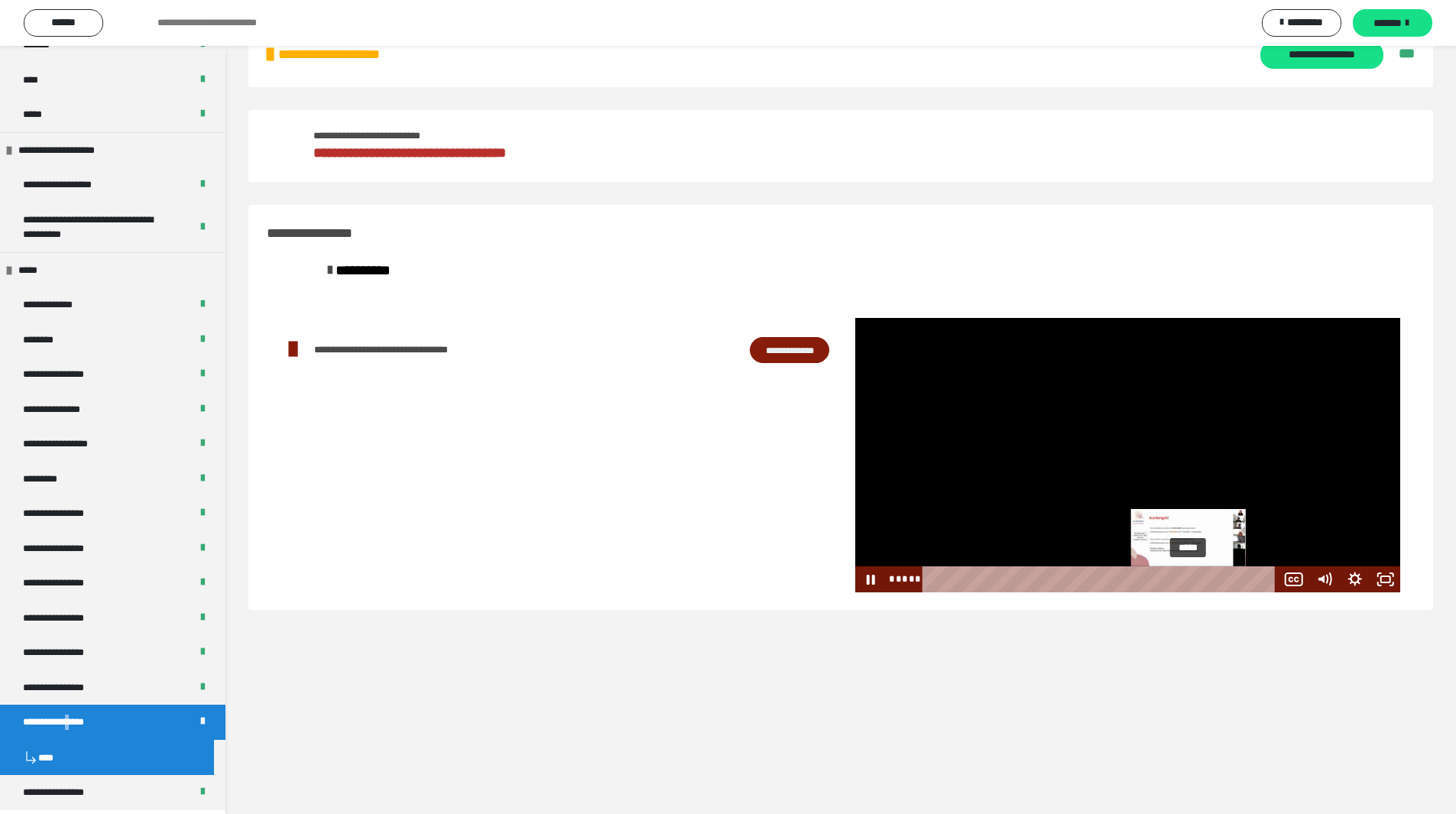 click on "*****" at bounding box center (1101, 579) 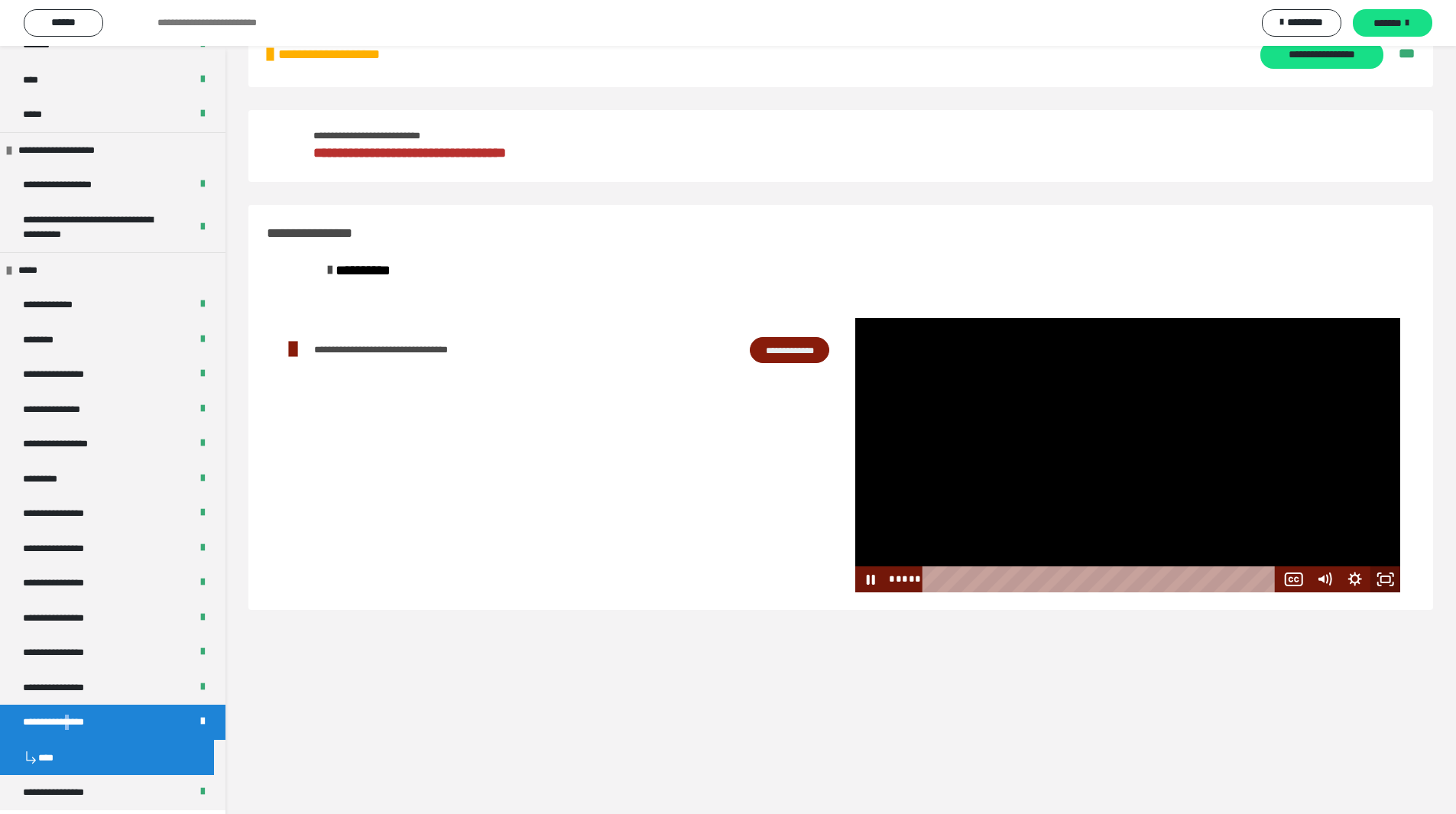 click 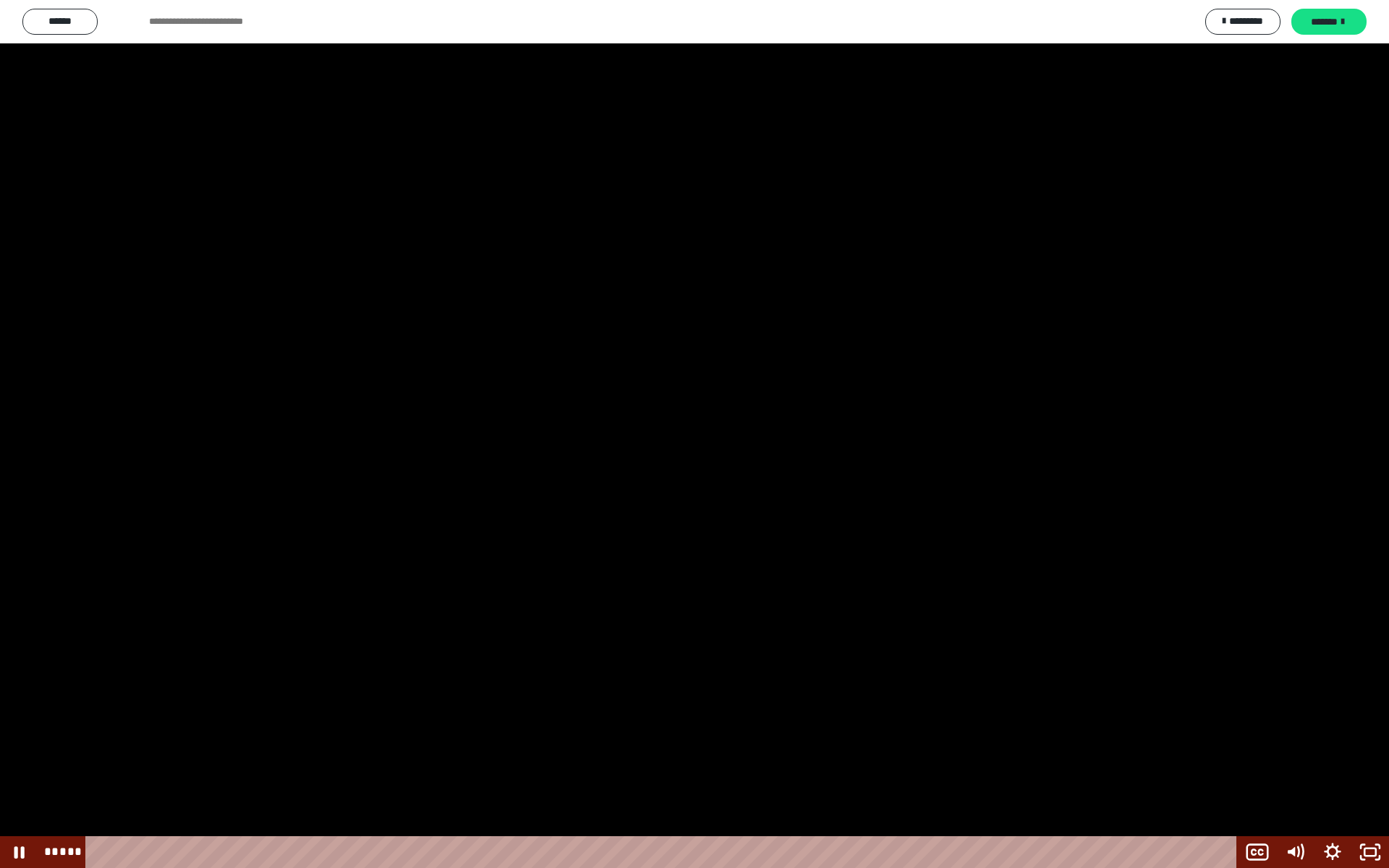 click at bounding box center [694, 434] 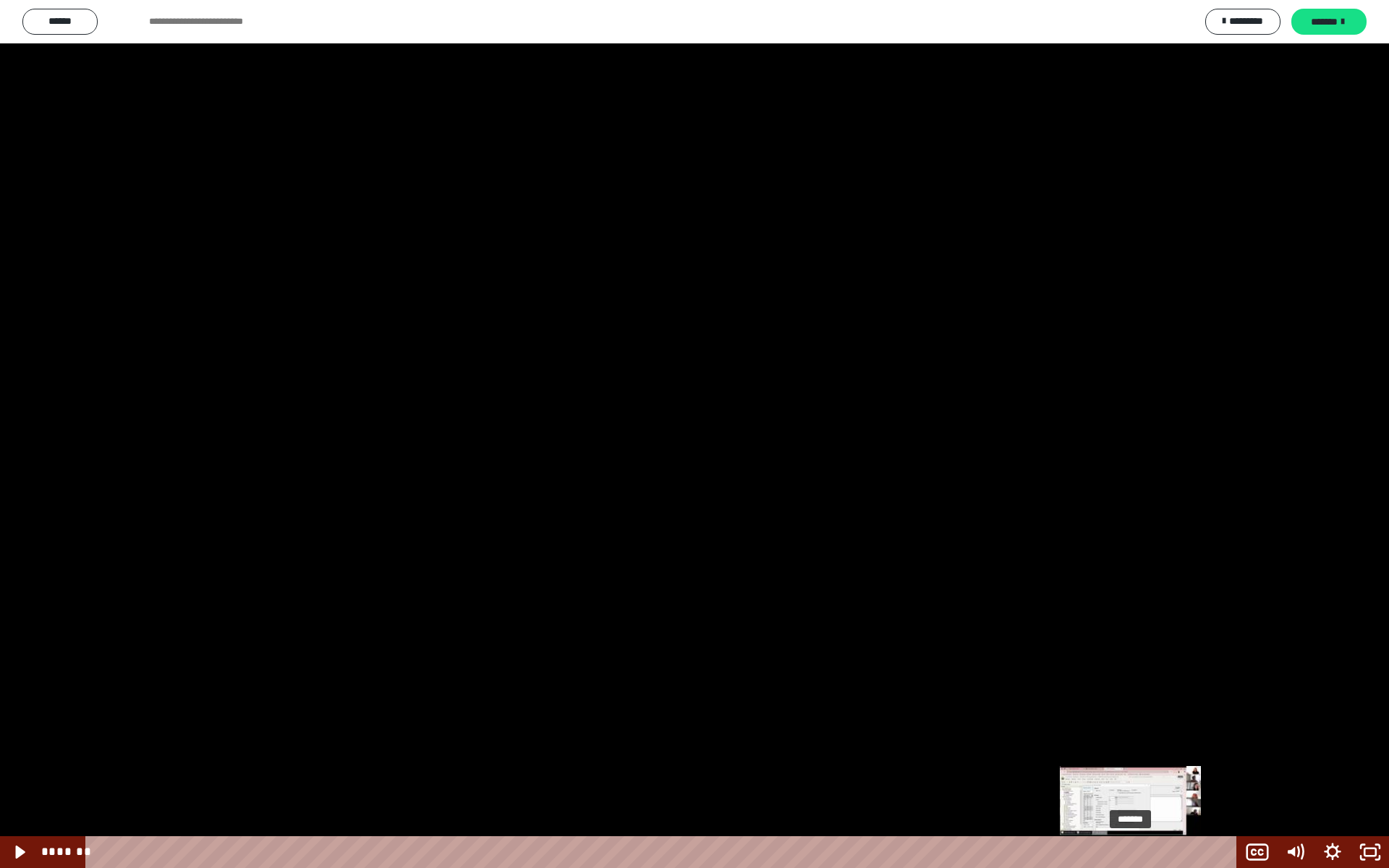click on "*******" at bounding box center [663, 852] 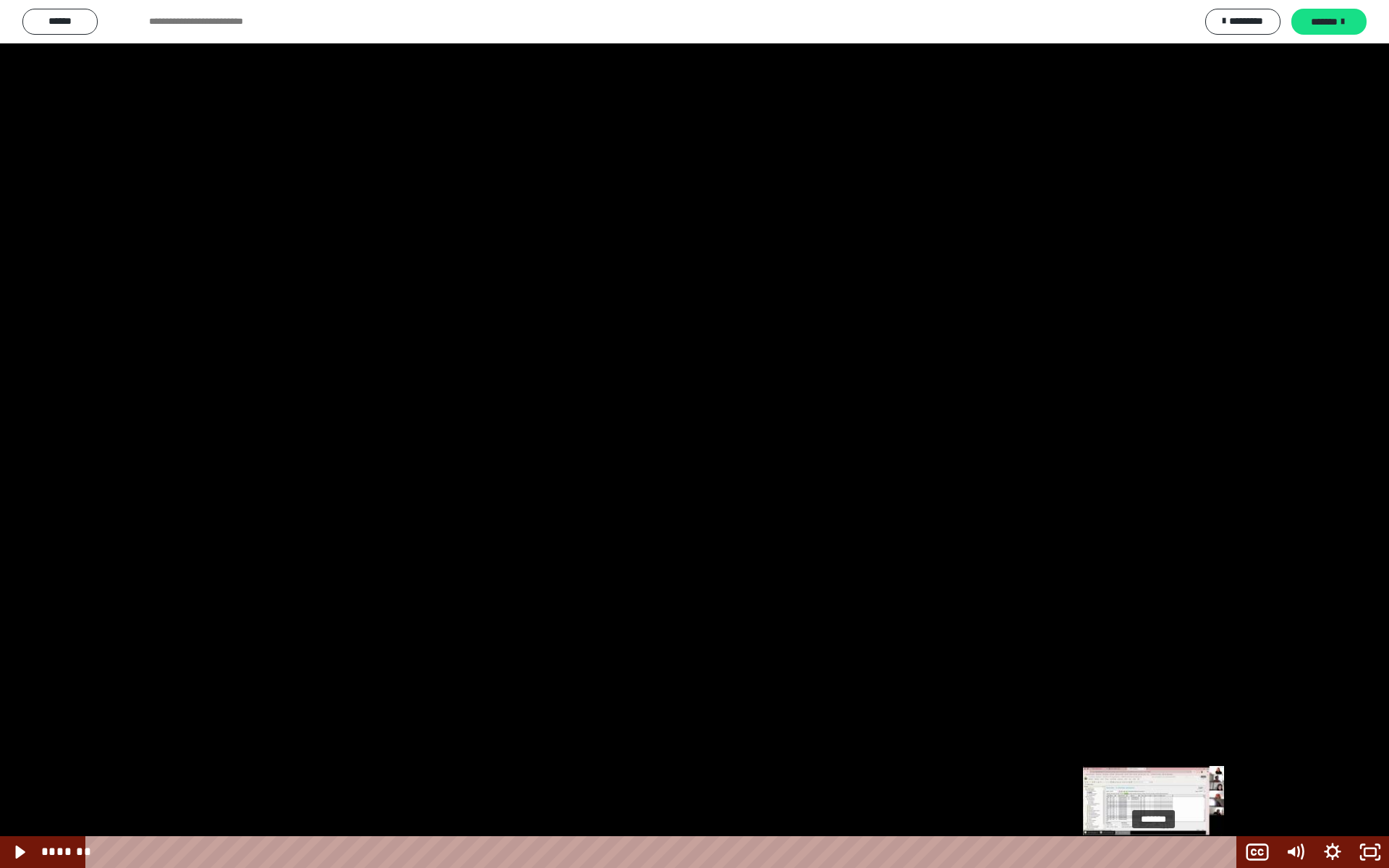 click on "*******" at bounding box center (663, 852) 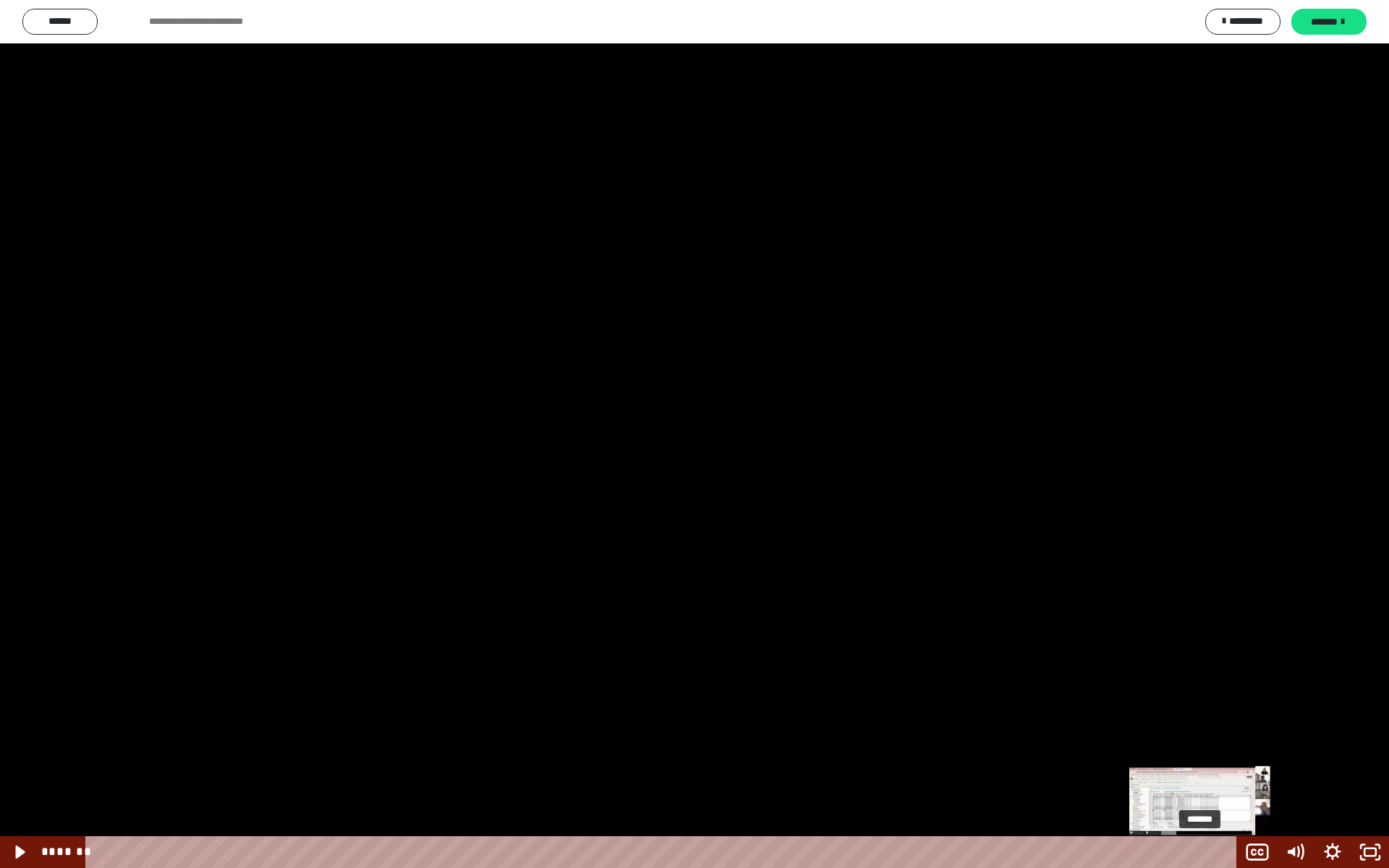 click on "*******" at bounding box center (663, 852) 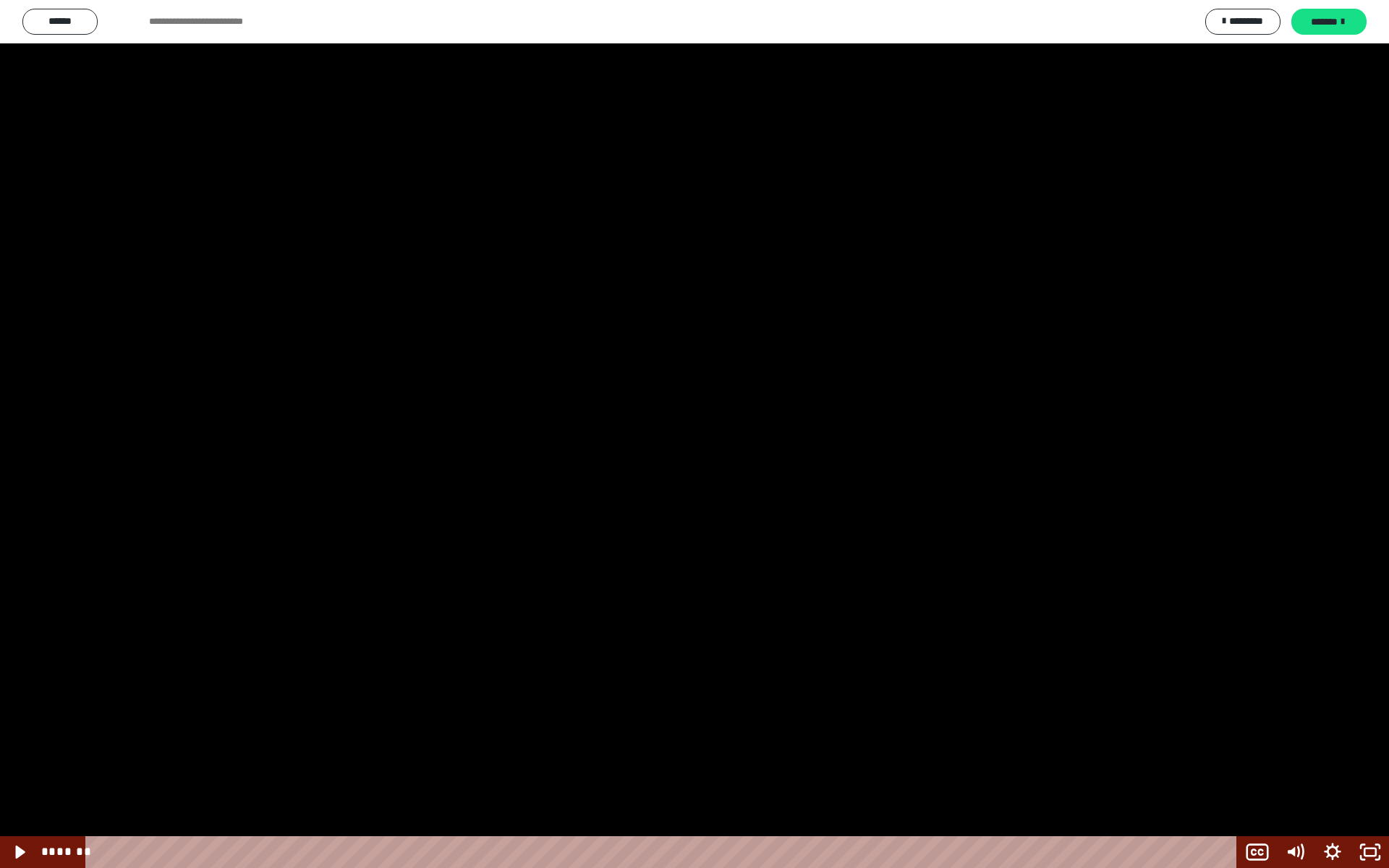 click at bounding box center [694, 434] 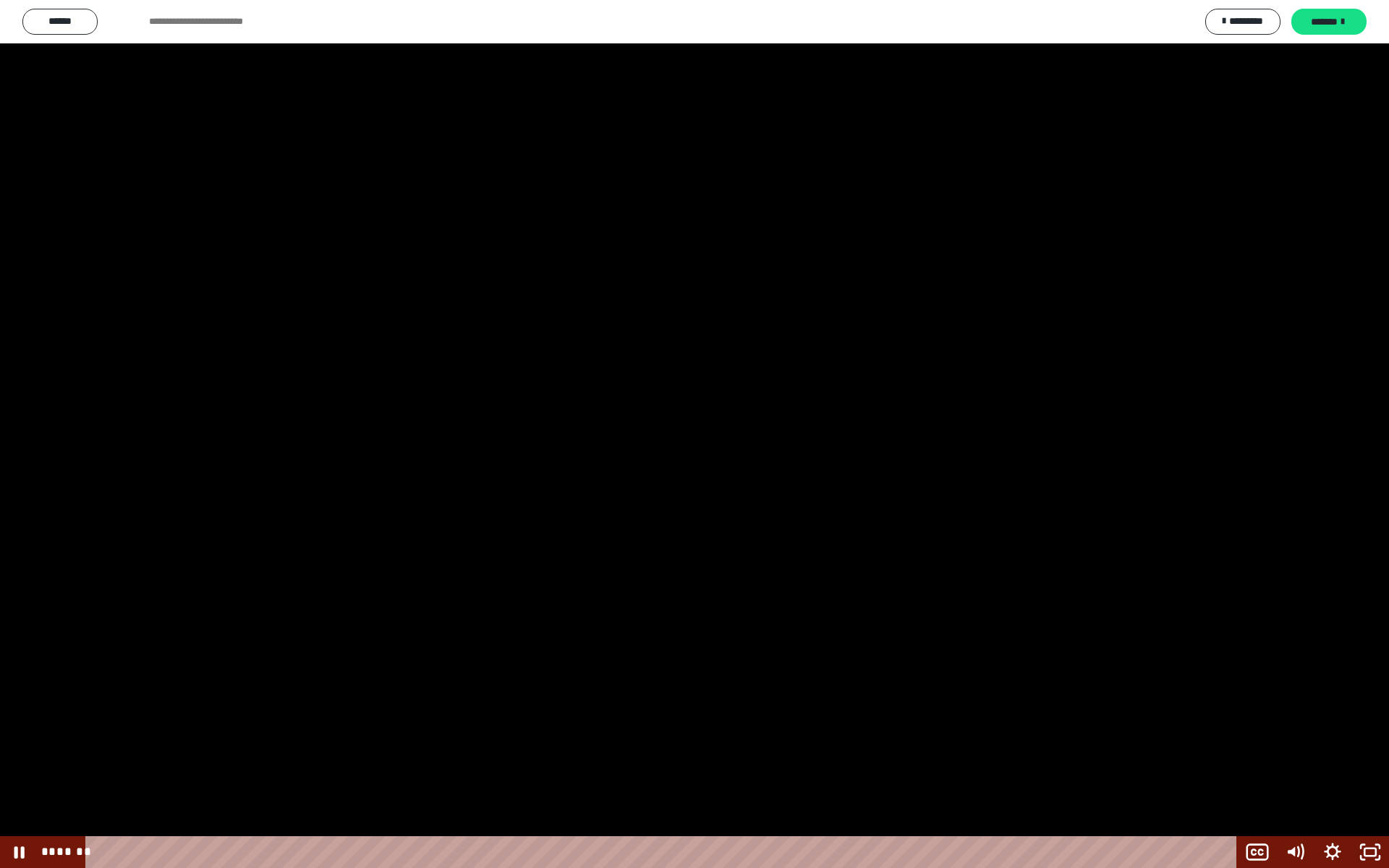 click at bounding box center (694, 434) 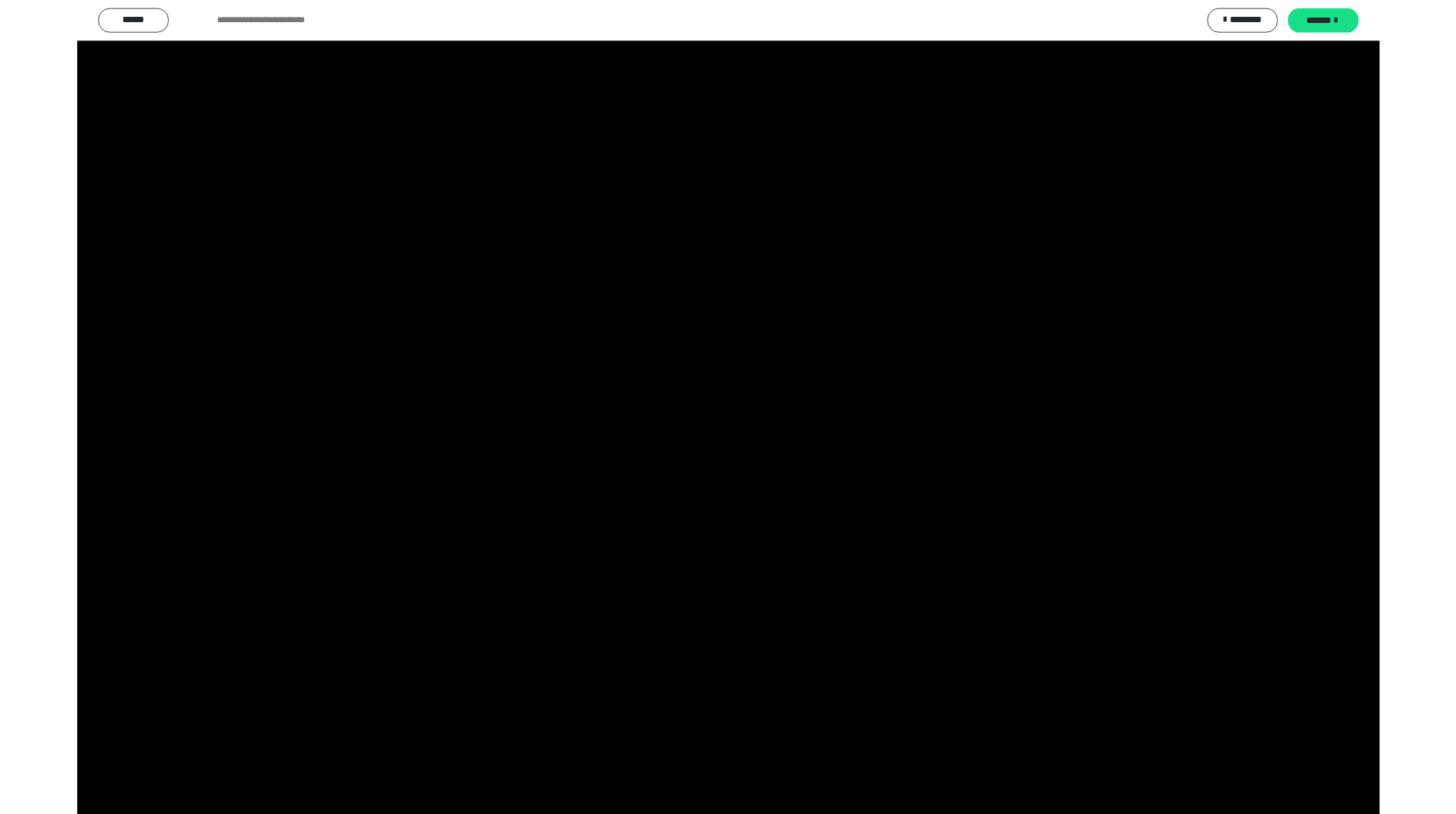 scroll, scrollTop: 1709, scrollLeft: 0, axis: vertical 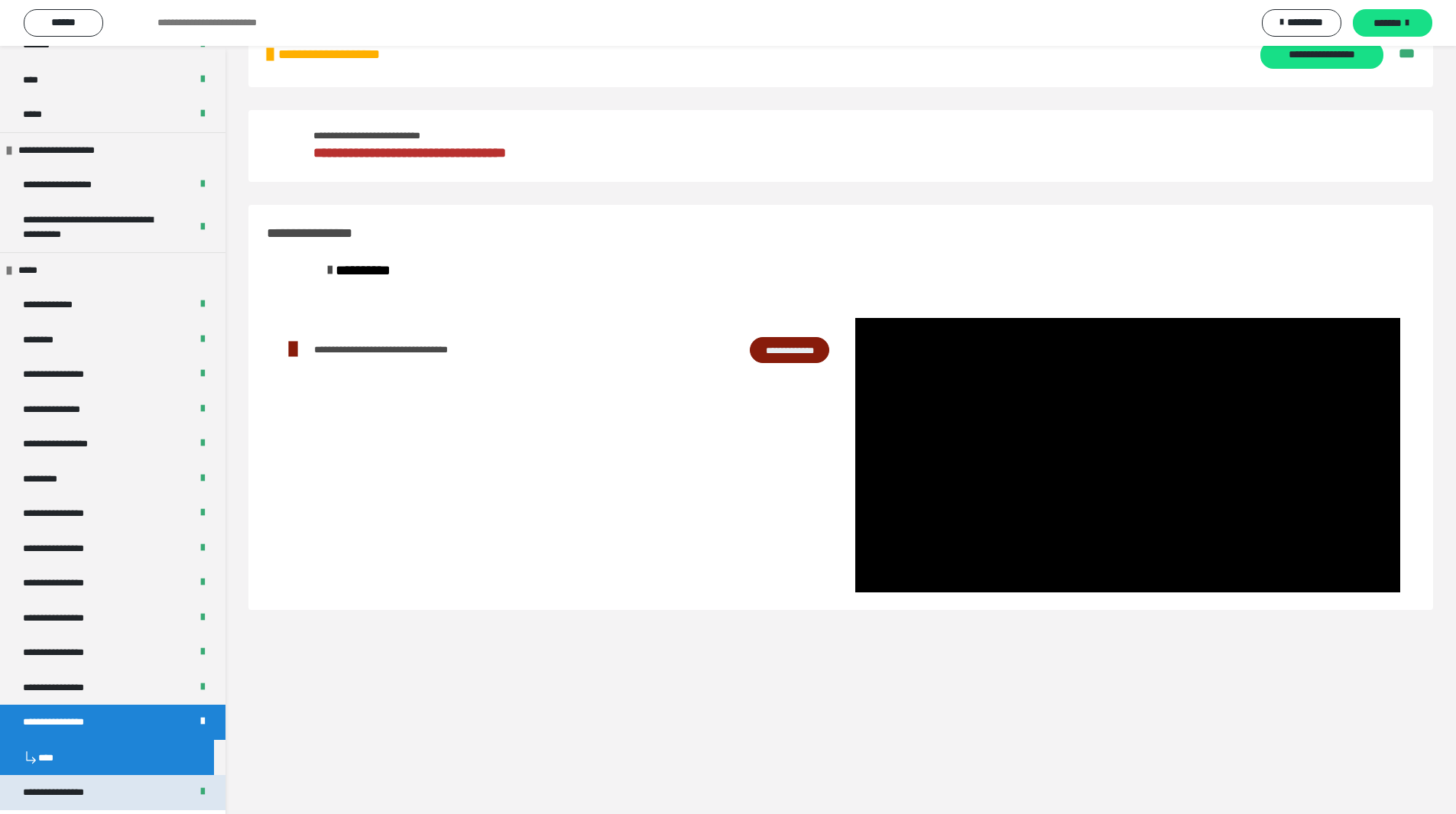 click on "**********" at bounding box center [66, 793] 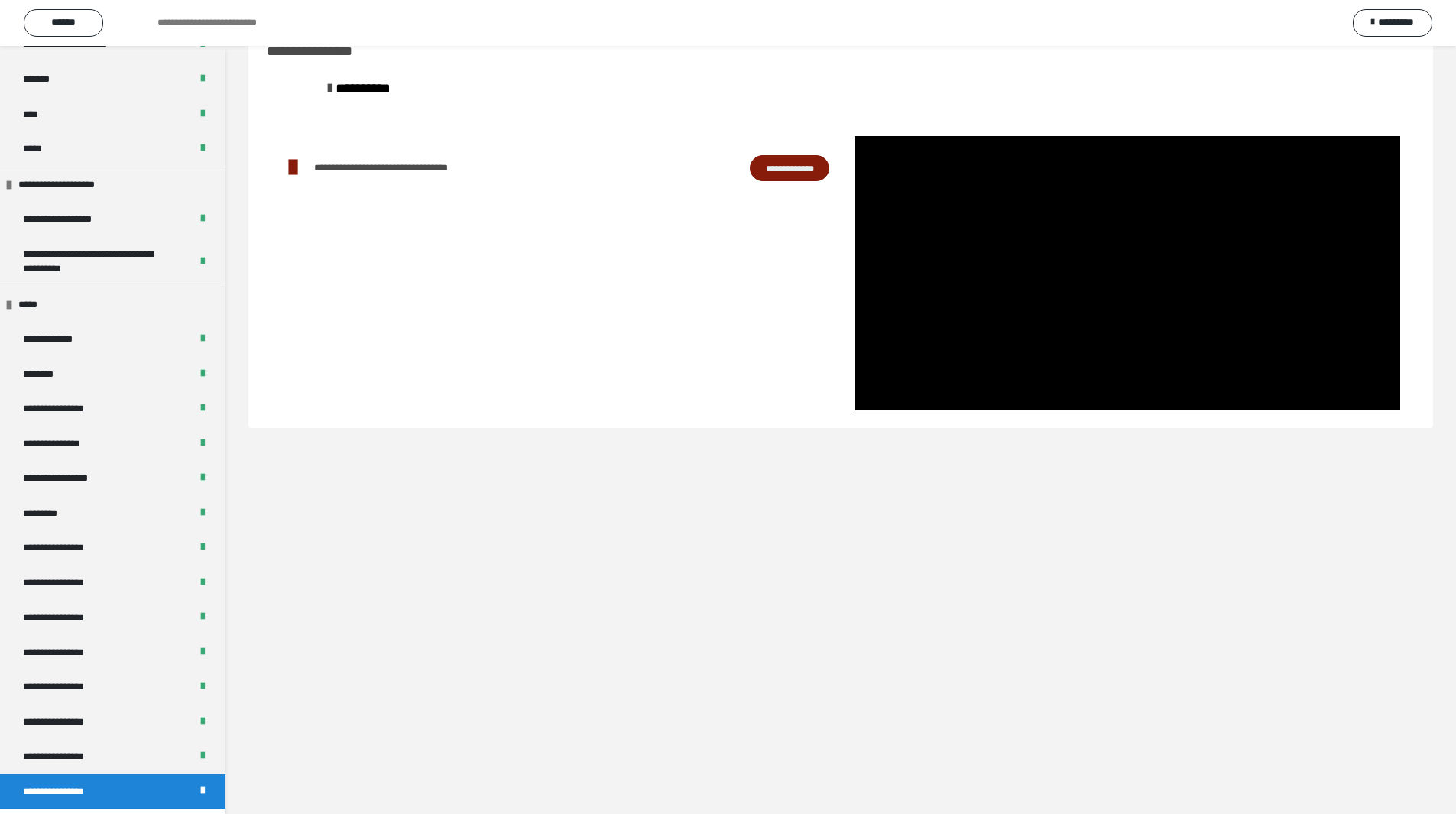 scroll, scrollTop: 1674, scrollLeft: 0, axis: vertical 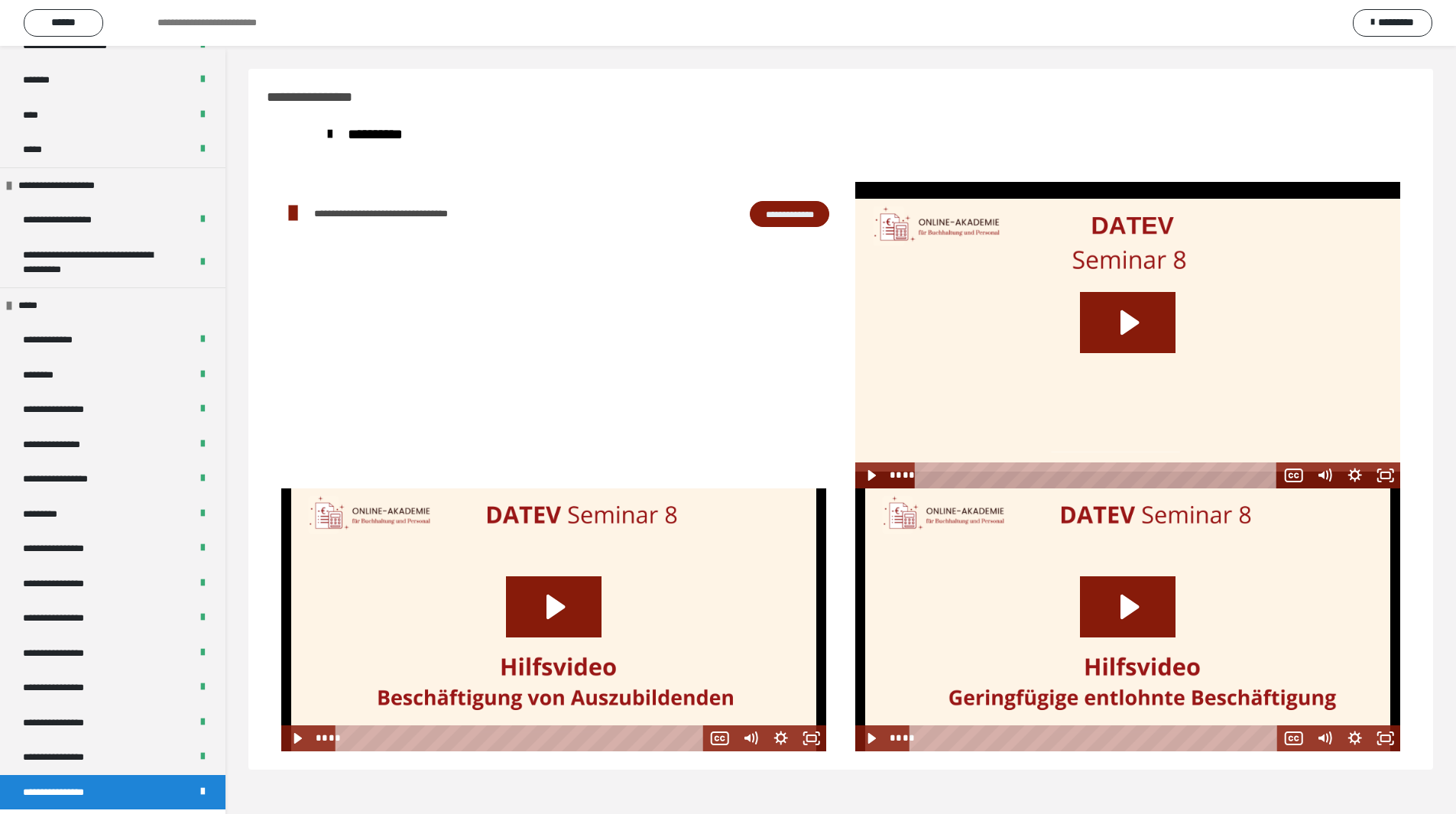click at bounding box center [553, 335] 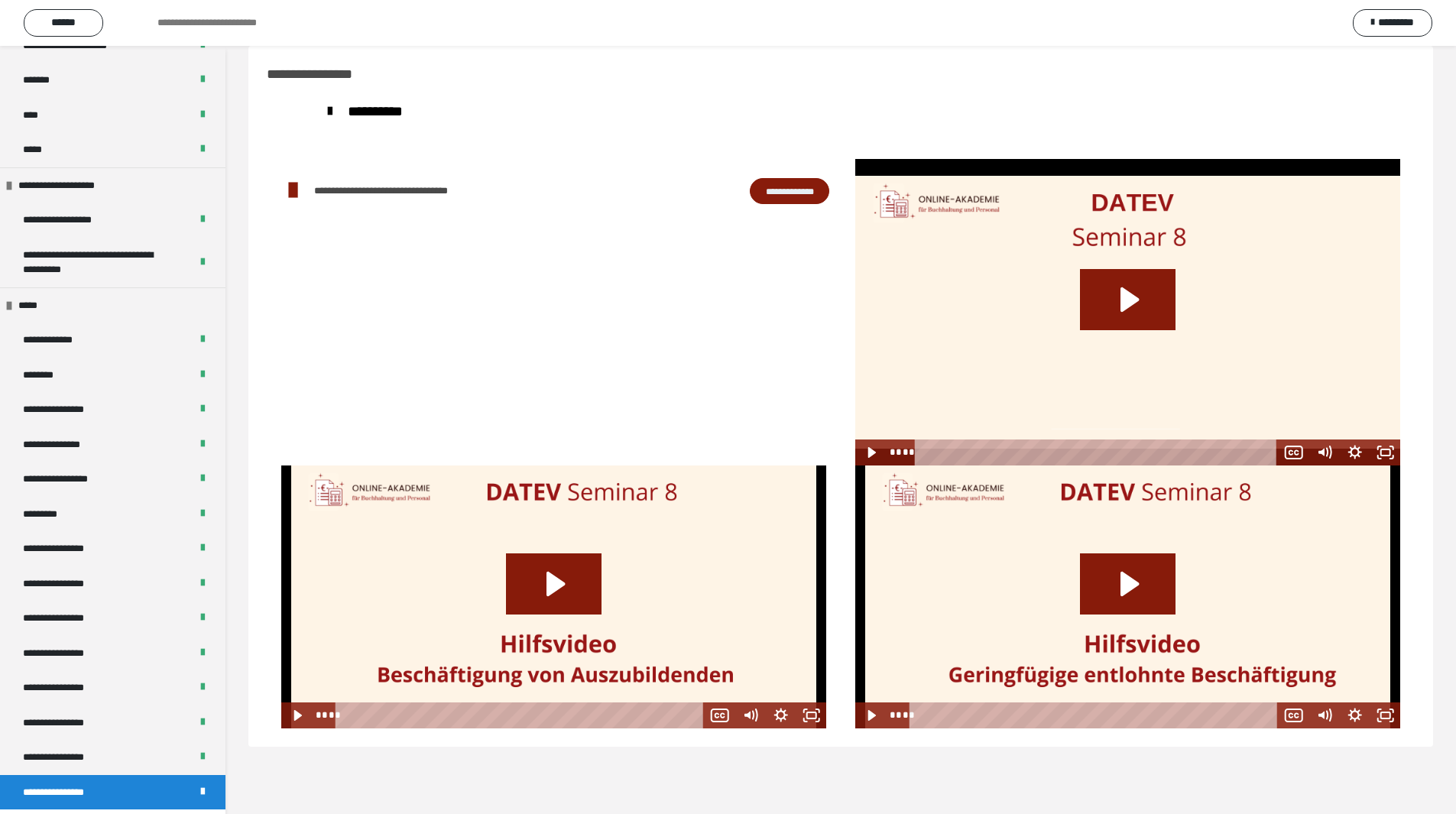 scroll, scrollTop: 46, scrollLeft: 0, axis: vertical 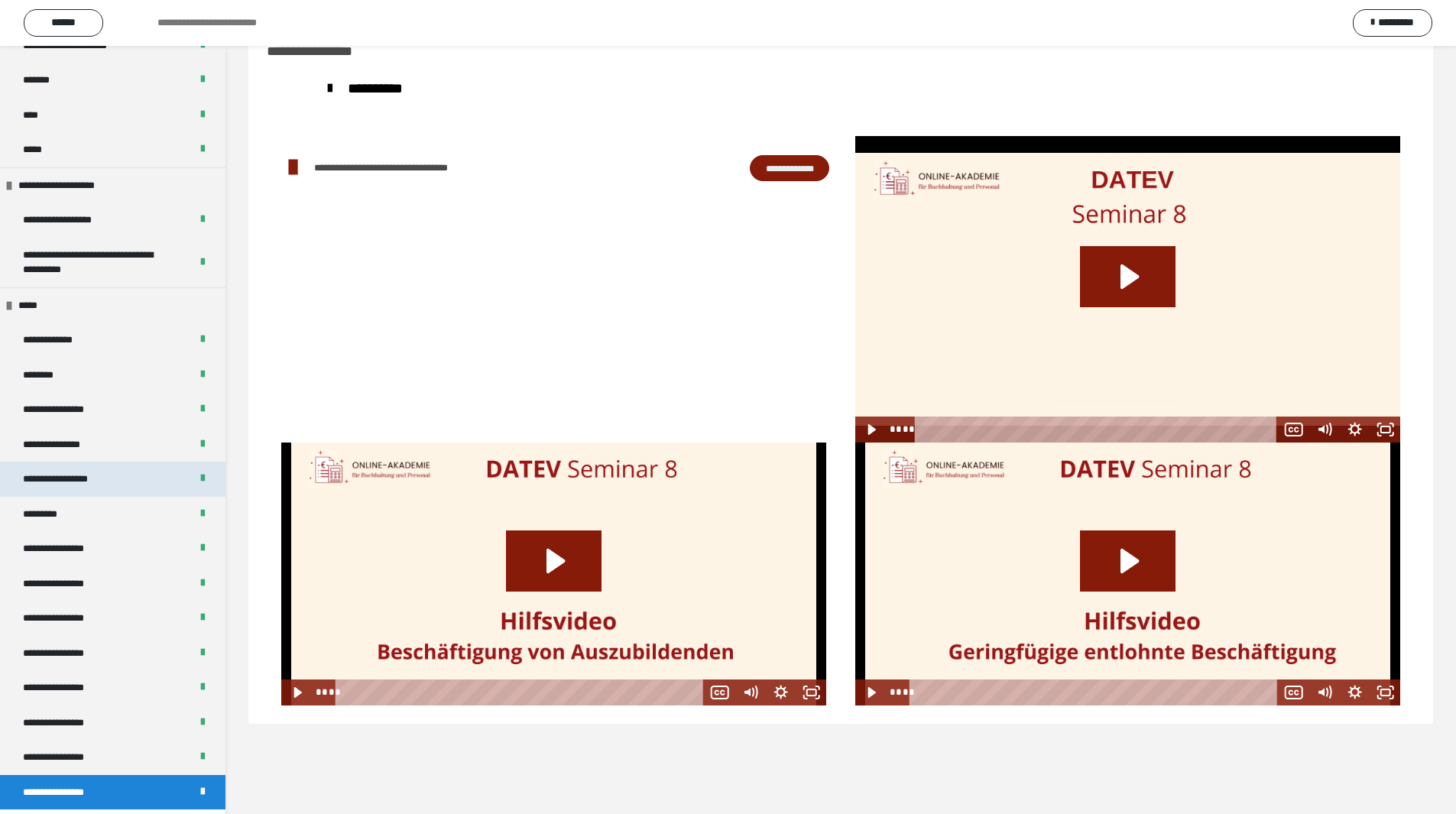 click on "**********" at bounding box center (71, 479) 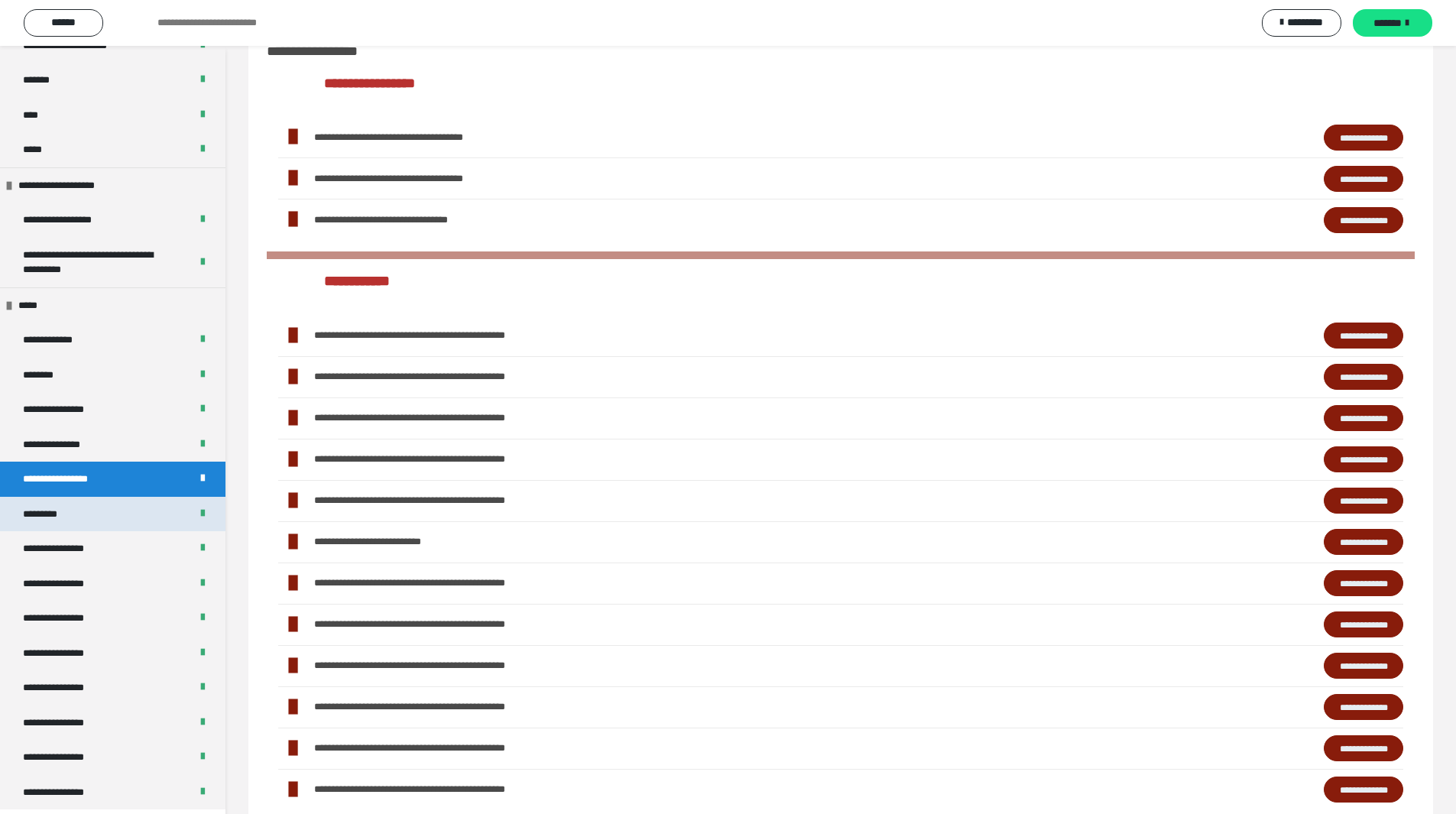 click on "*********" at bounding box center (52, 514) 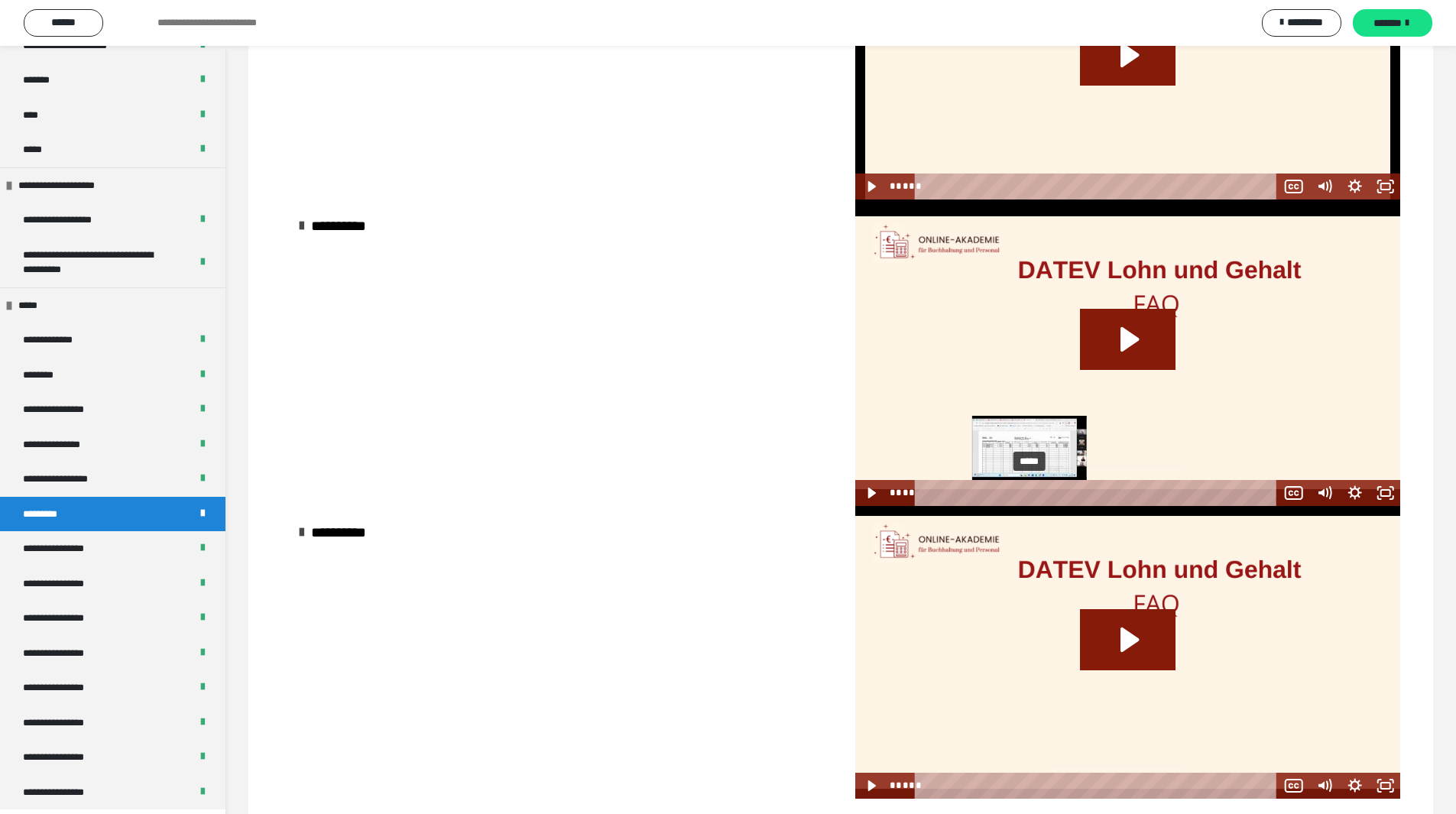 scroll, scrollTop: 1104, scrollLeft: 0, axis: vertical 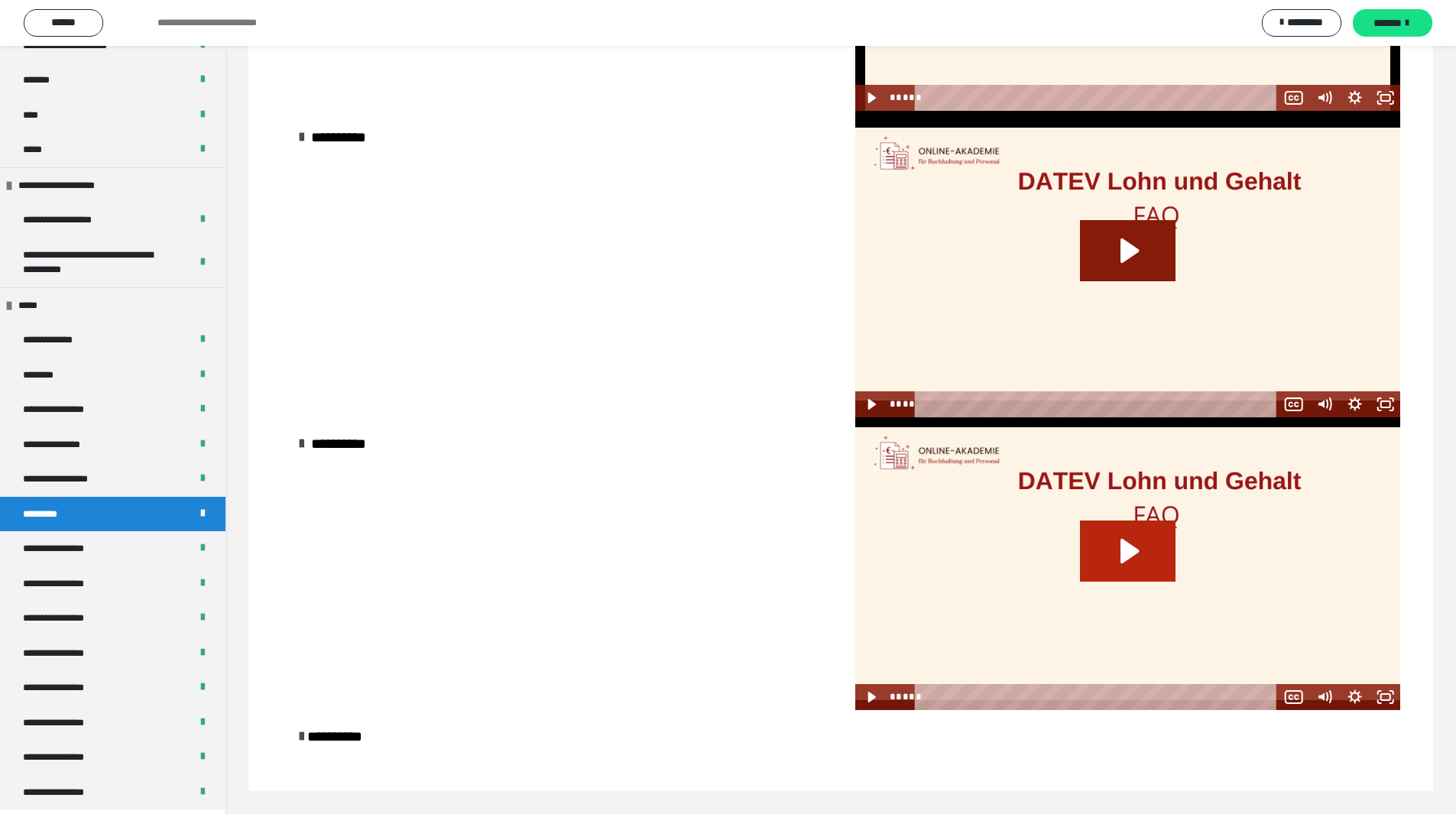 click 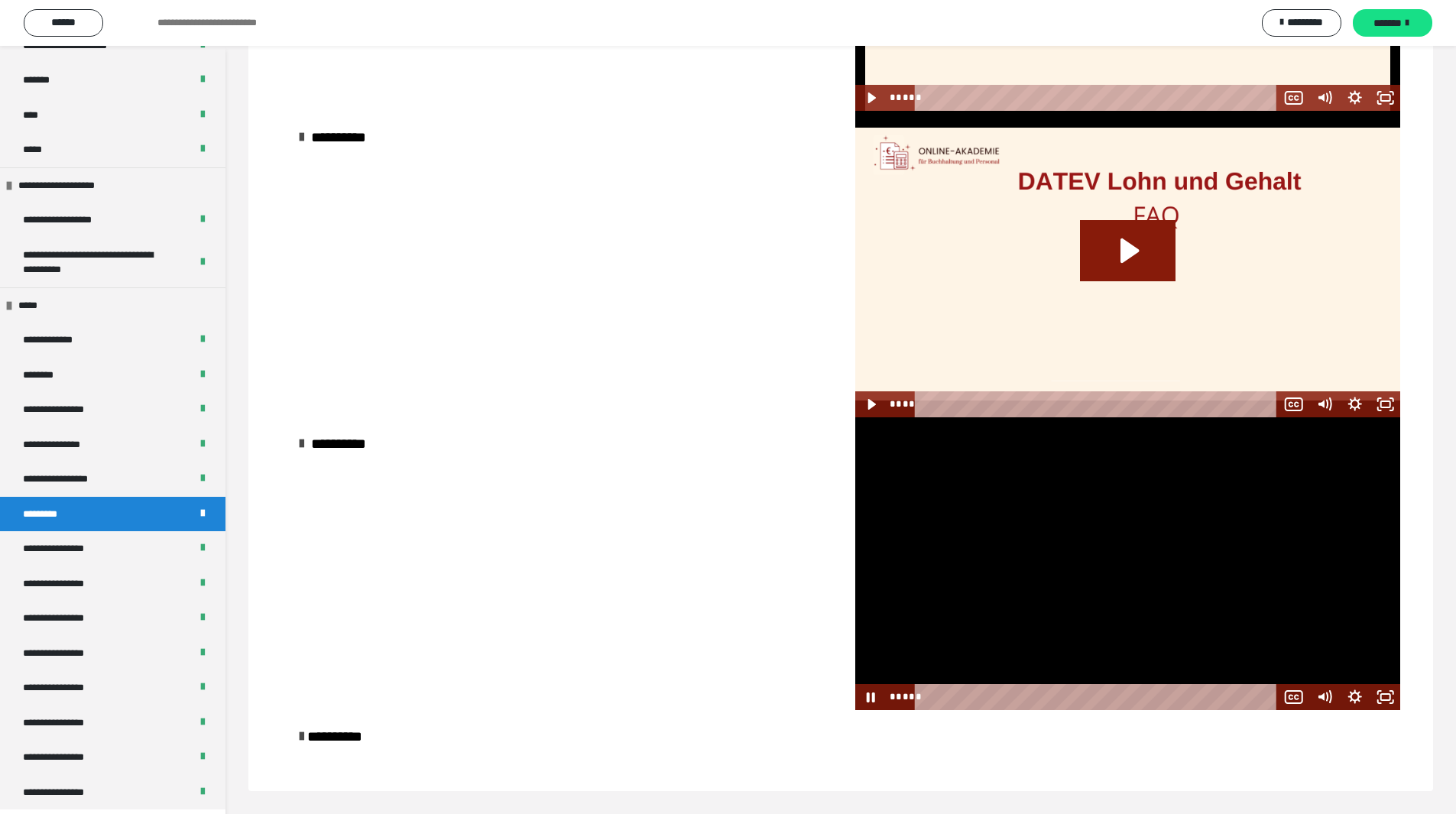click at bounding box center (1127, 563) 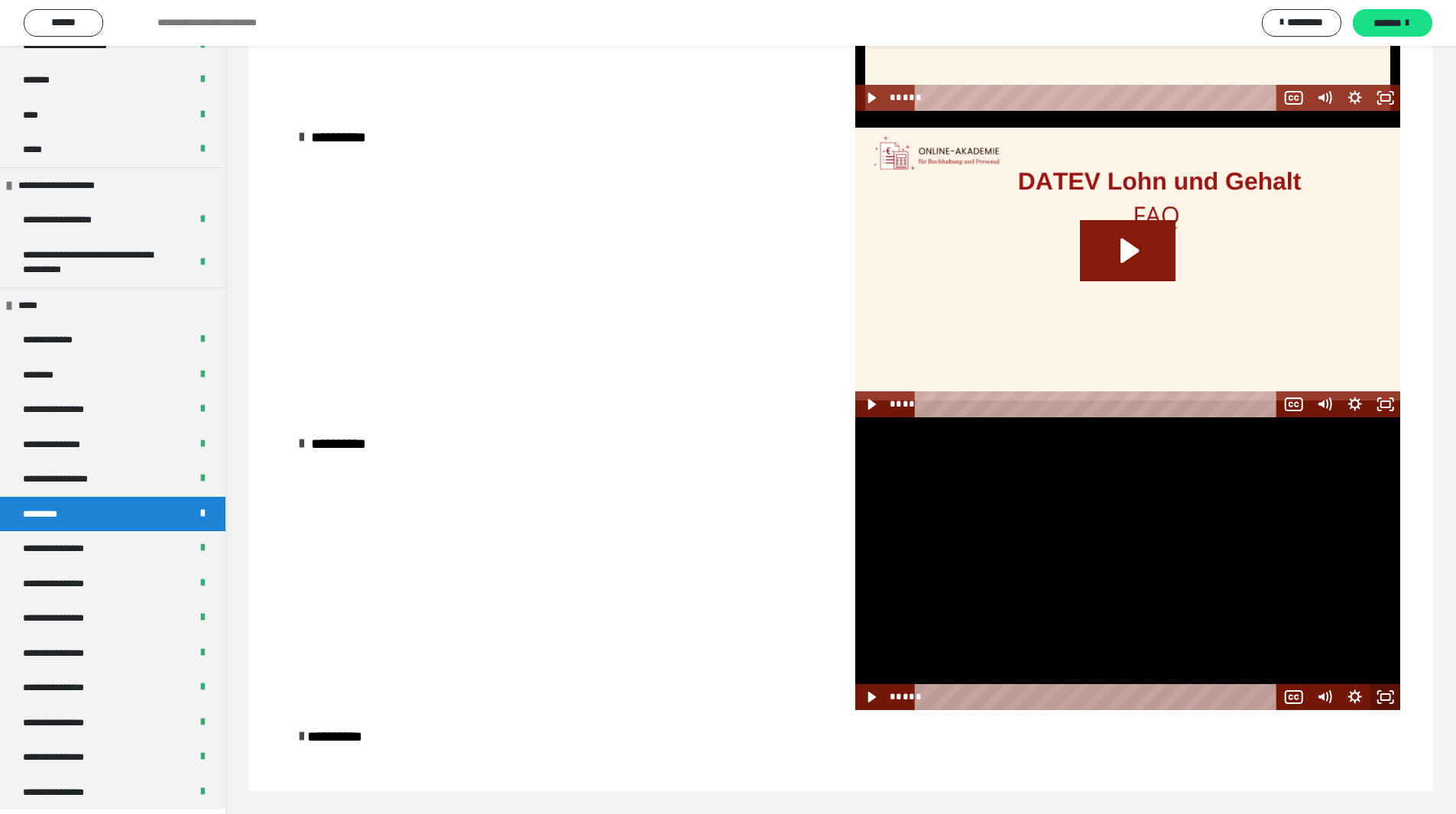 click 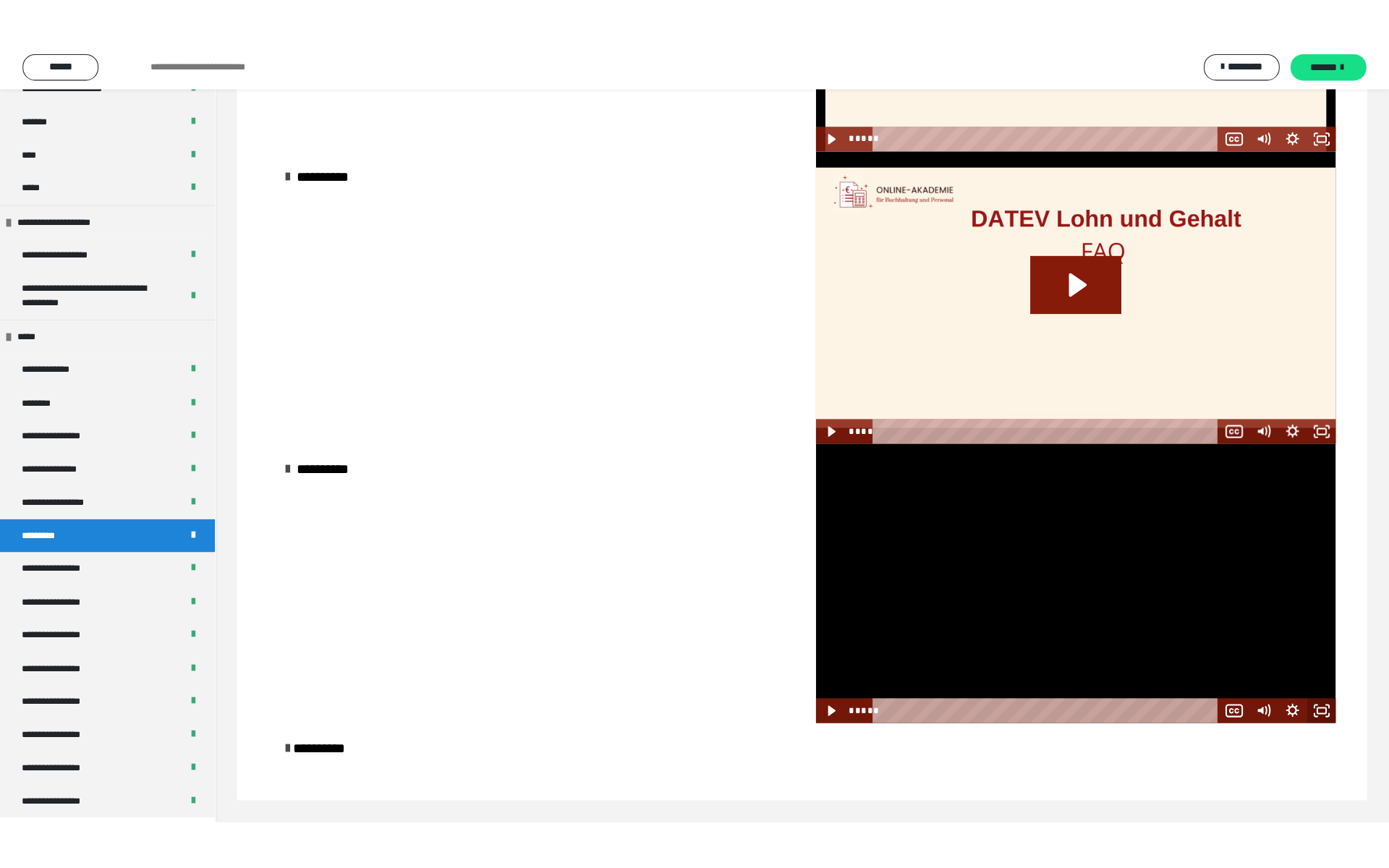 scroll, scrollTop: 963, scrollLeft: 0, axis: vertical 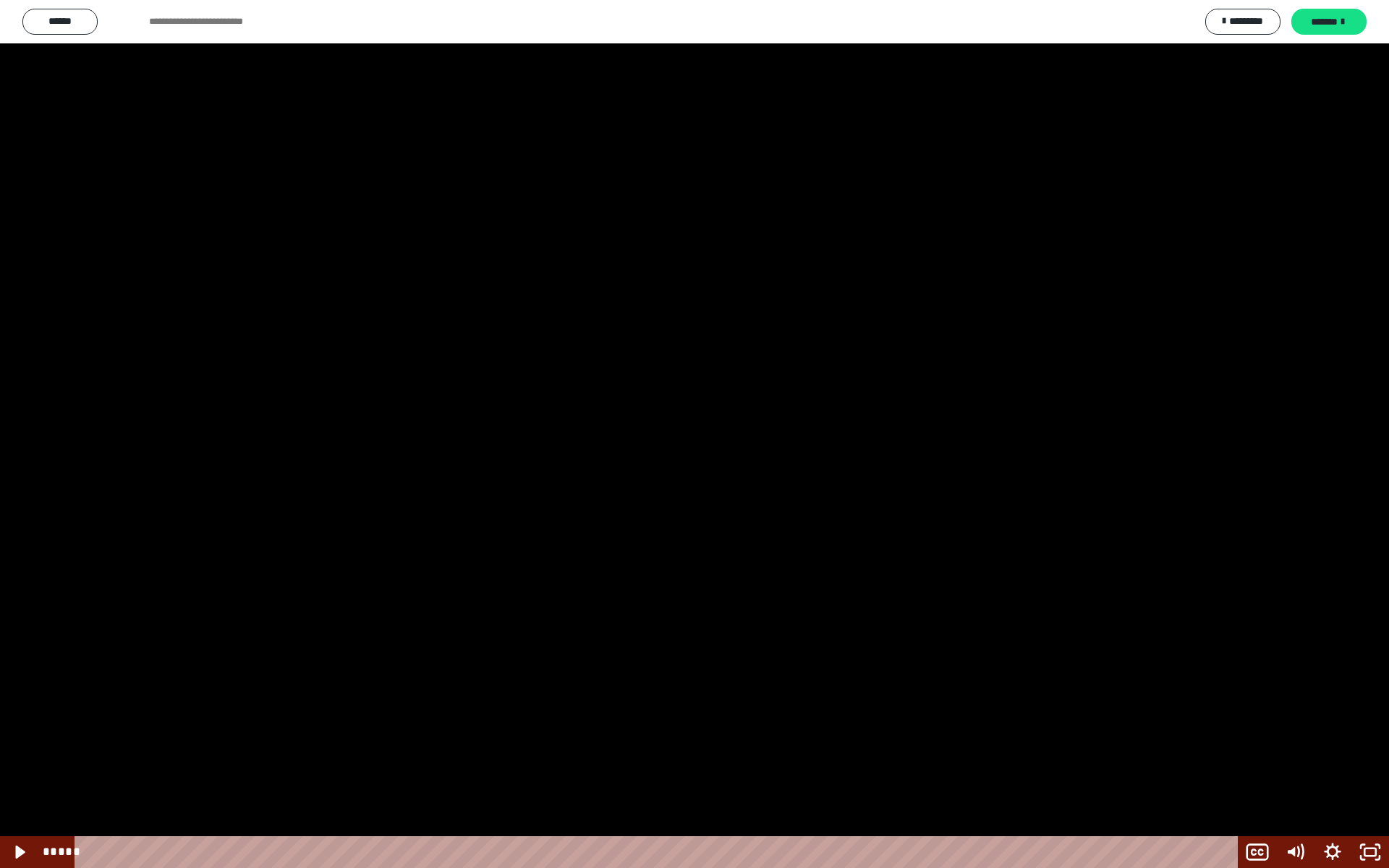 click at bounding box center [694, 434] 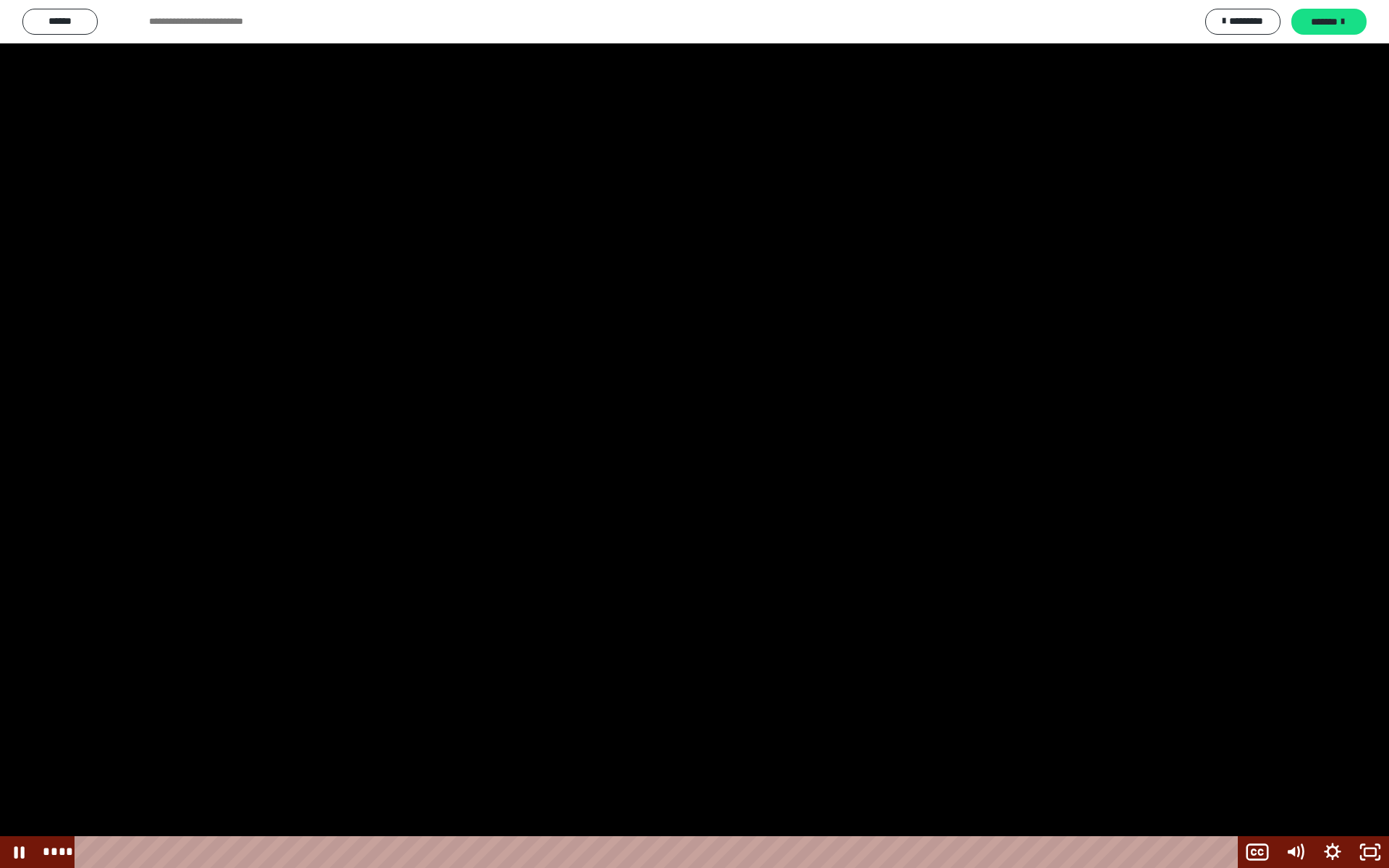 click at bounding box center (694, 434) 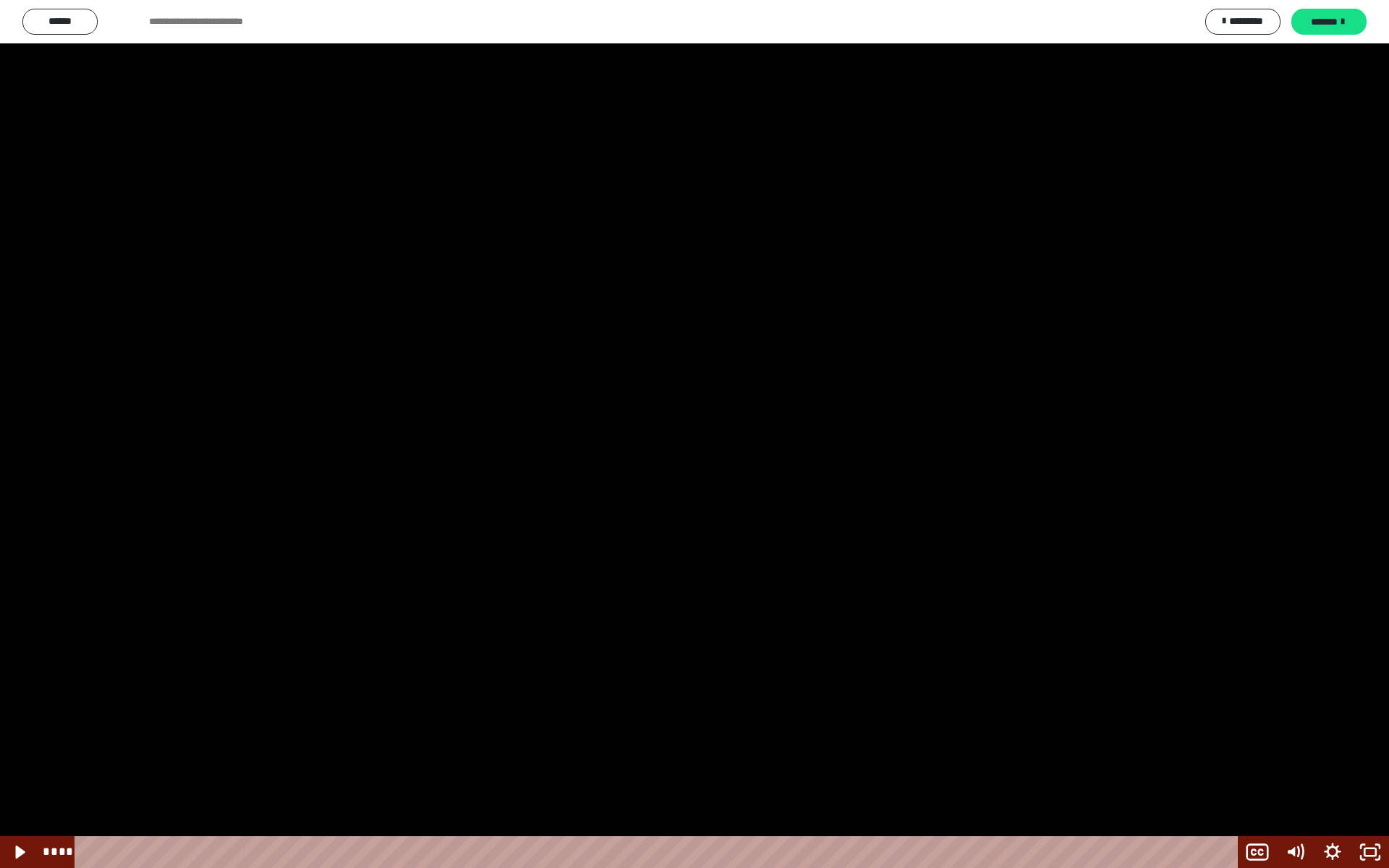 click at bounding box center [694, 434] 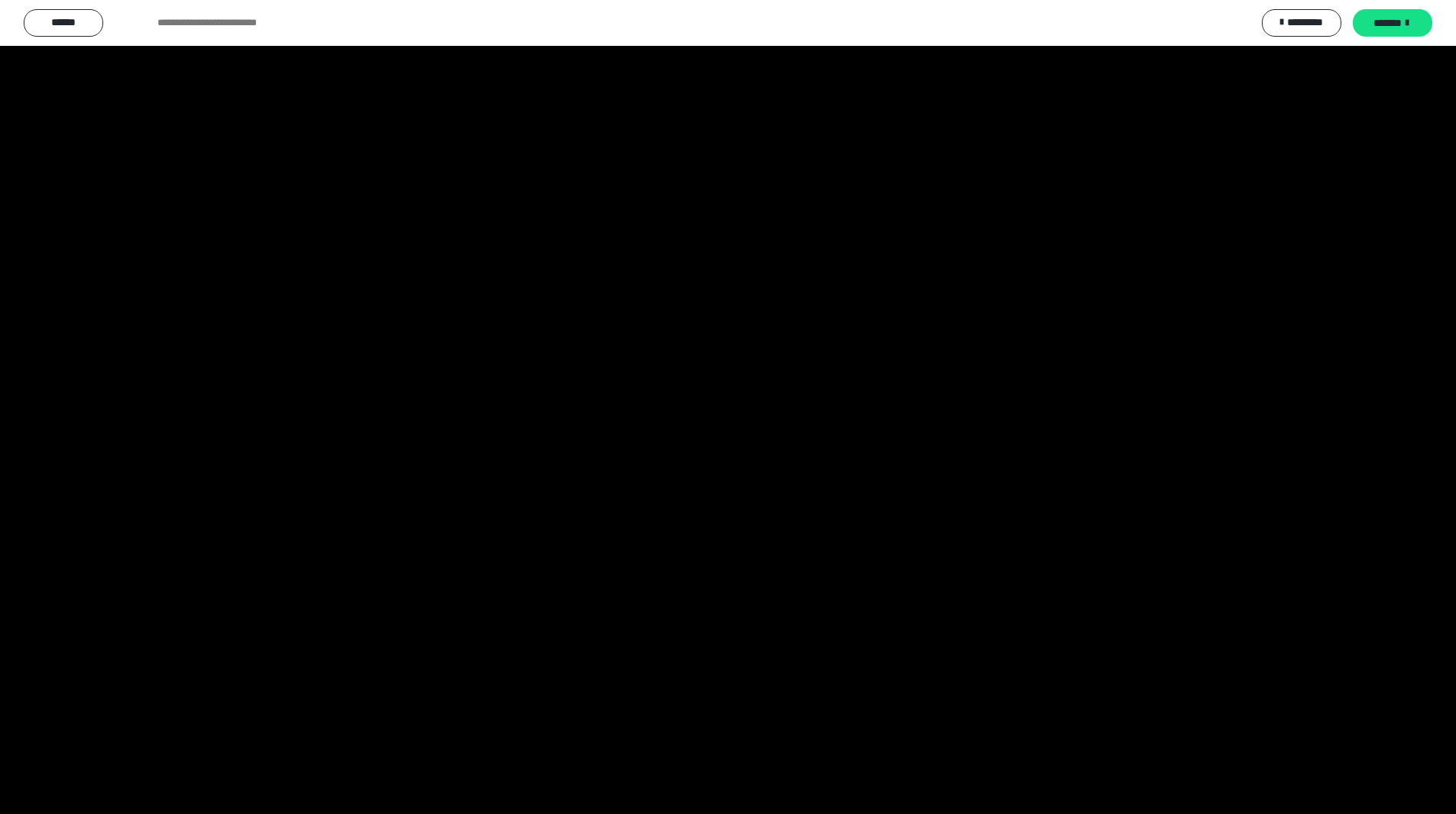 scroll, scrollTop: 1674, scrollLeft: 0, axis: vertical 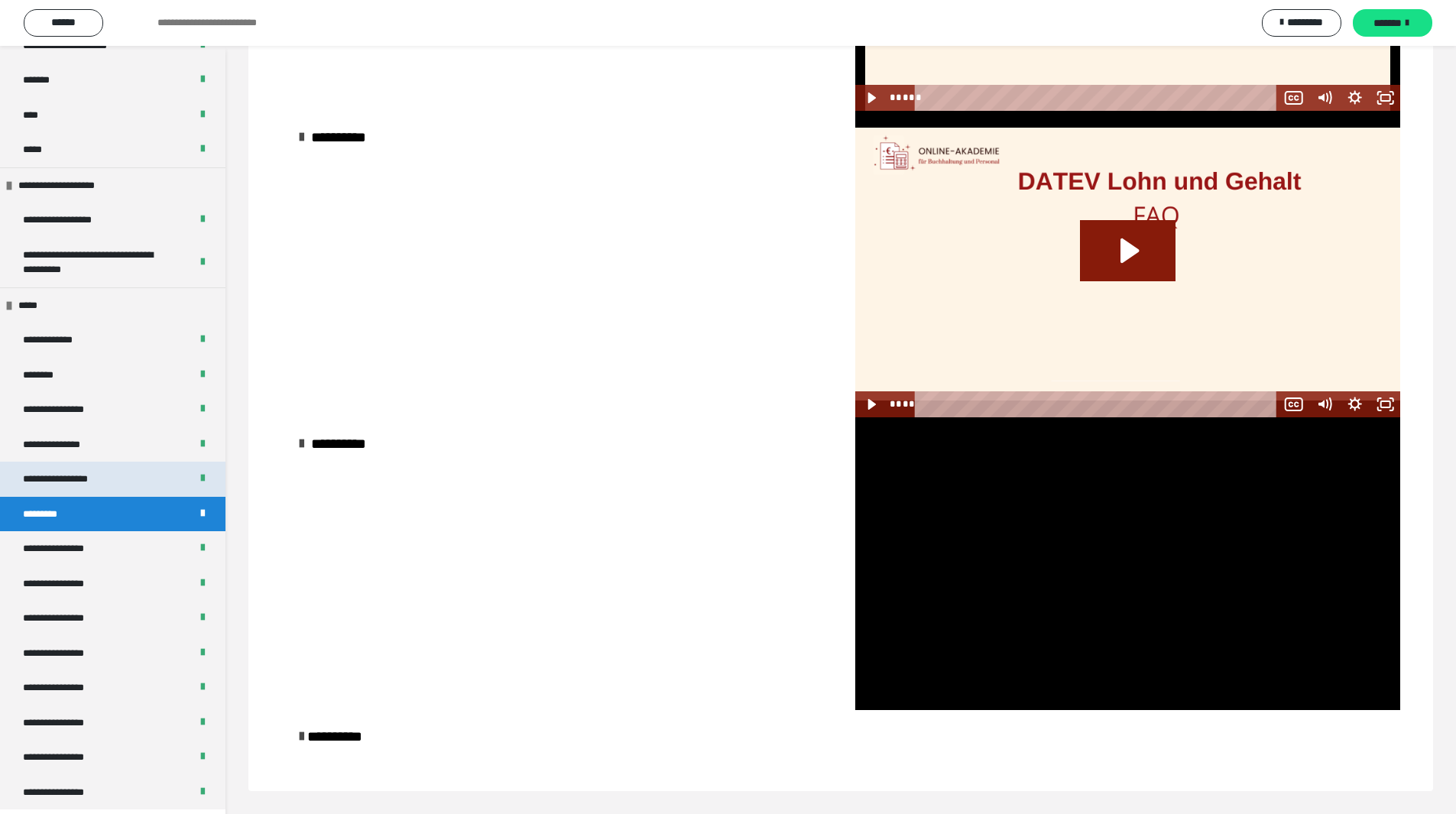 click on "**********" at bounding box center [71, 479] 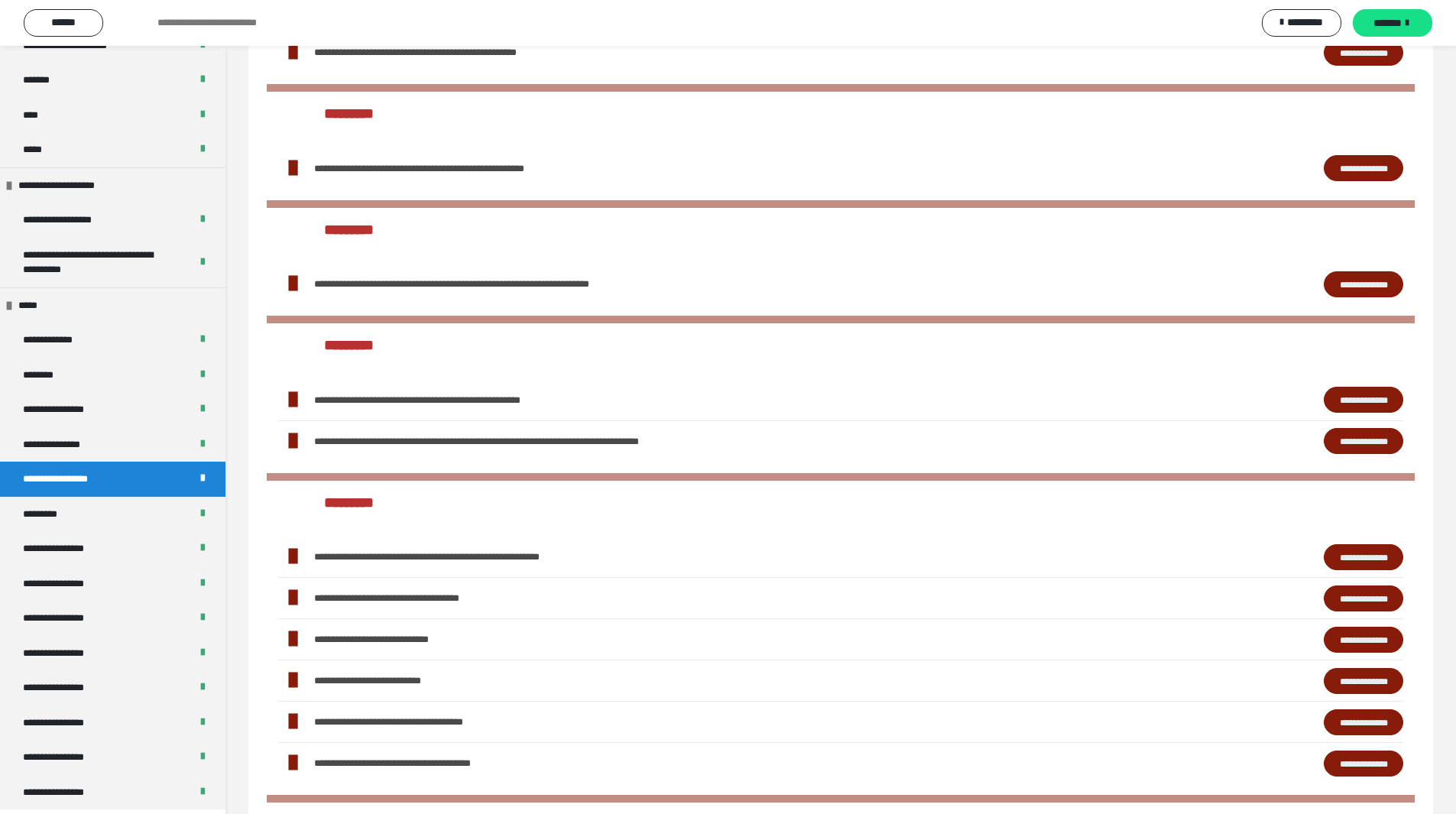 scroll, scrollTop: 1600, scrollLeft: 0, axis: vertical 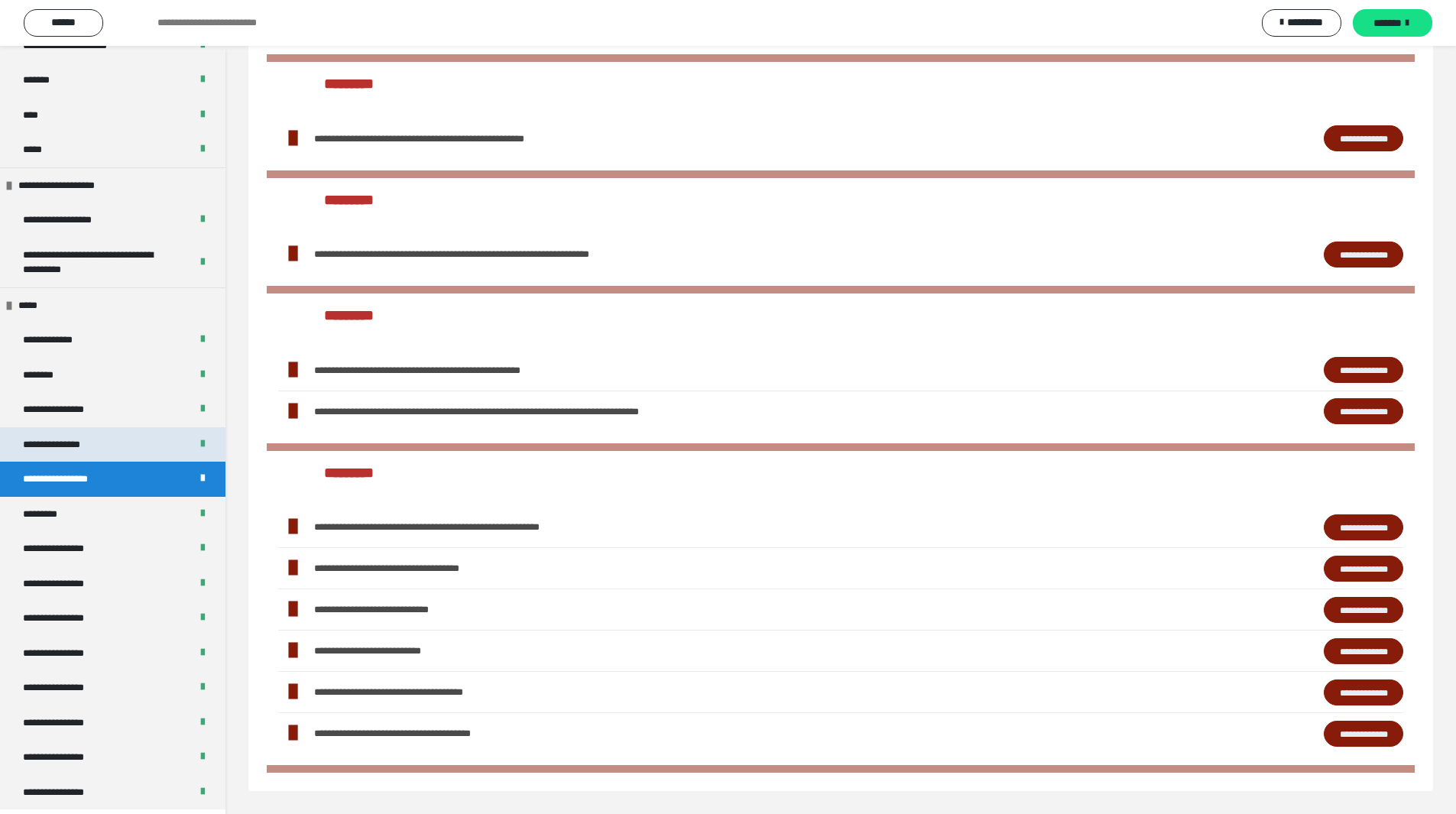 click on "**********" at bounding box center [112, 445] 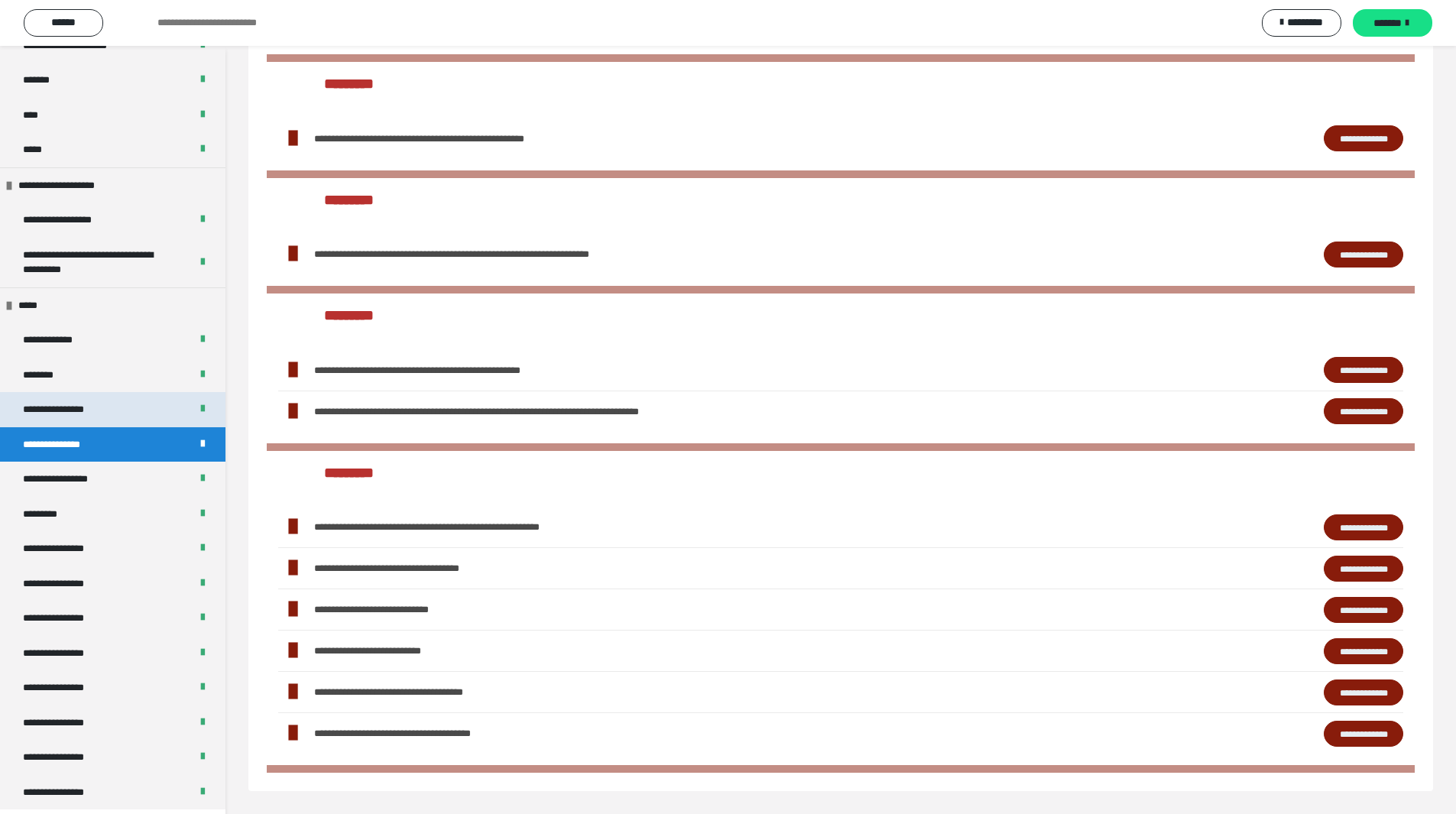 scroll, scrollTop: 46, scrollLeft: 0, axis: vertical 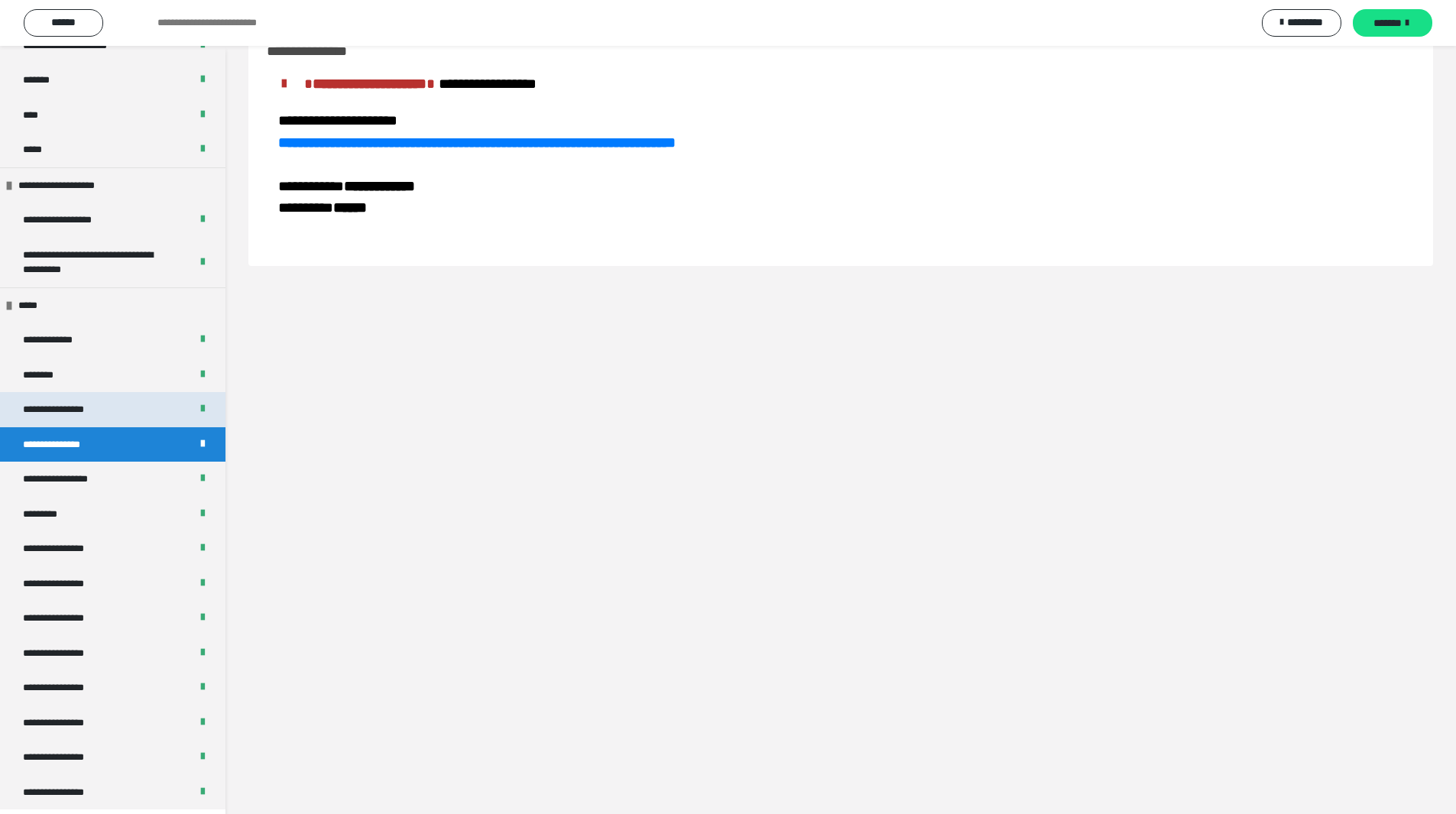 click on "**********" at bounding box center (67, 410) 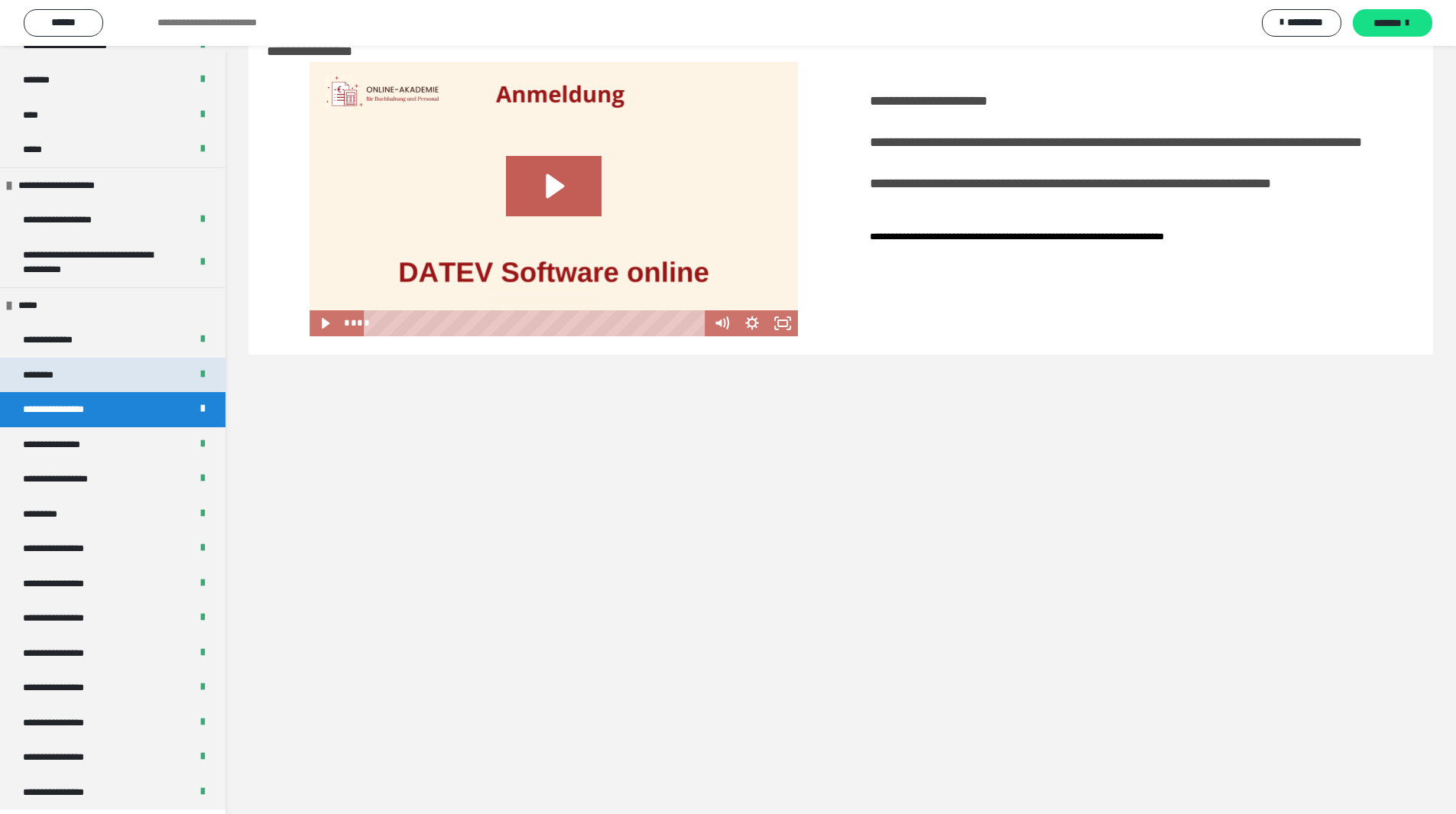 click on "********" at bounding box center [45, 375] 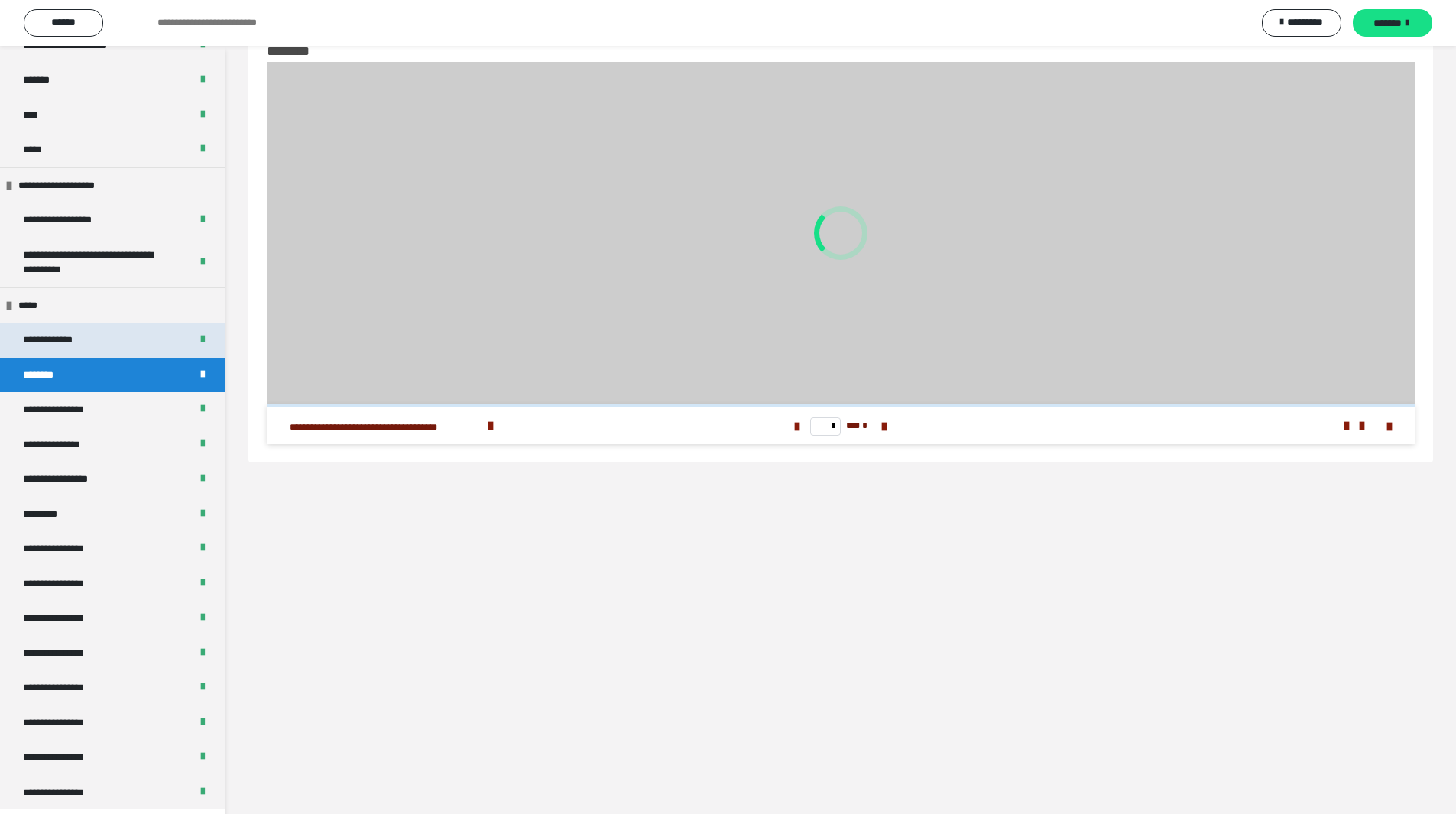 click on "**********" at bounding box center (59, 340) 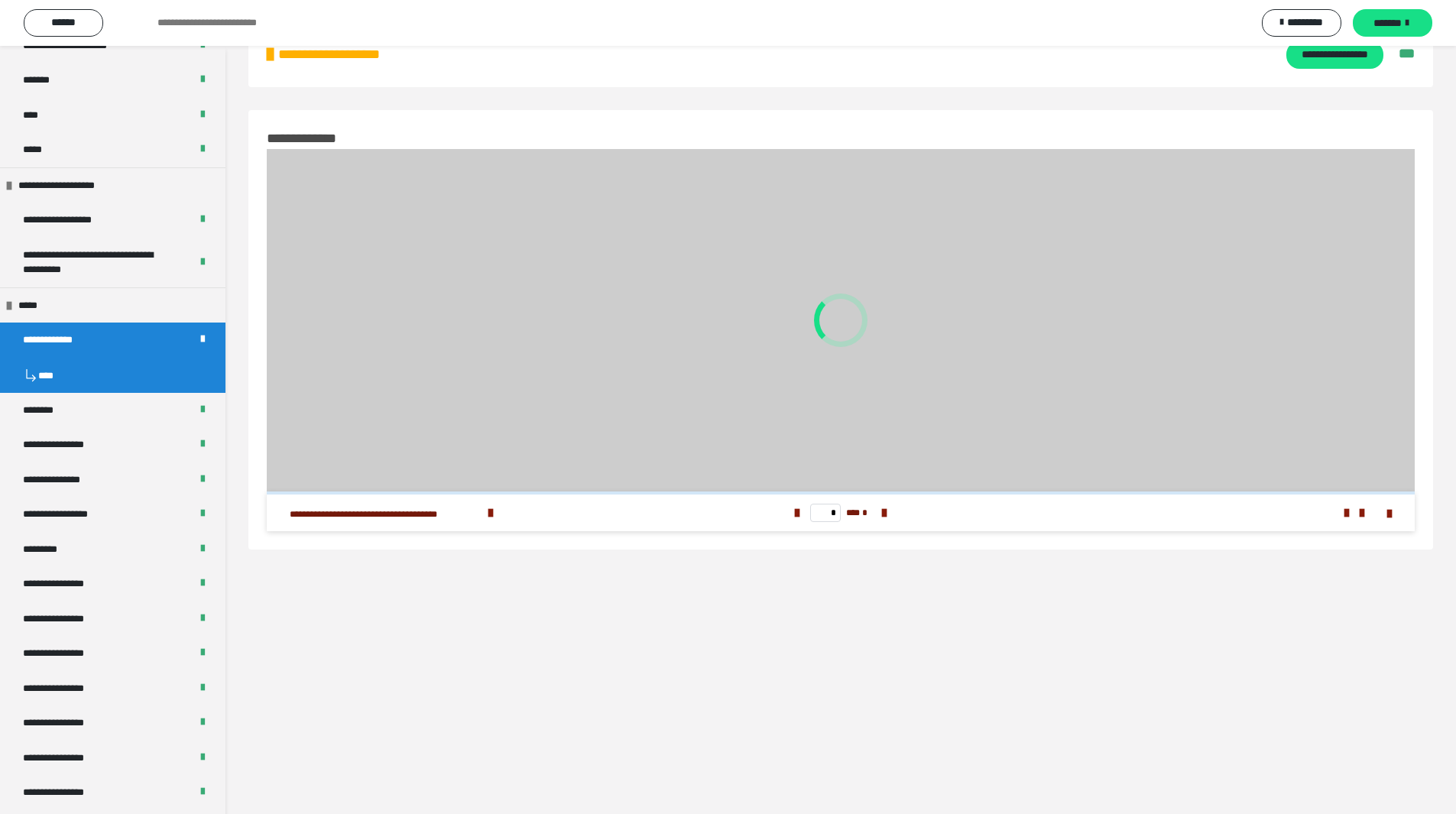 scroll, scrollTop: 1709, scrollLeft: 0, axis: vertical 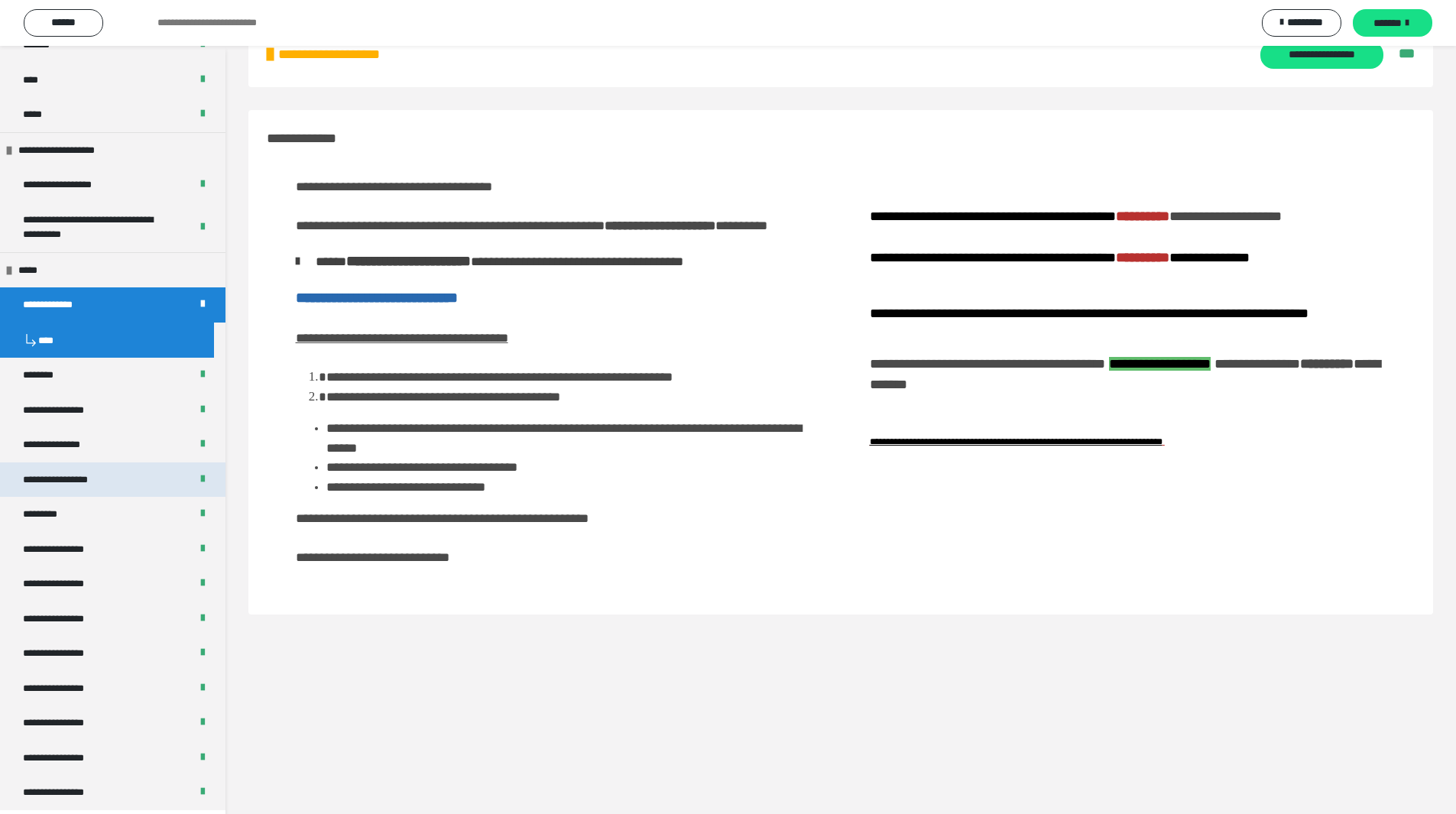 click on "**********" at bounding box center [71, 480] 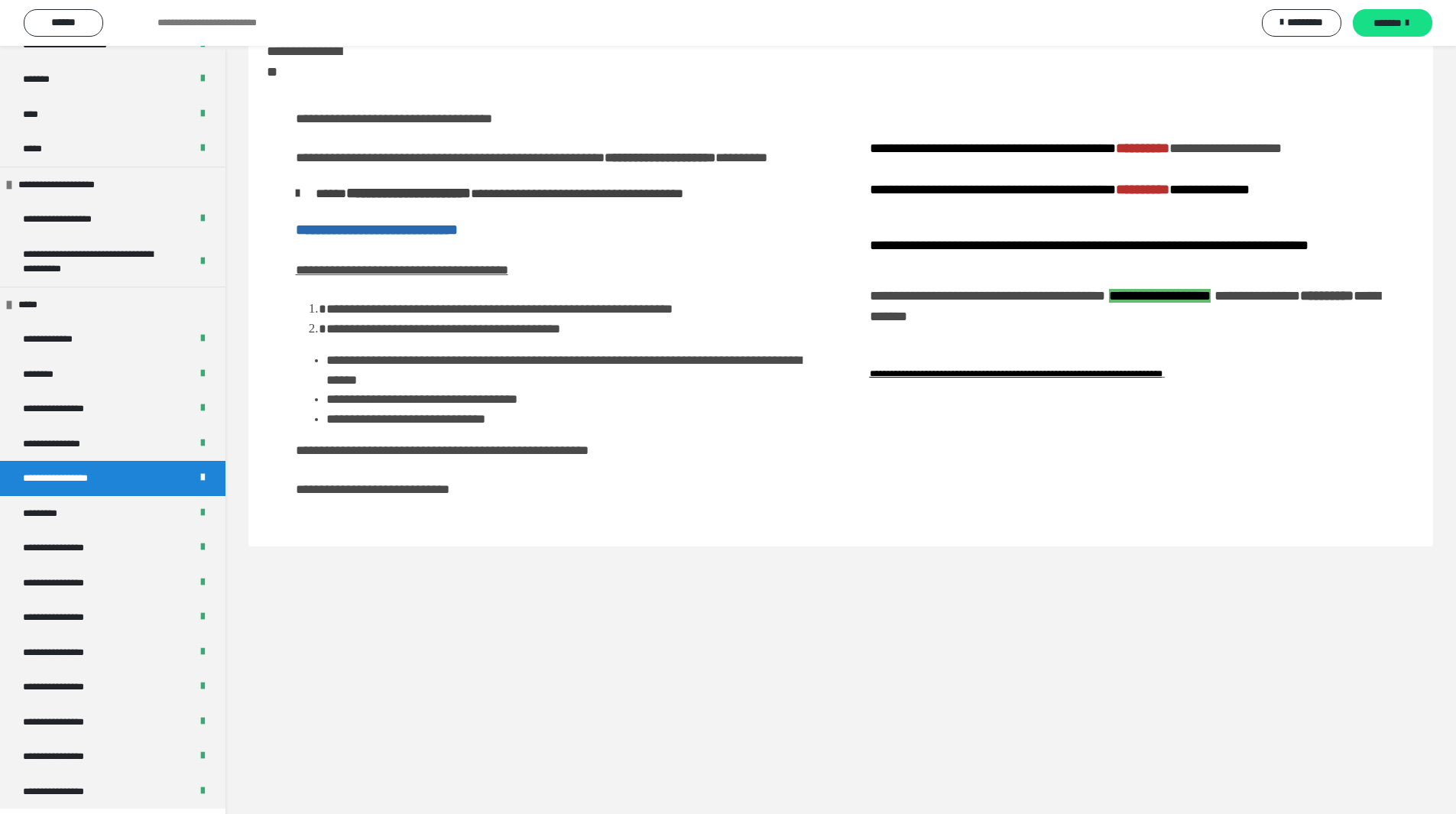 scroll, scrollTop: 1674, scrollLeft: 0, axis: vertical 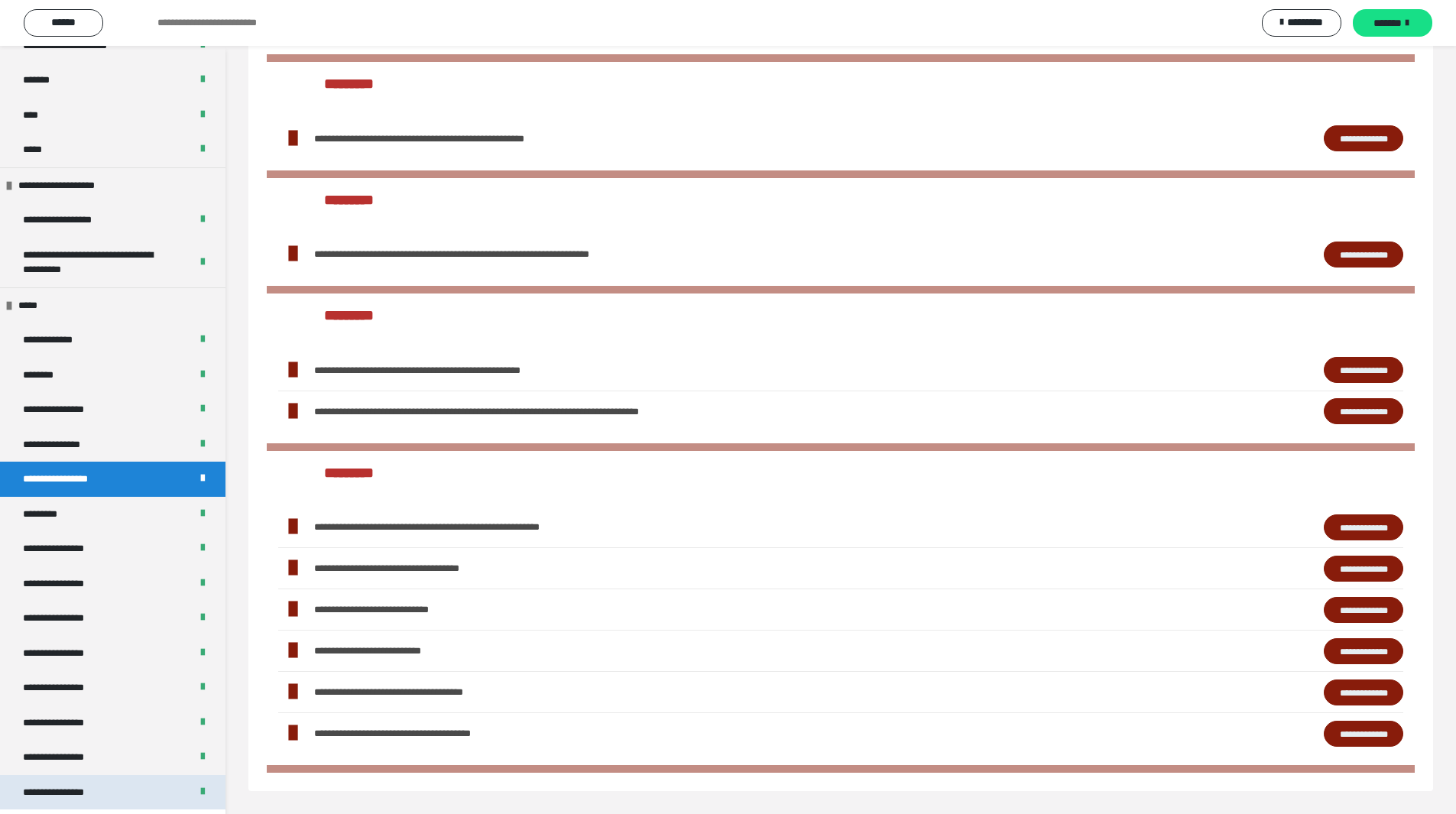 click on "**********" at bounding box center (66, 793) 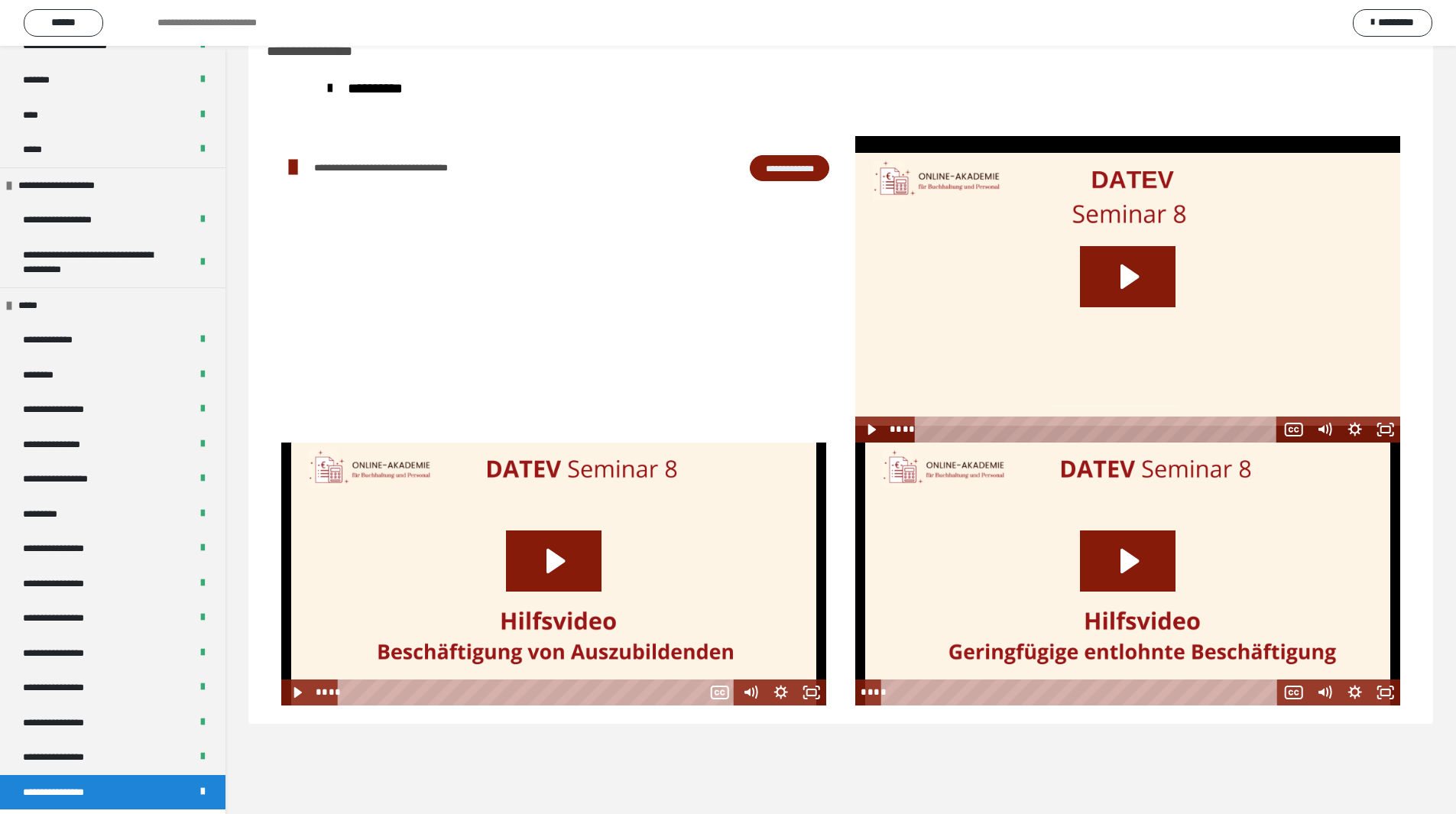 scroll, scrollTop: 46, scrollLeft: 0, axis: vertical 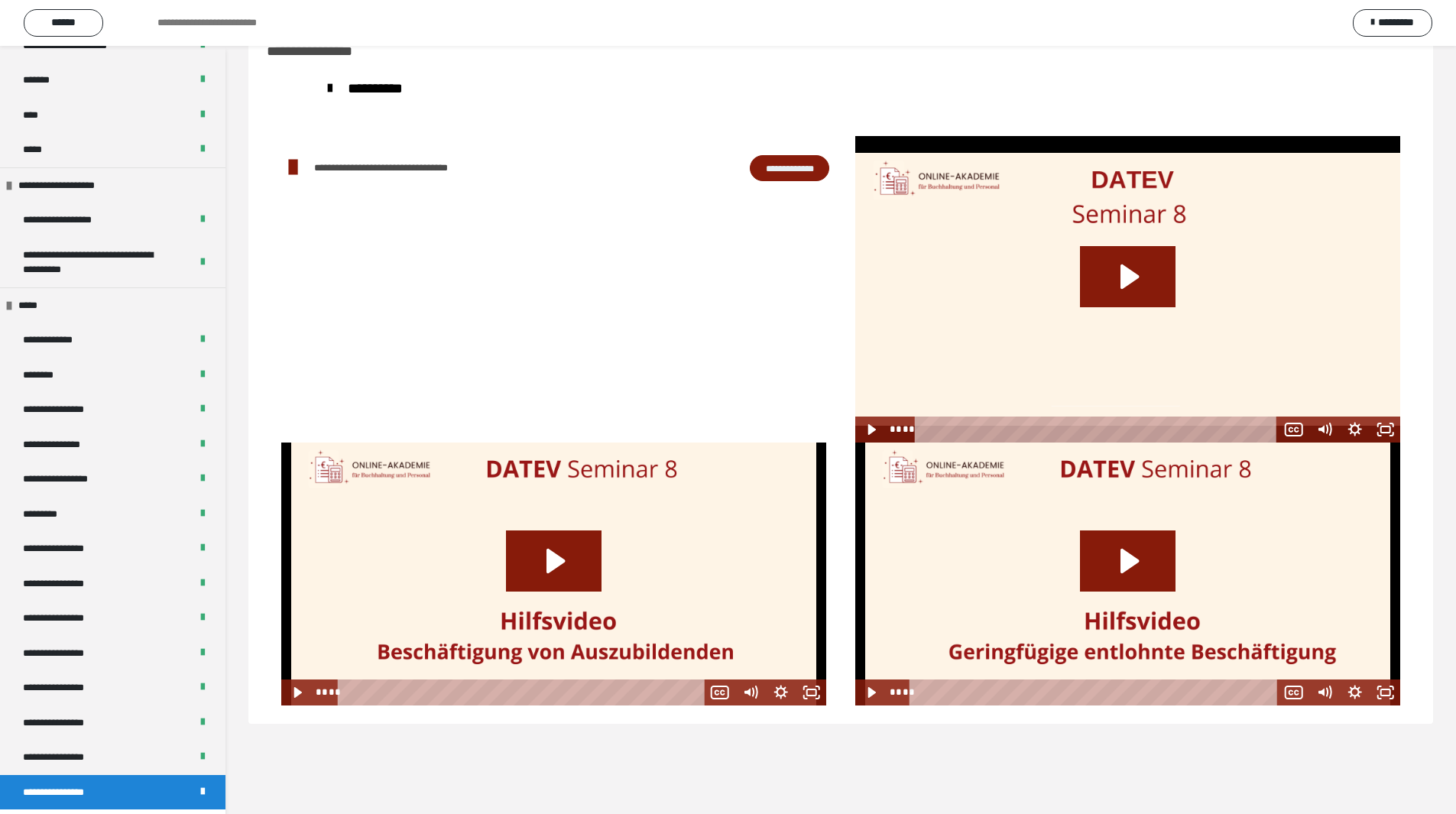 click at bounding box center (553, 289) 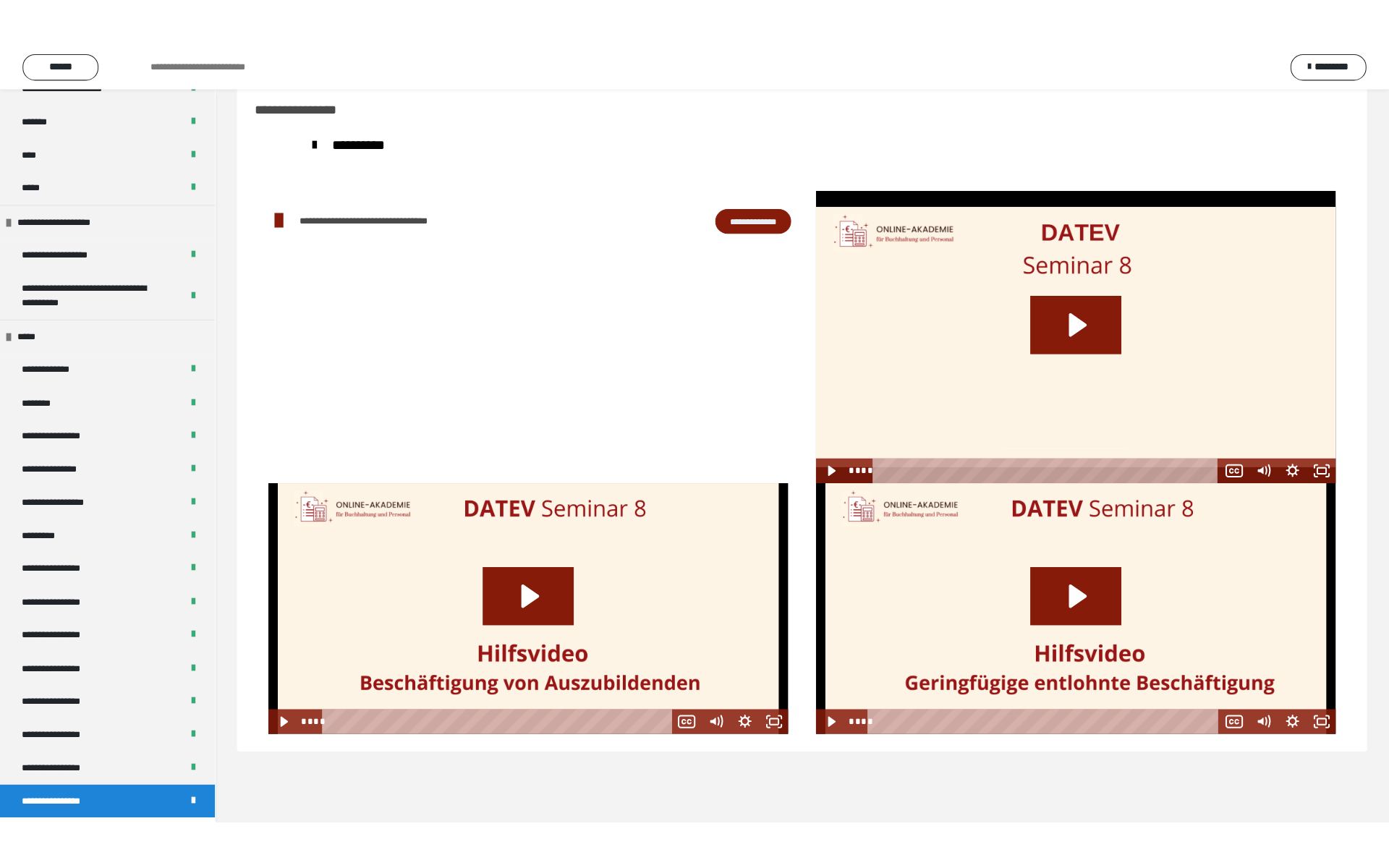 scroll, scrollTop: 43, scrollLeft: 0, axis: vertical 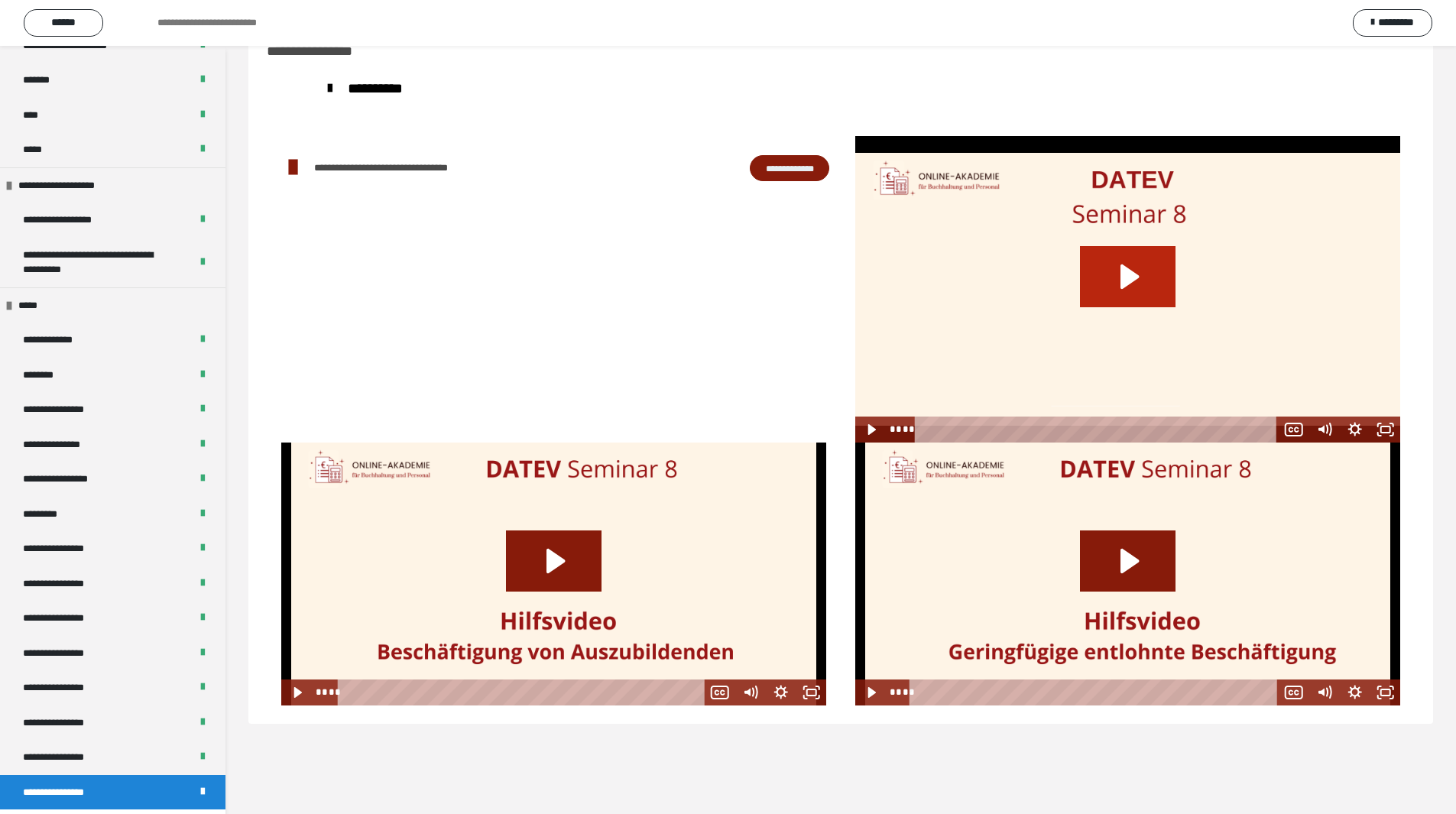 click 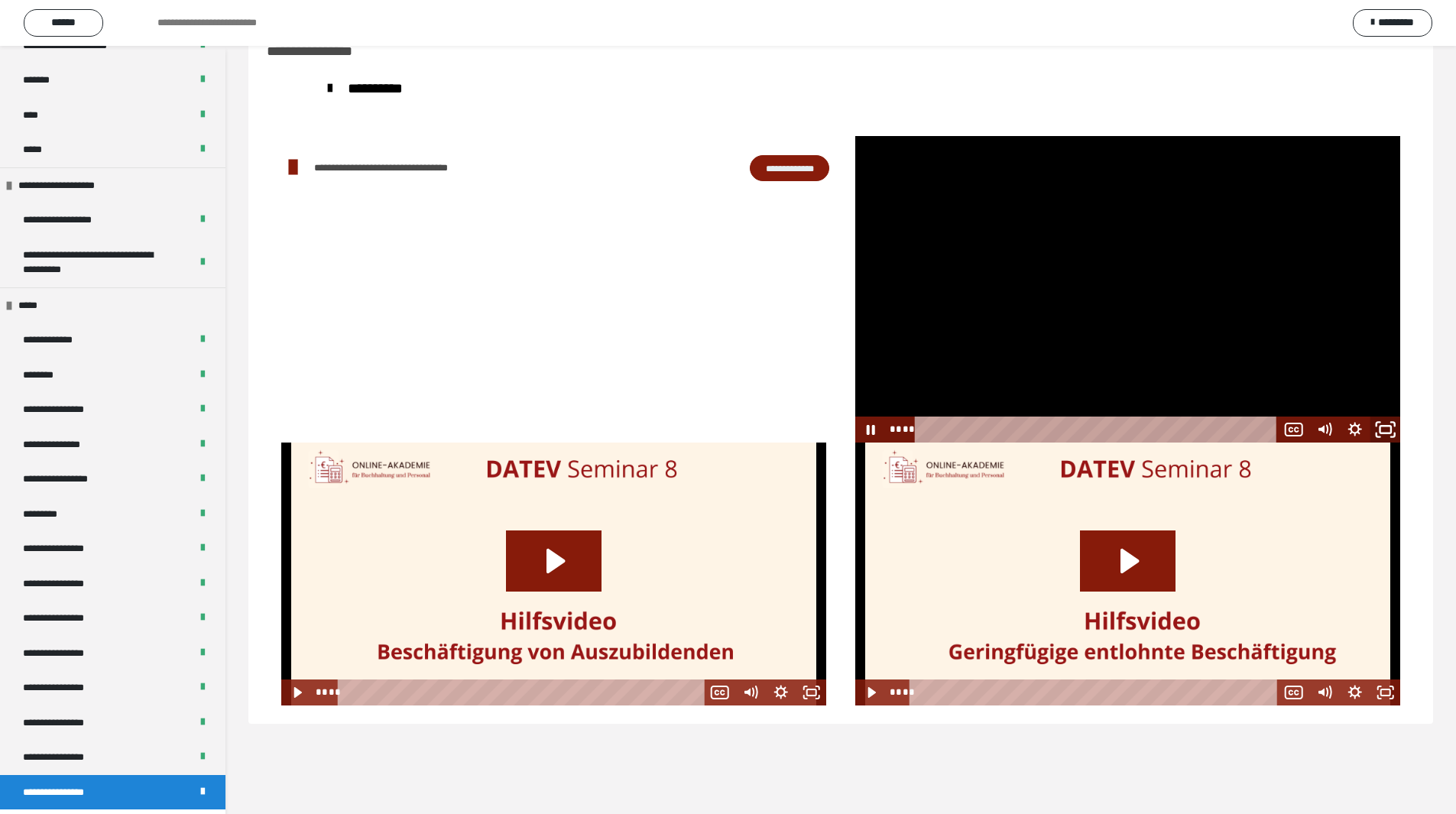 click 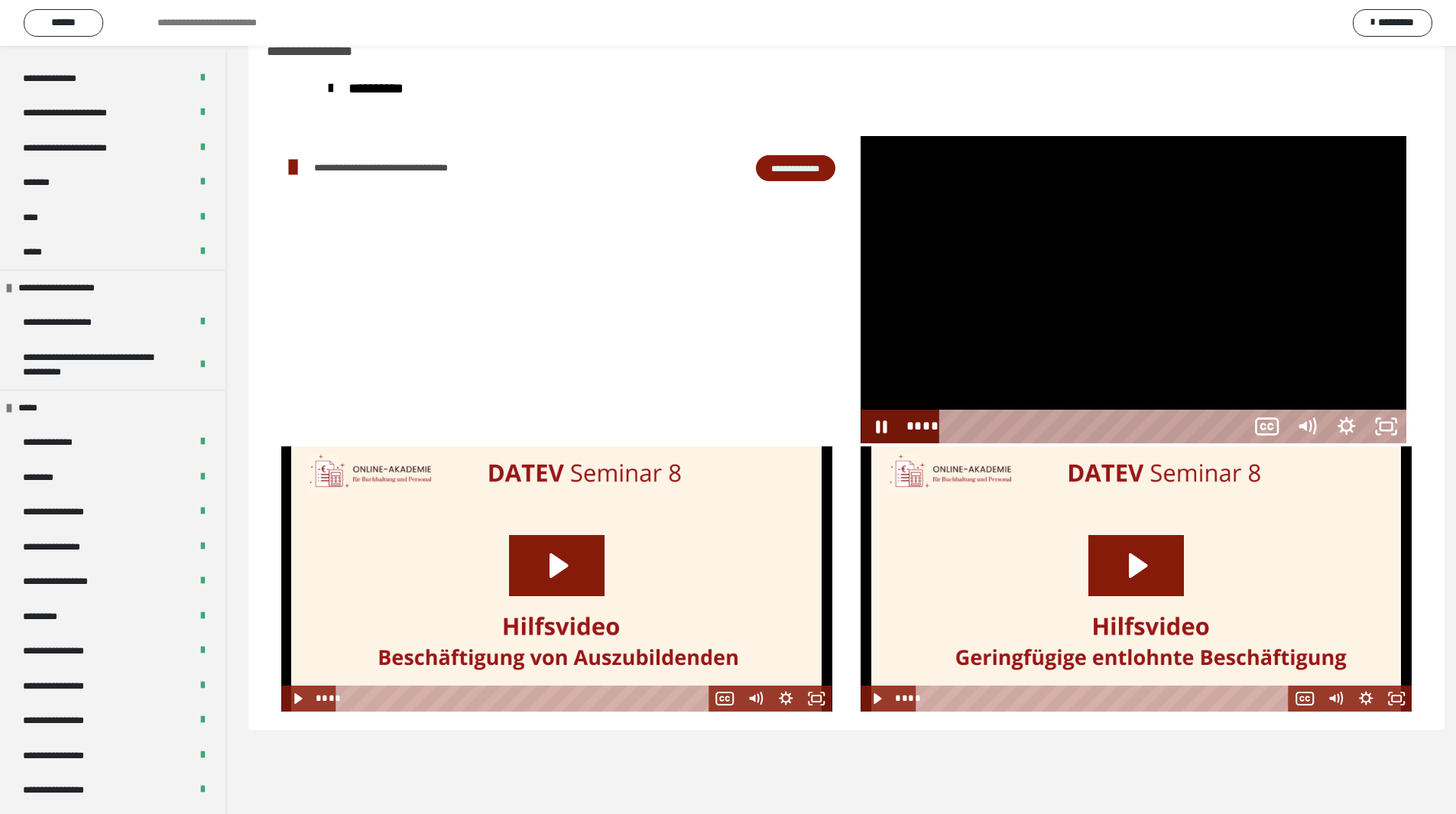 scroll, scrollTop: 1571, scrollLeft: 0, axis: vertical 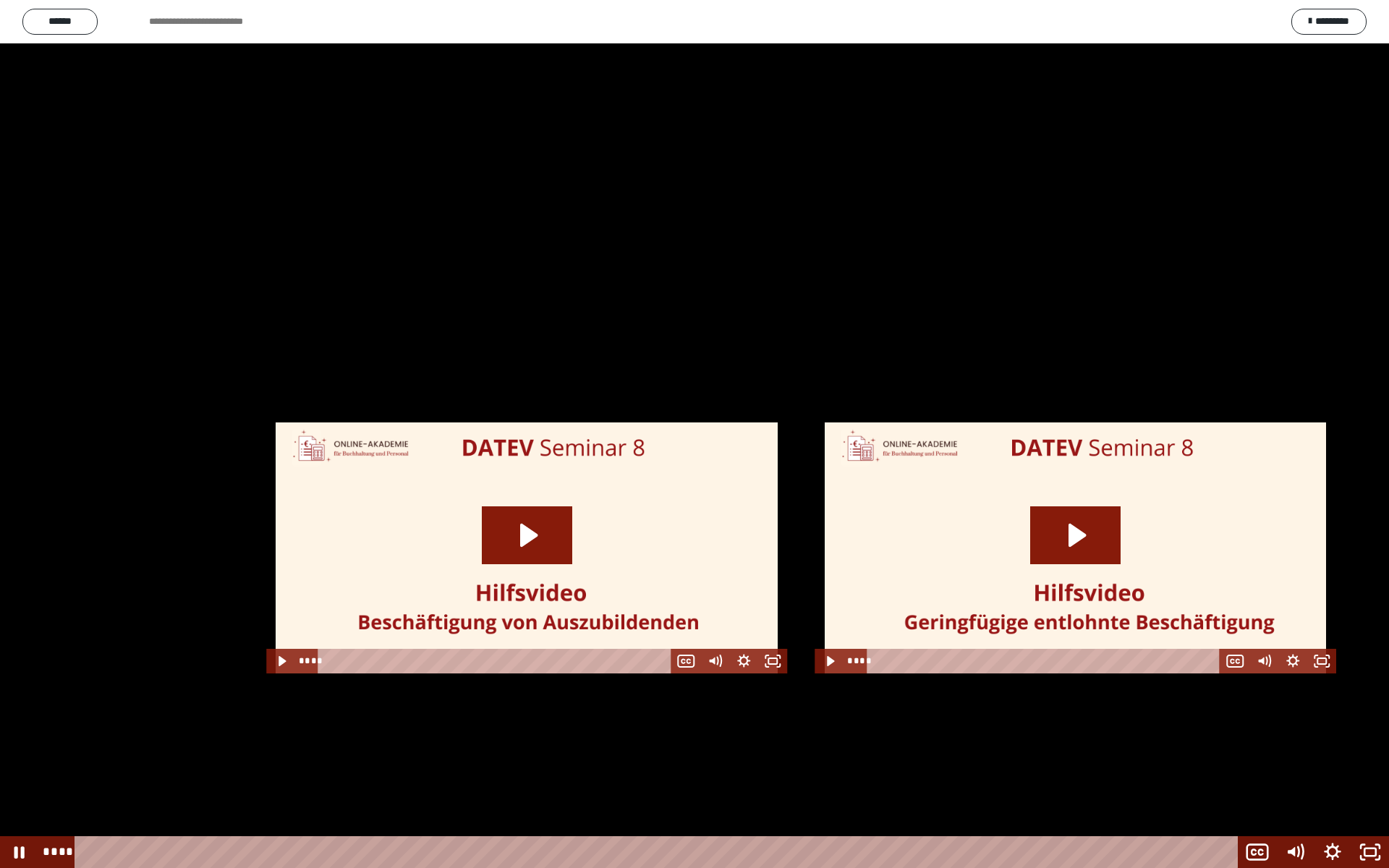 click at bounding box center (694, 434) 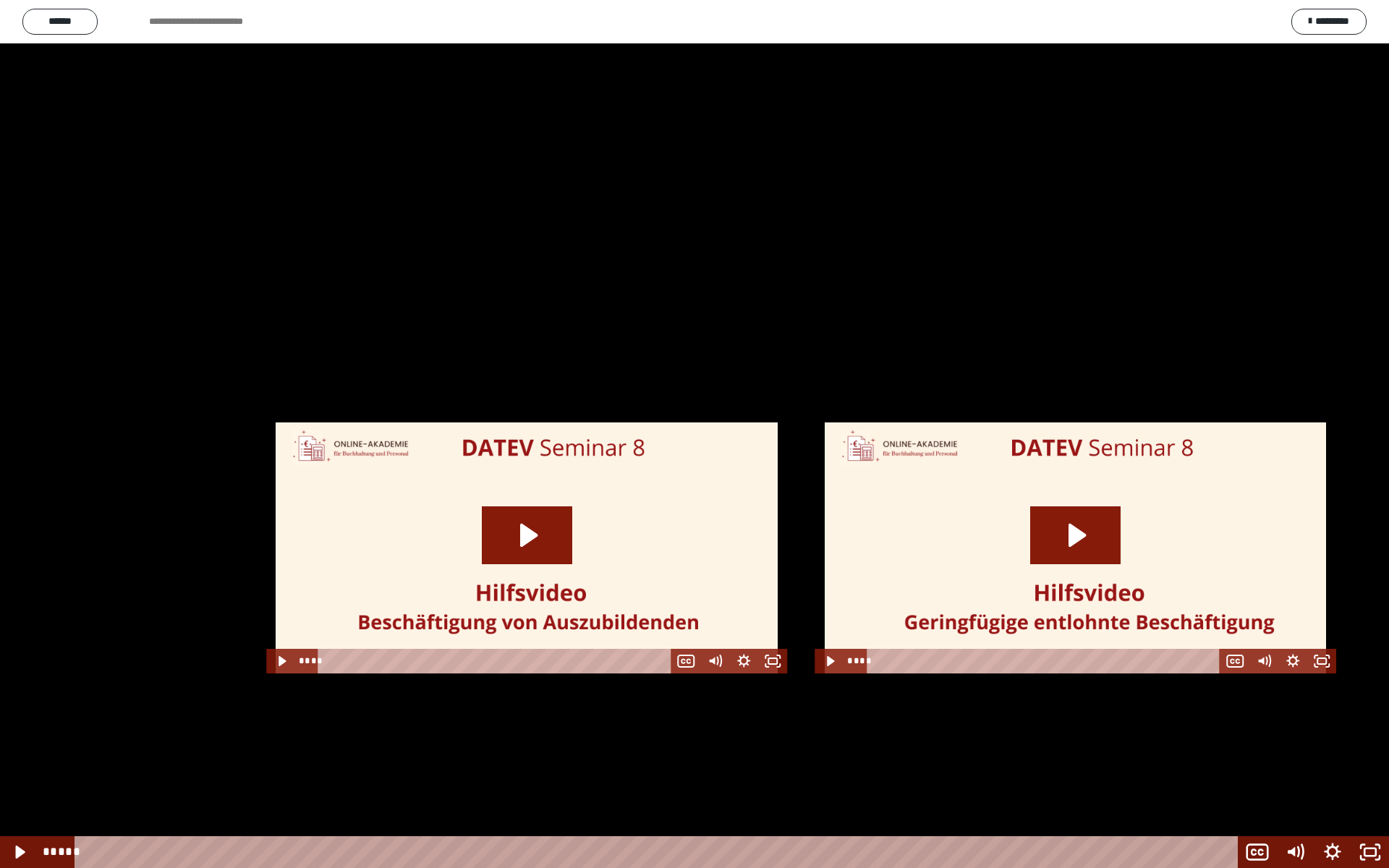 click at bounding box center (694, 434) 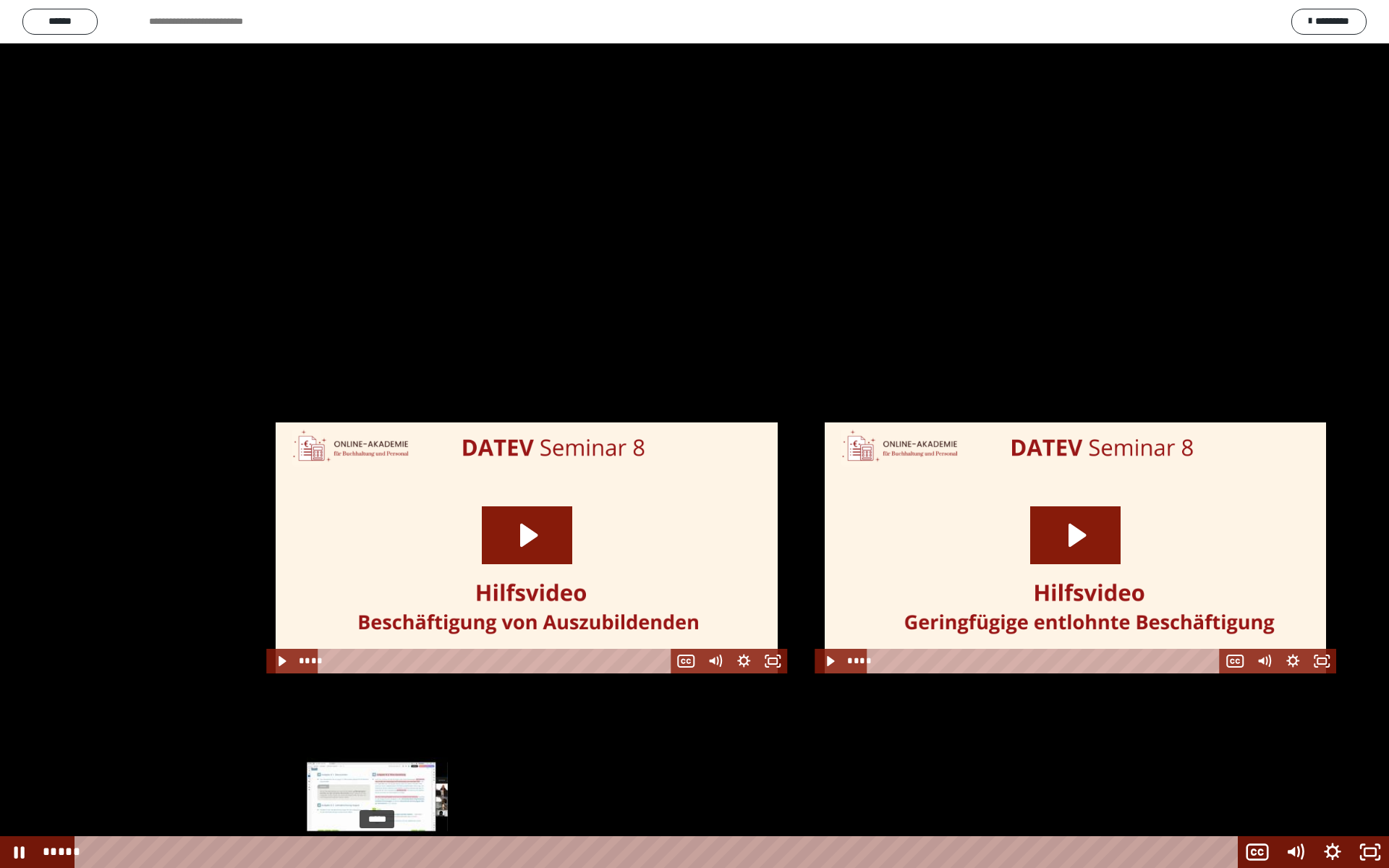 click on "*****" at bounding box center [658, 852] 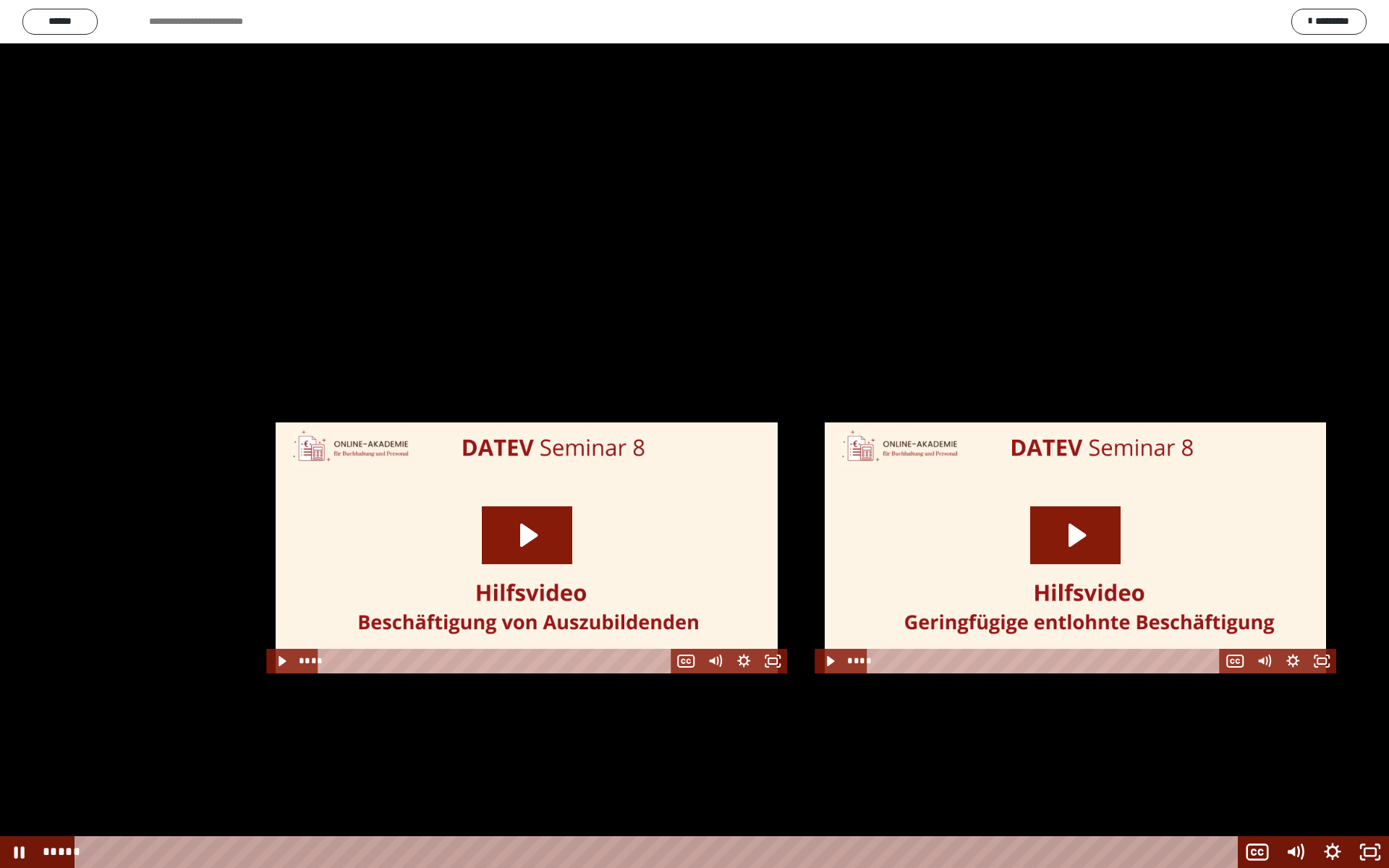 click at bounding box center [694, 434] 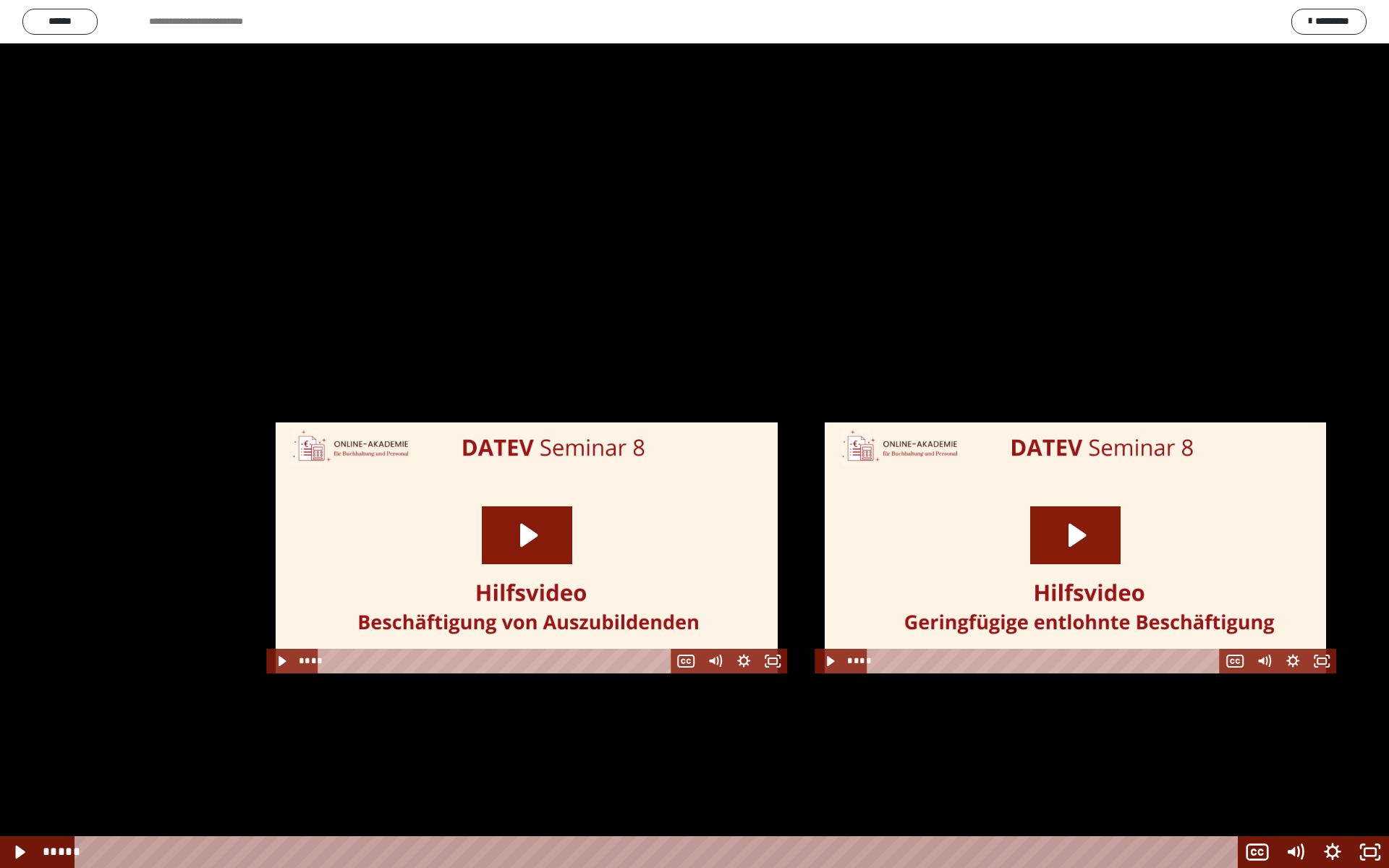 click at bounding box center [694, 434] 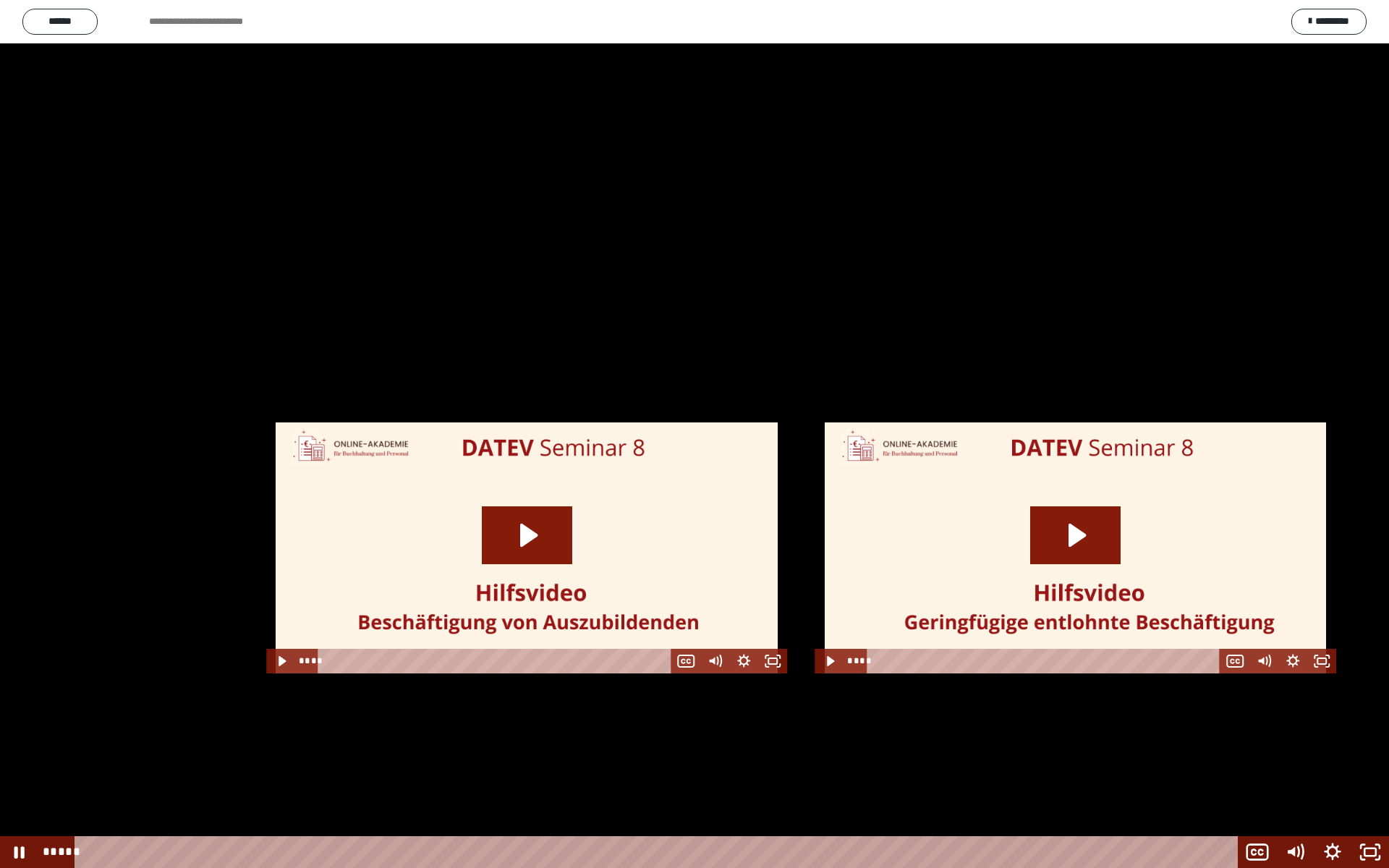 click at bounding box center (694, 434) 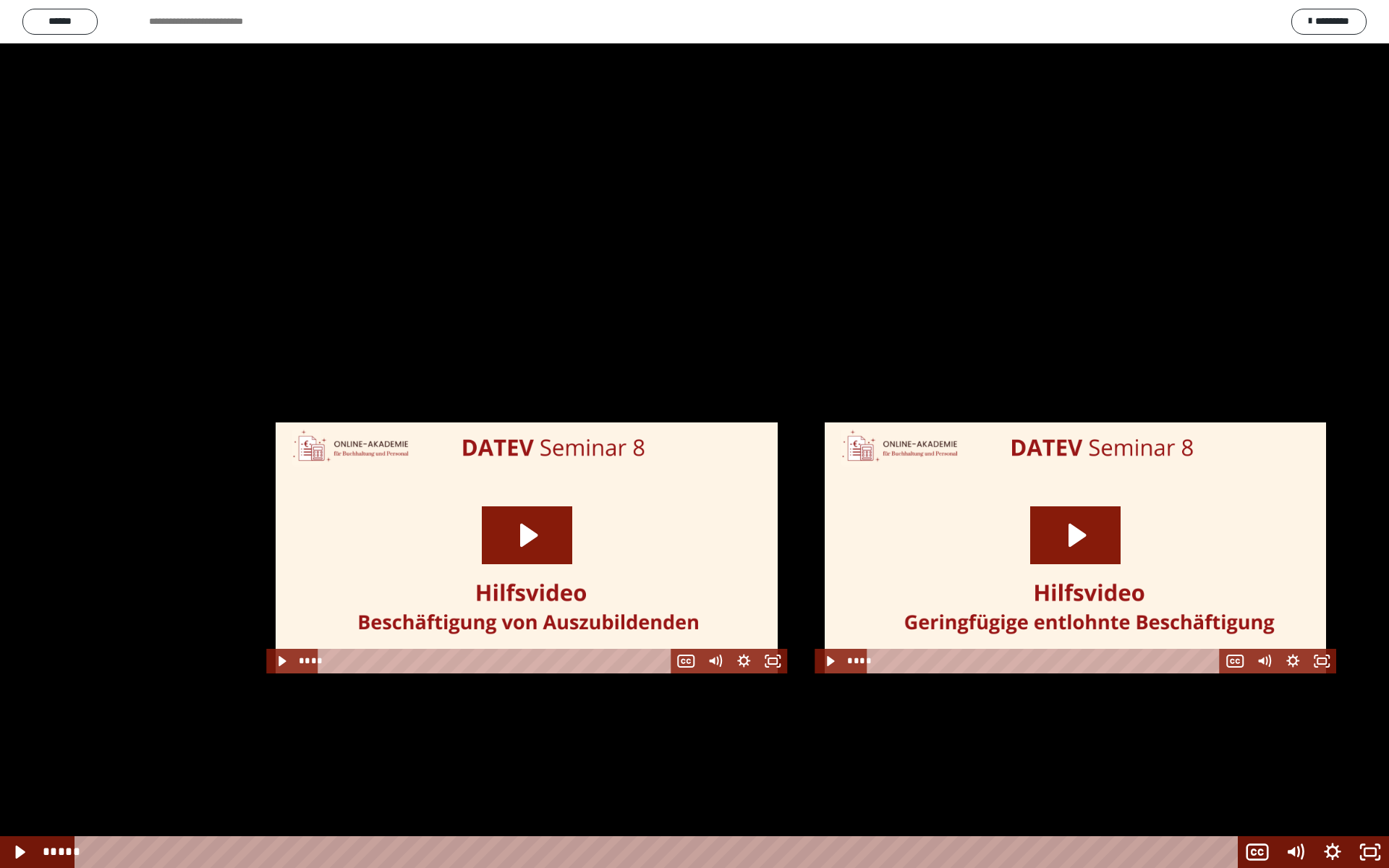 click at bounding box center (694, 434) 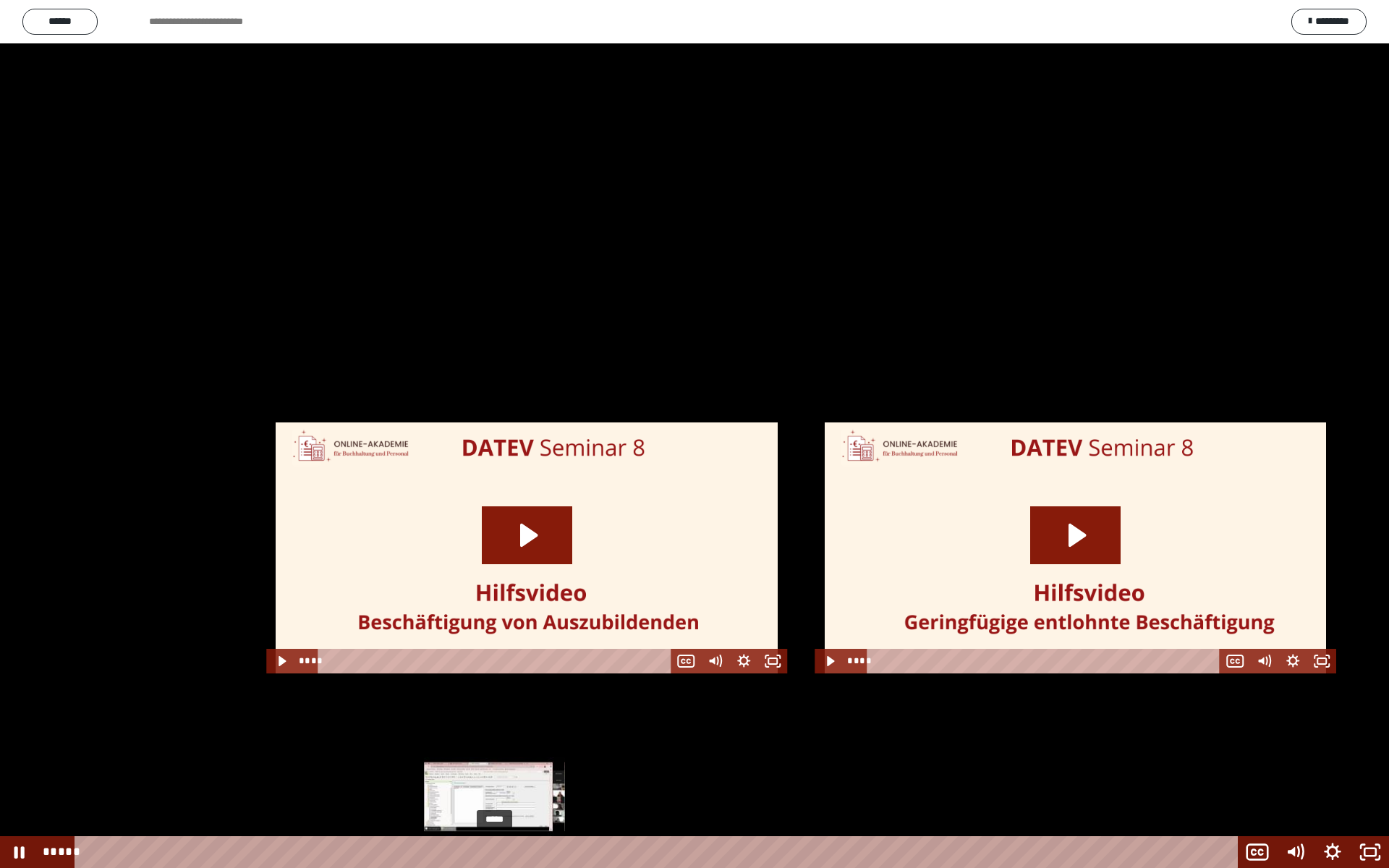 click on "*****" at bounding box center (658, 852) 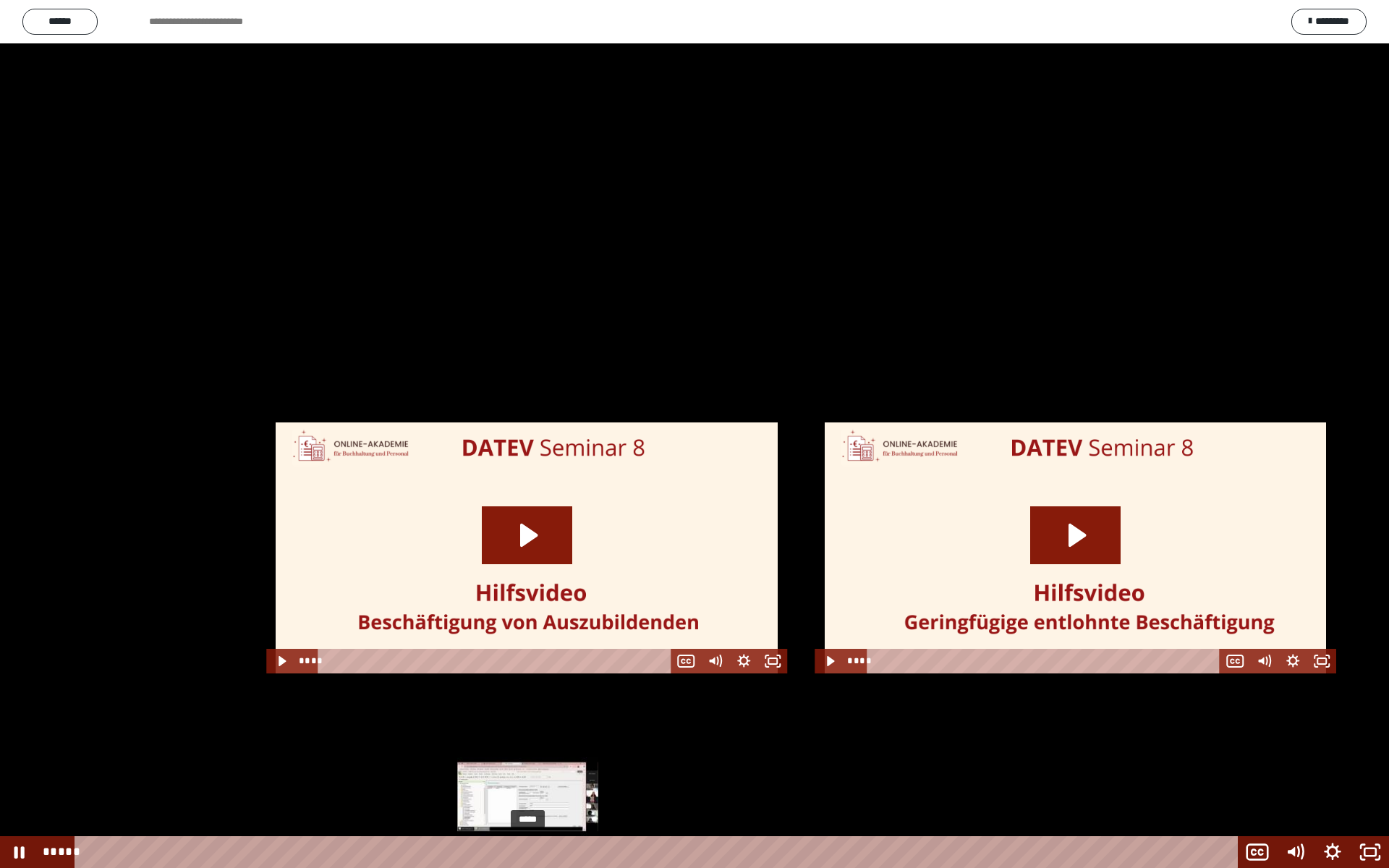 click on "*****" at bounding box center [658, 852] 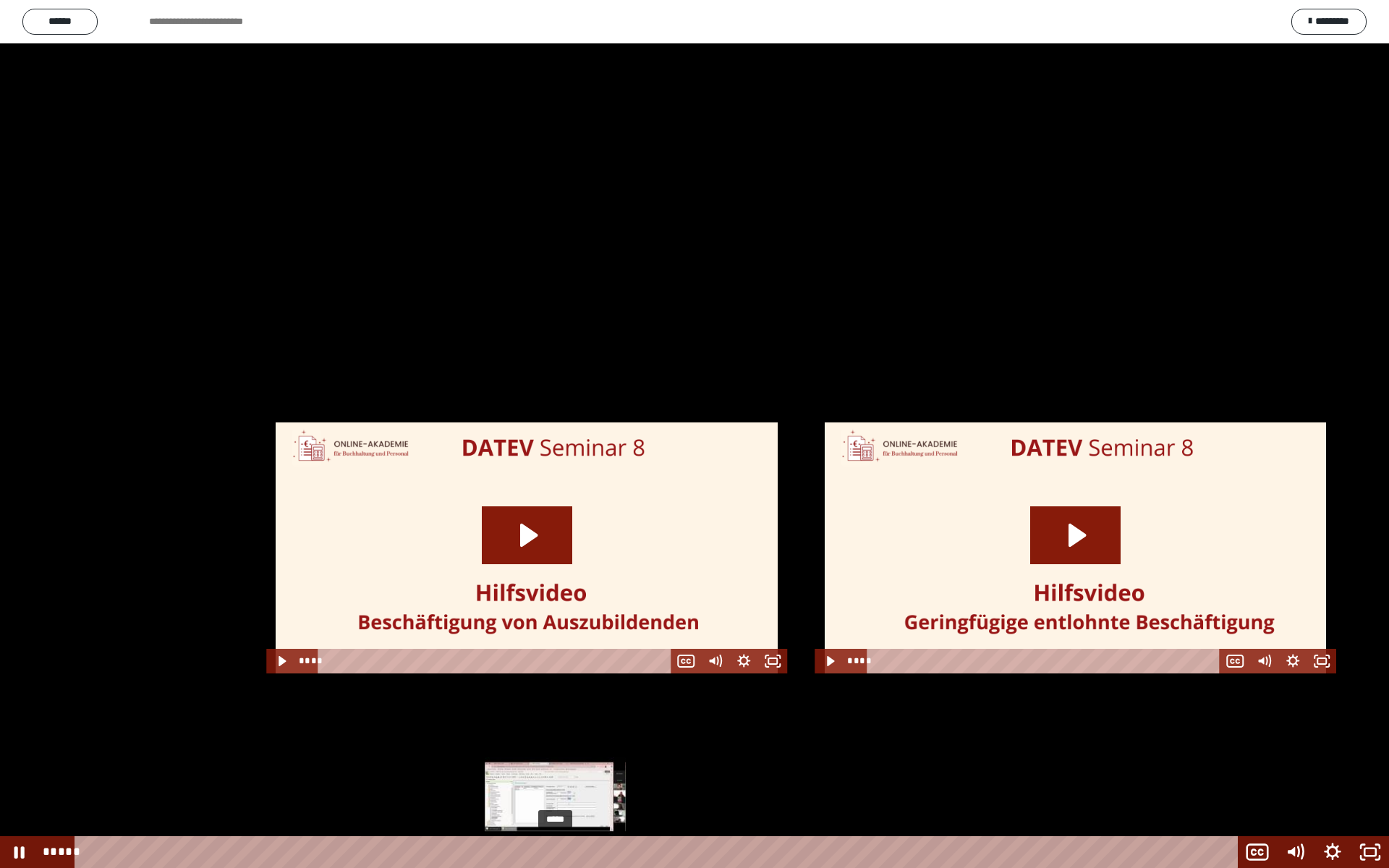 click on "*****" at bounding box center [658, 852] 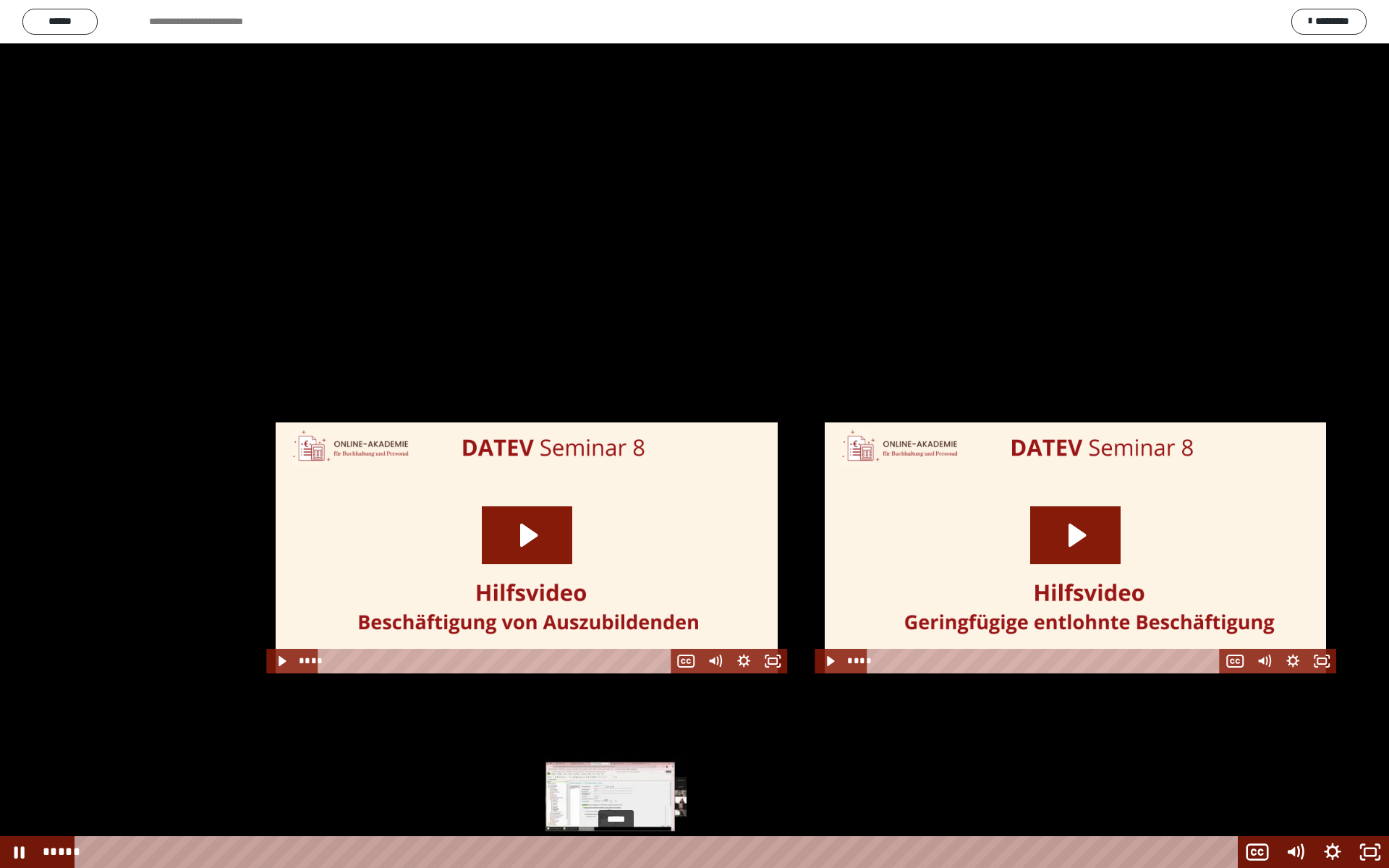 click on "*****" at bounding box center (658, 852) 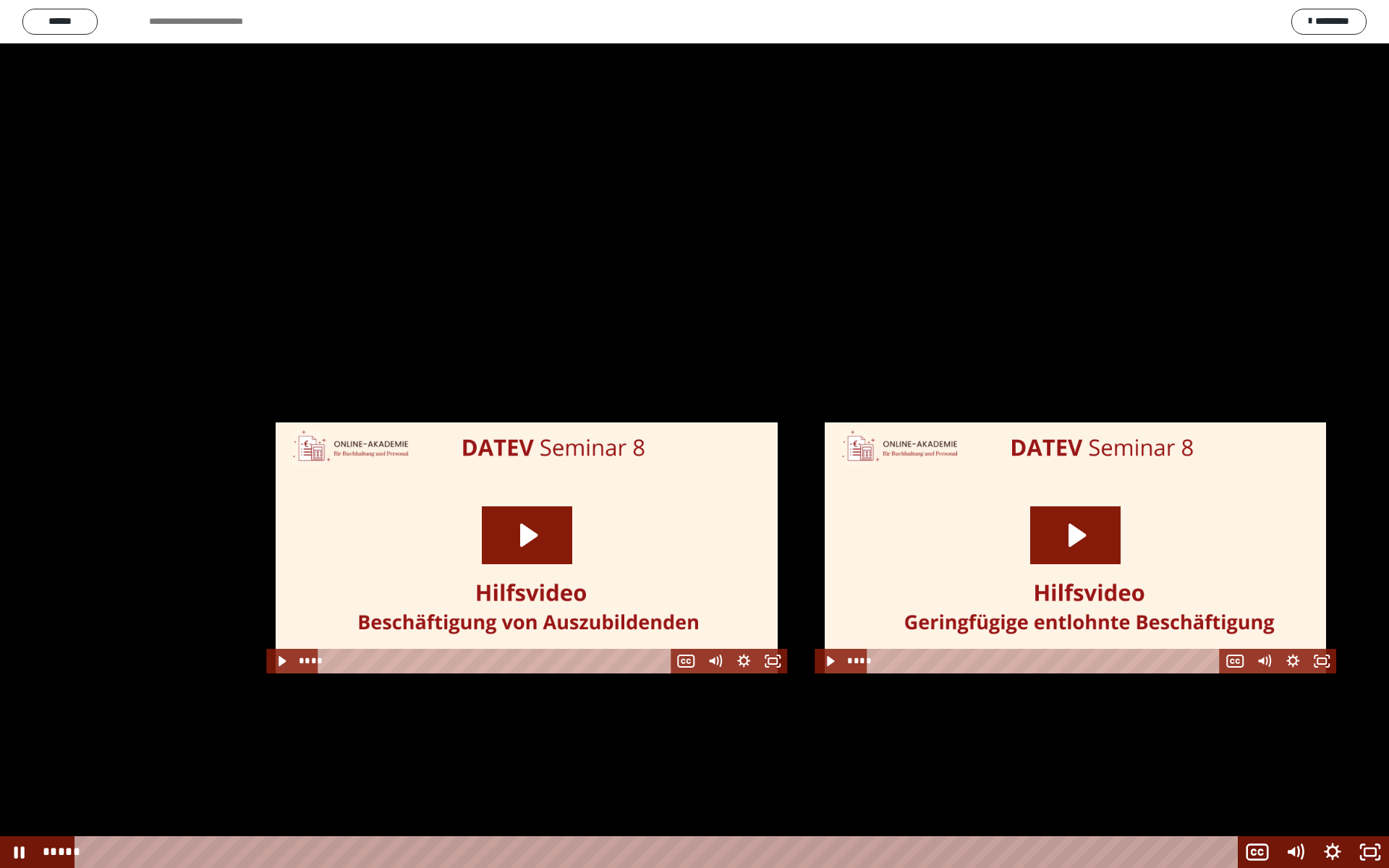 click at bounding box center (694, 434) 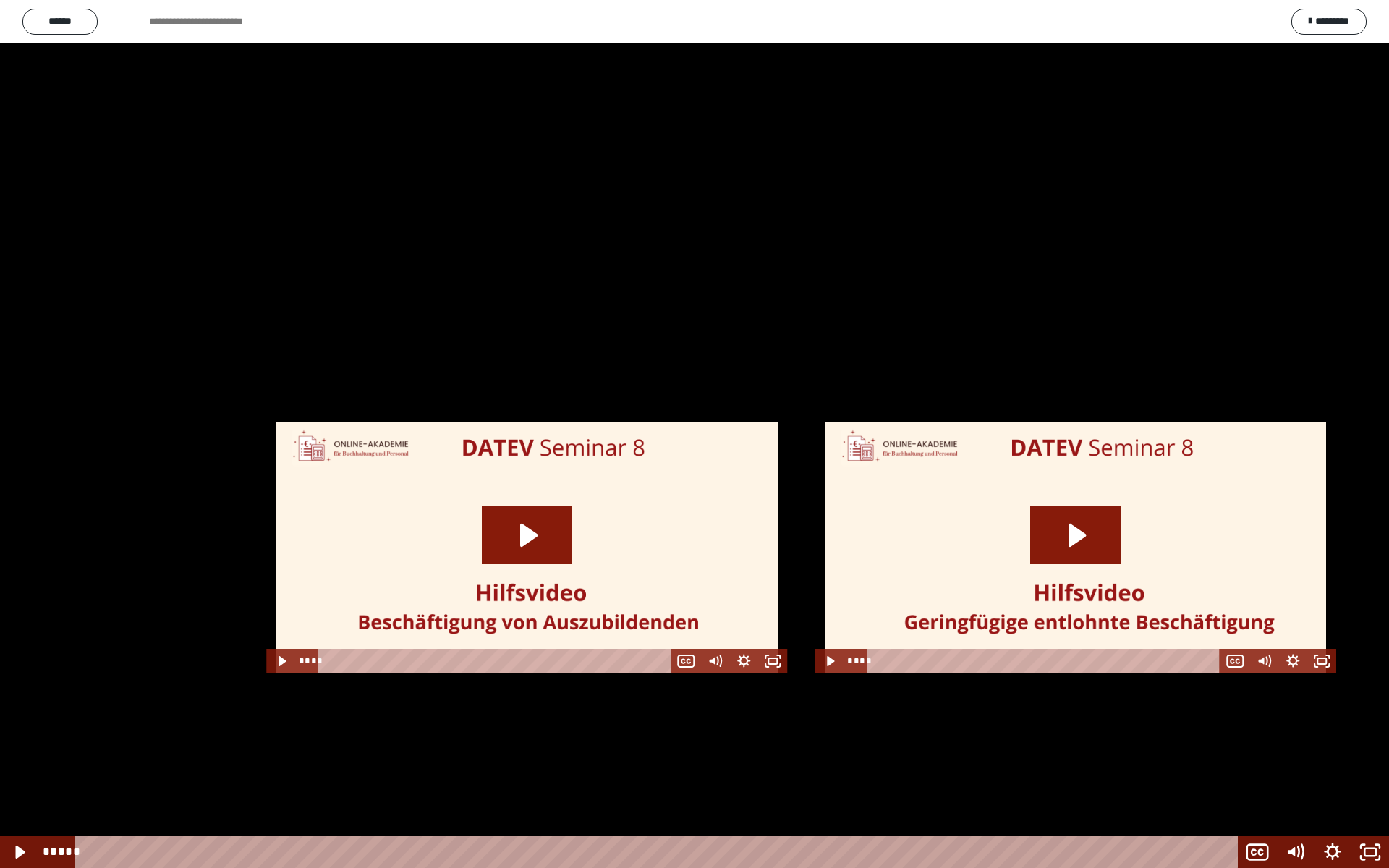 drag, startPoint x: 619, startPoint y: 572, endPoint x: 623, endPoint y: 559, distance: 13.601471 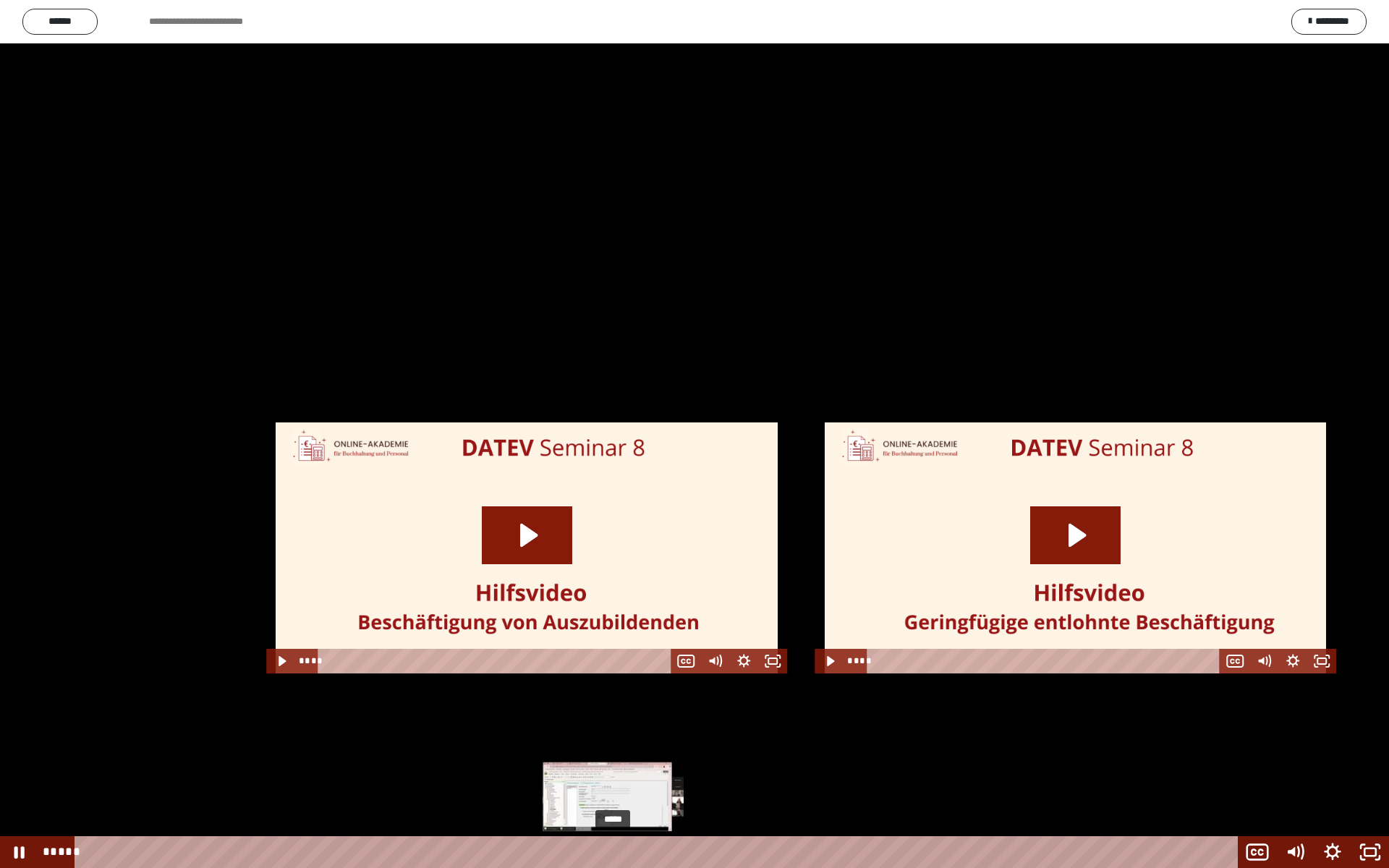 click on "*****" at bounding box center [658, 852] 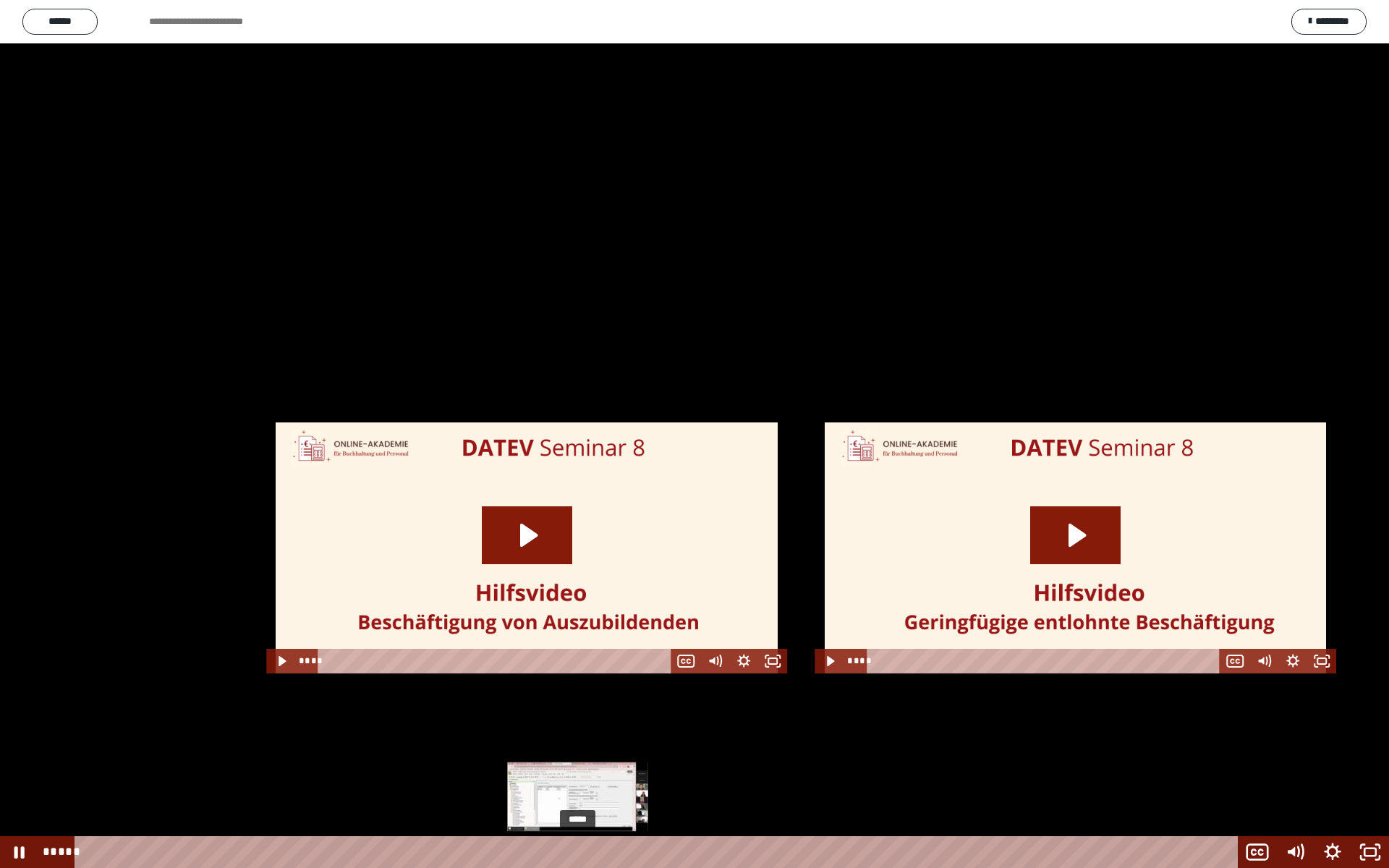 click on "*****" at bounding box center (658, 852) 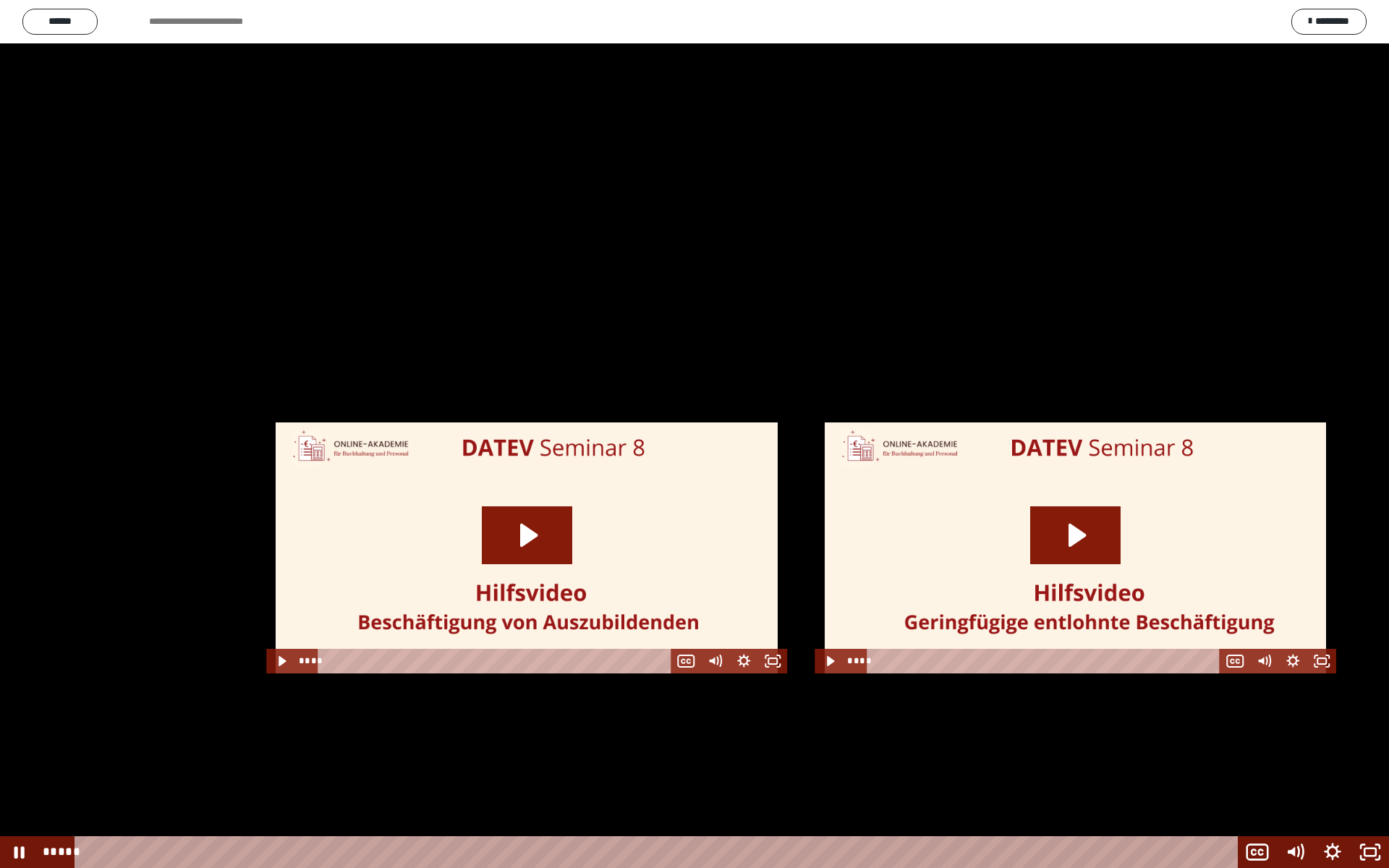 click at bounding box center (694, 434) 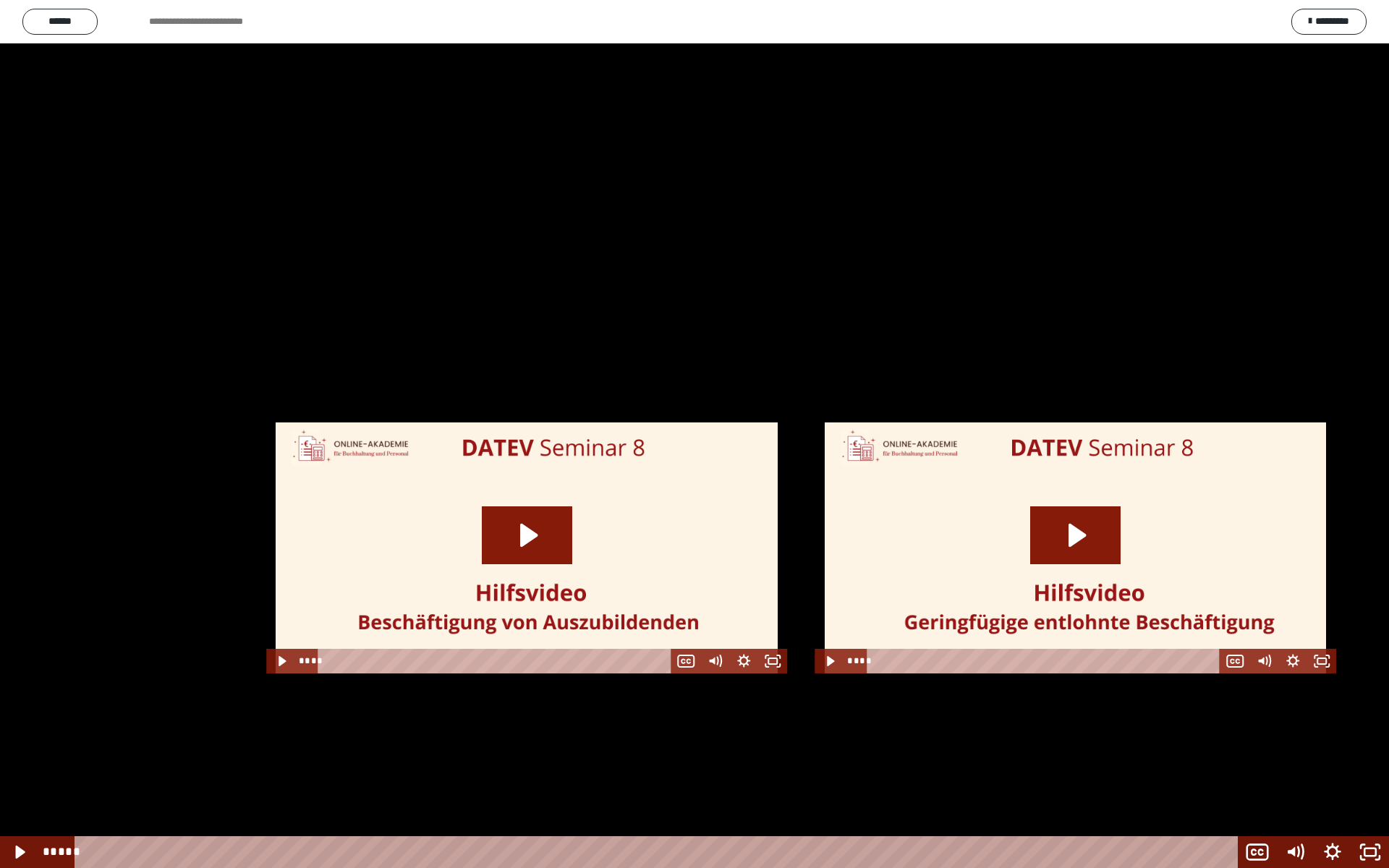 click at bounding box center [694, 434] 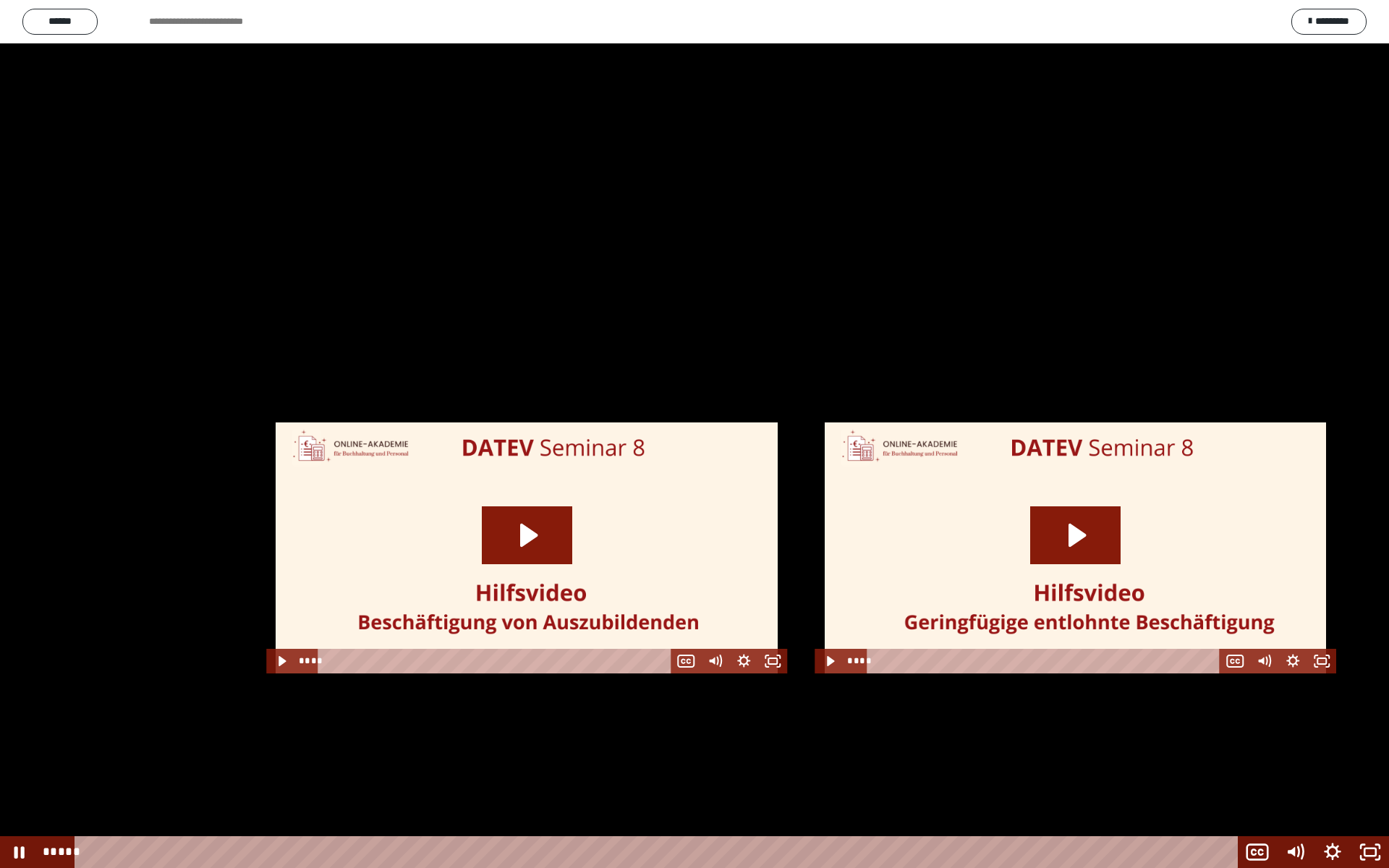 click at bounding box center [694, 434] 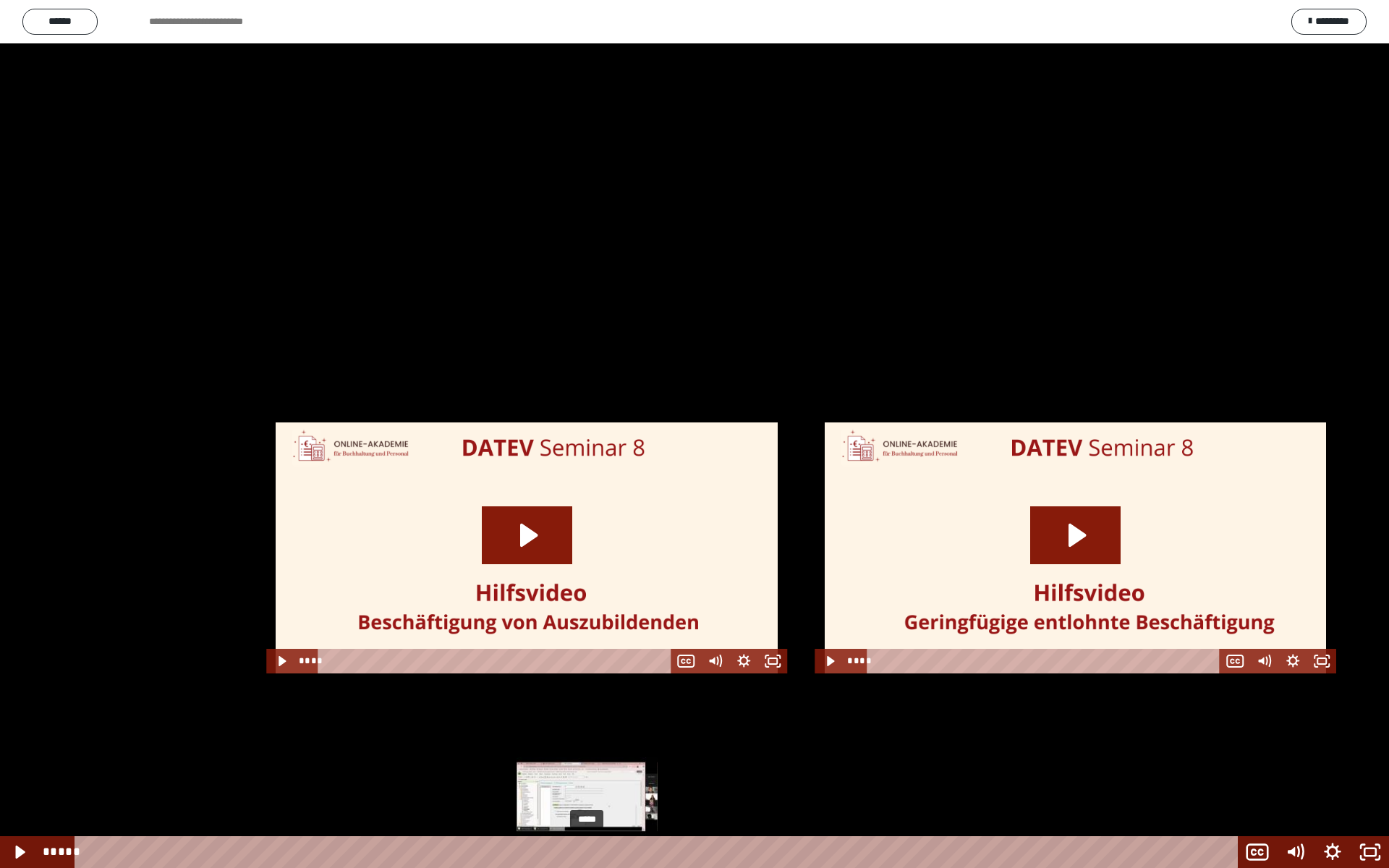 click on "*****" at bounding box center (658, 852) 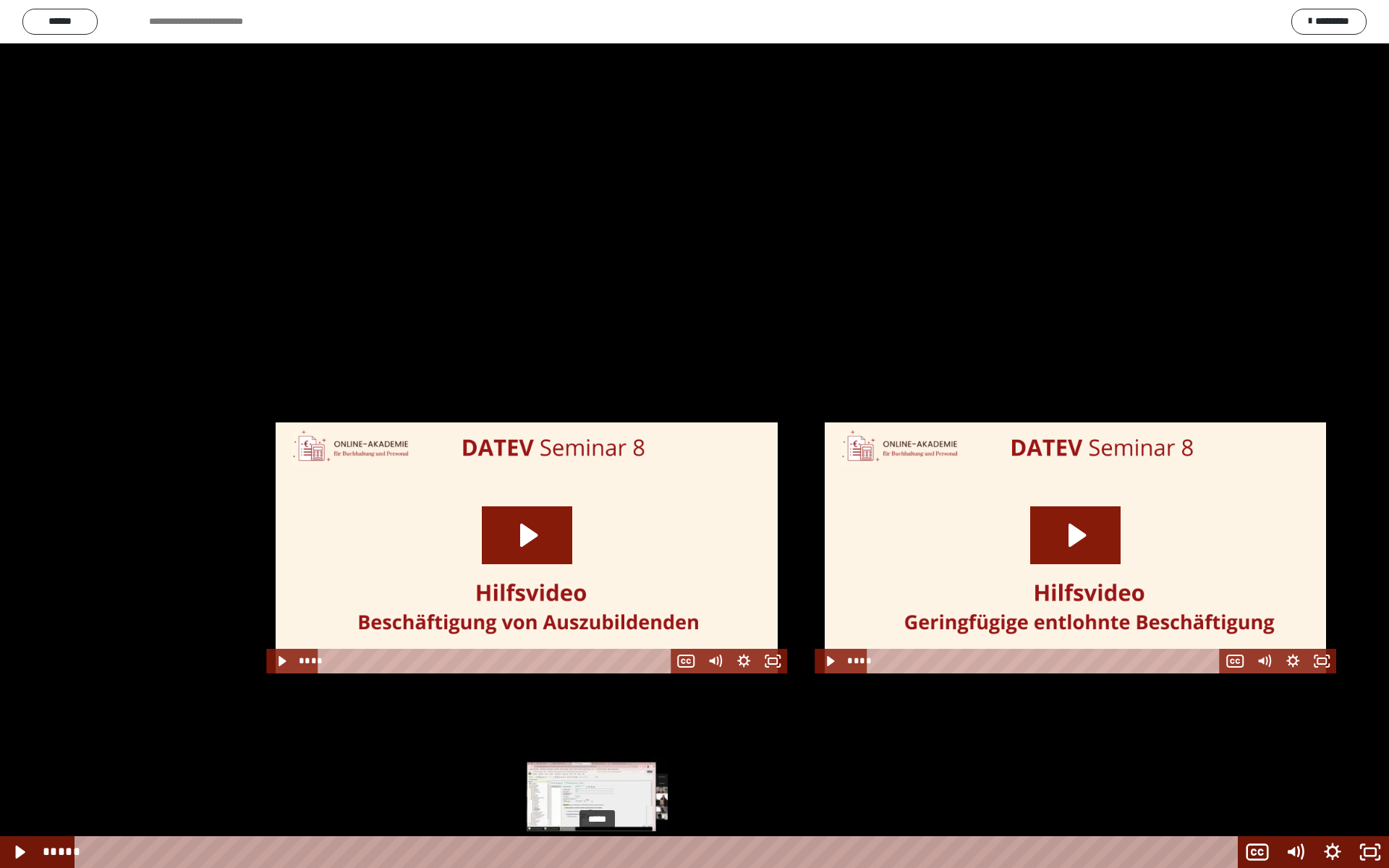 click on "*****" at bounding box center [658, 852] 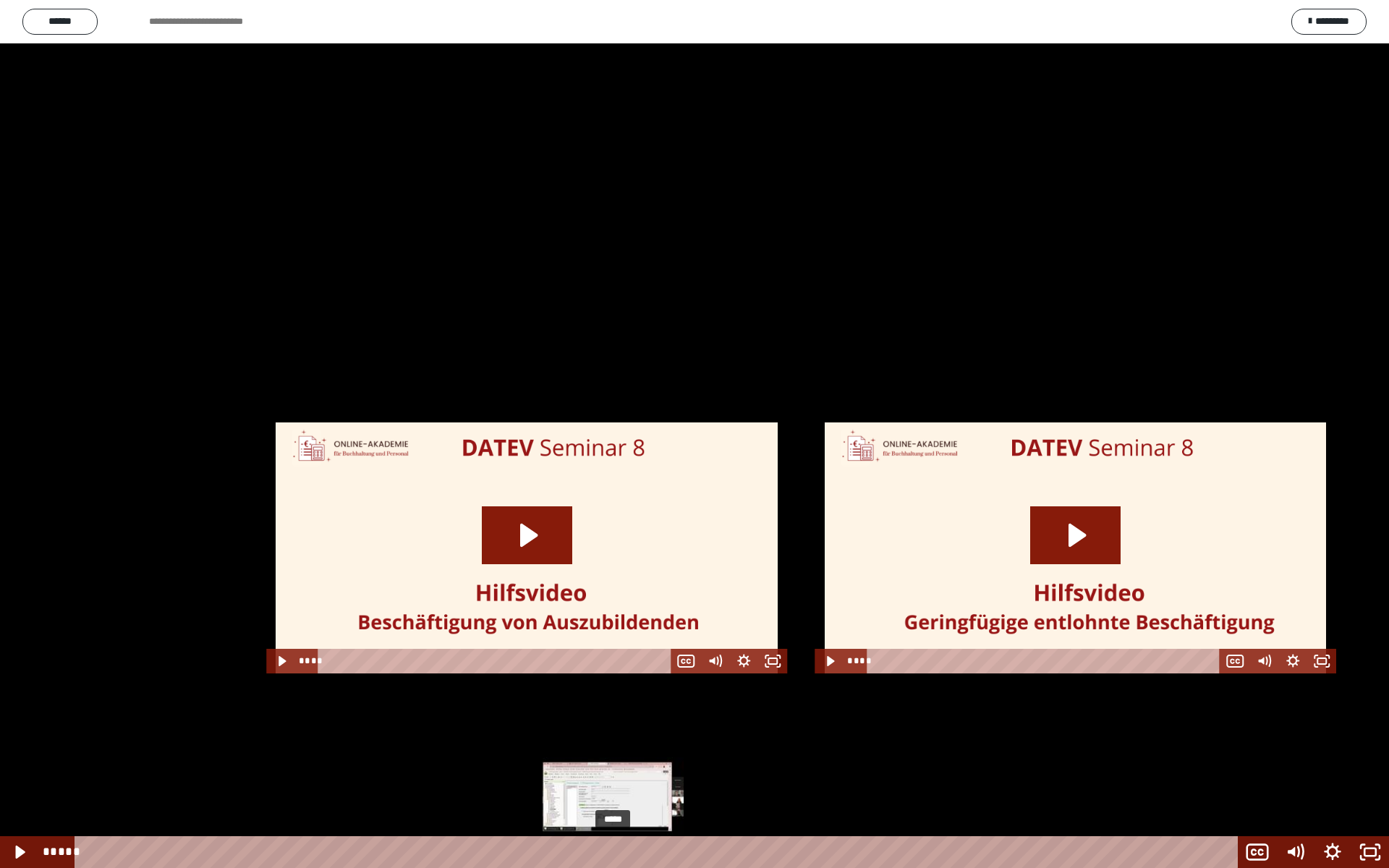 click on "*****" at bounding box center (658, 852) 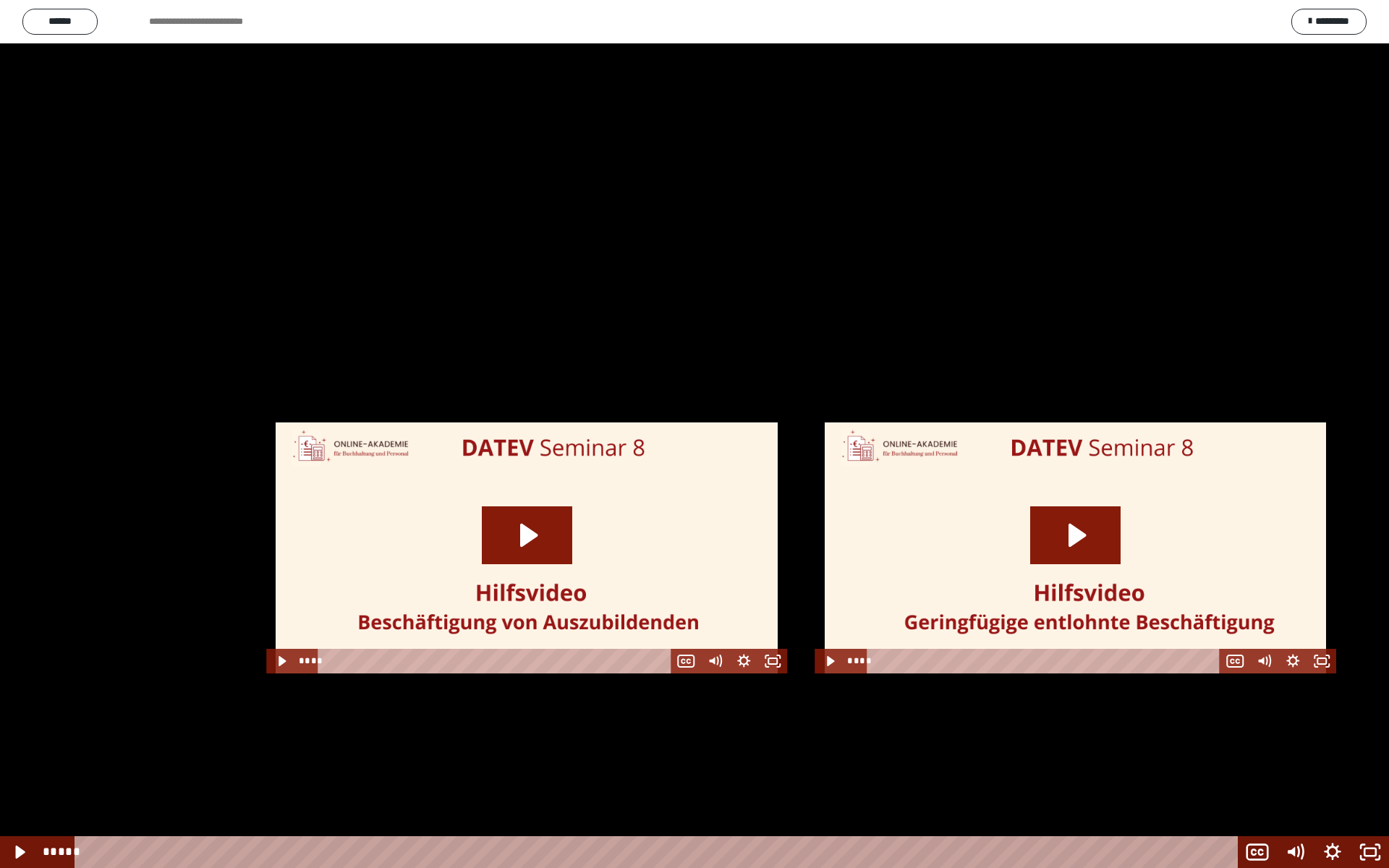 click at bounding box center (694, 434) 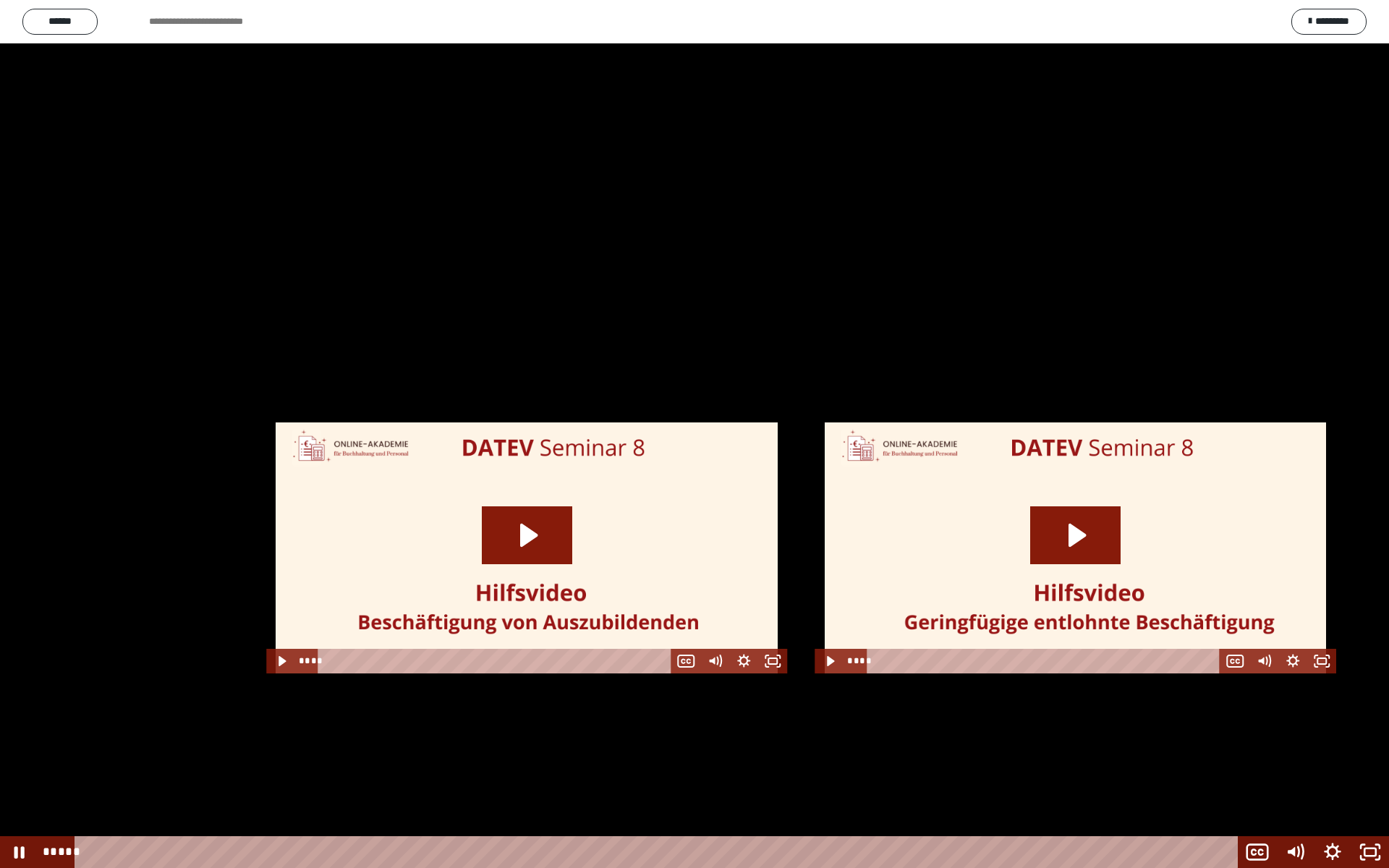 click at bounding box center (694, 434) 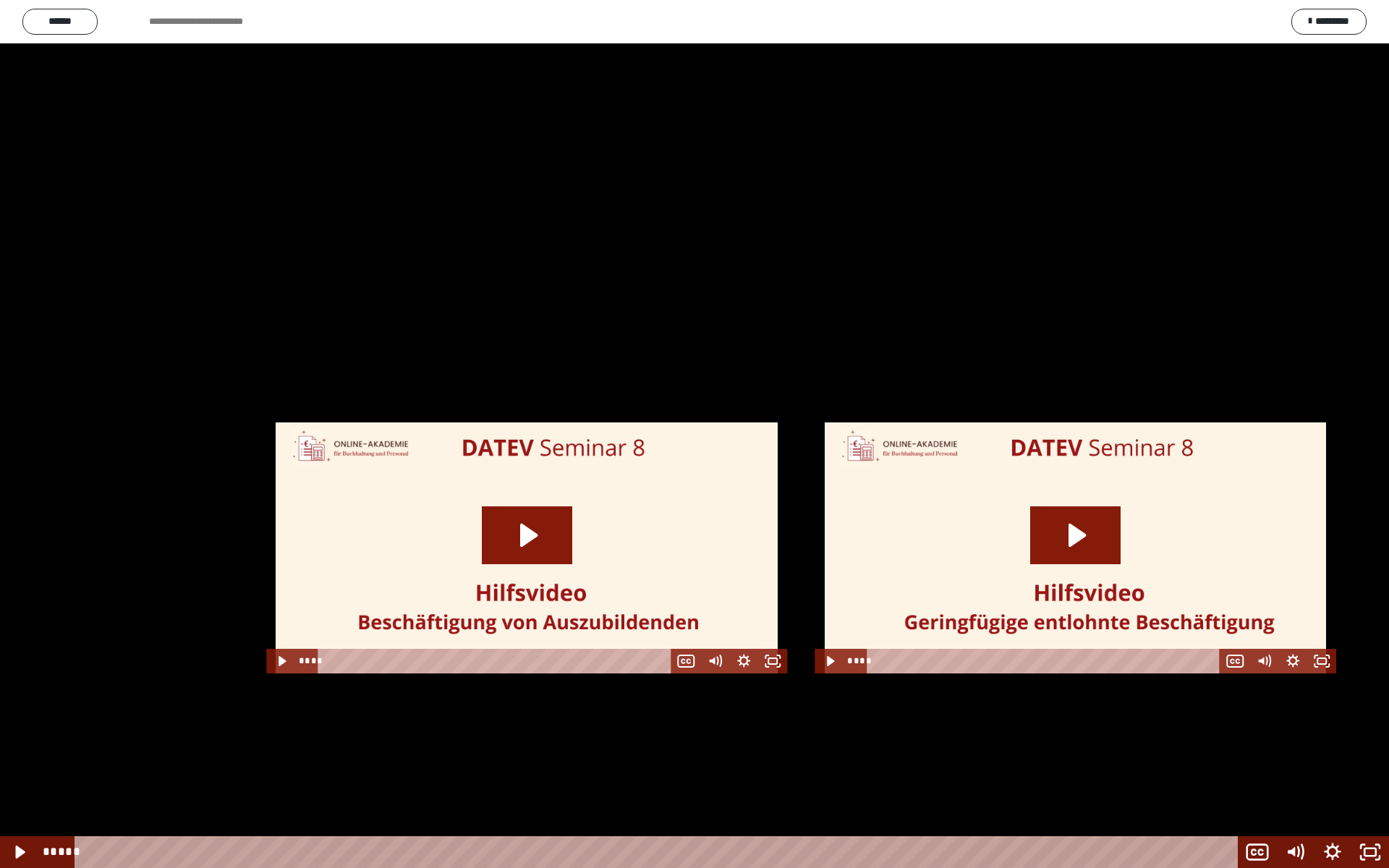 click at bounding box center (694, 434) 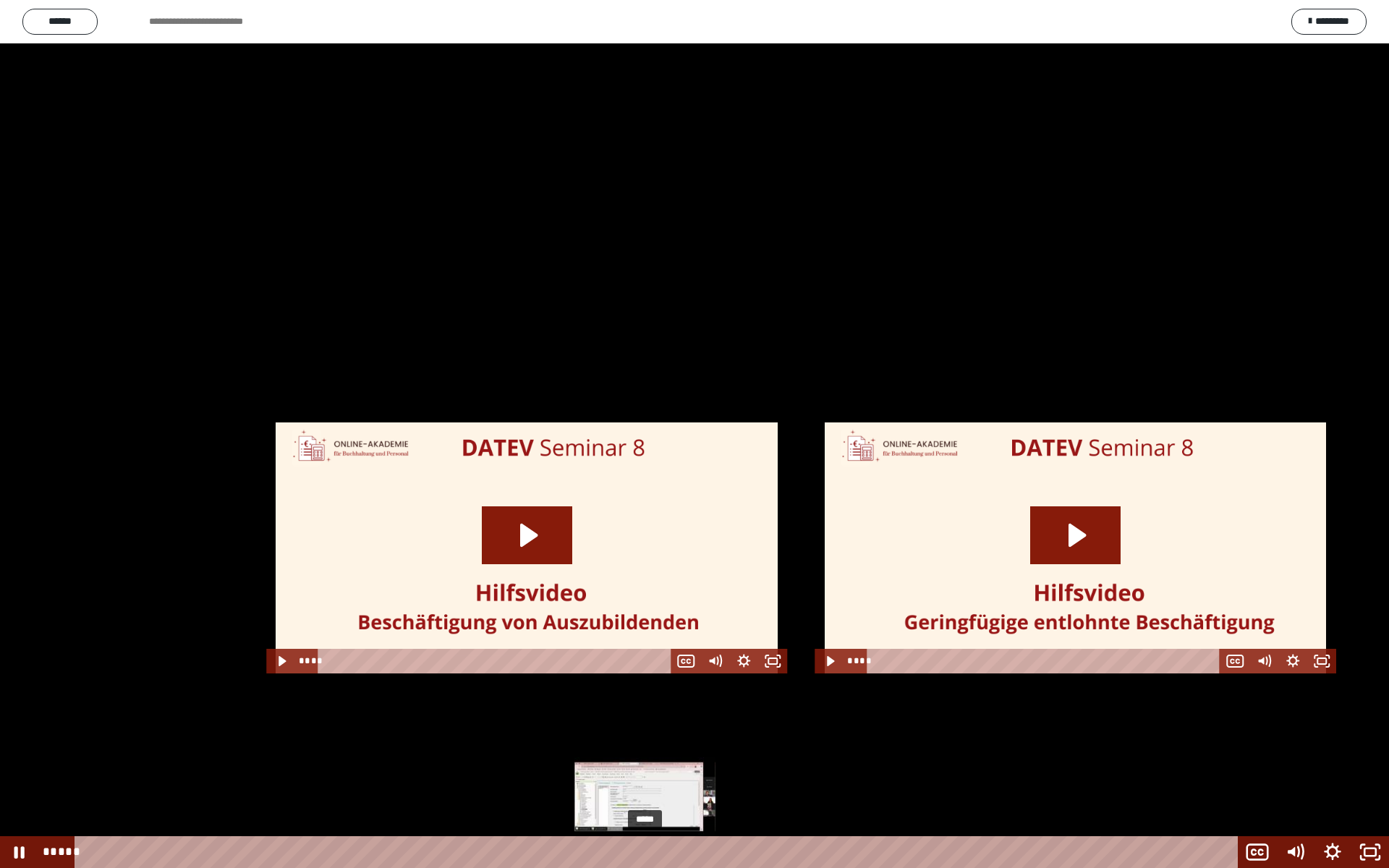 click on "*****" at bounding box center (658, 852) 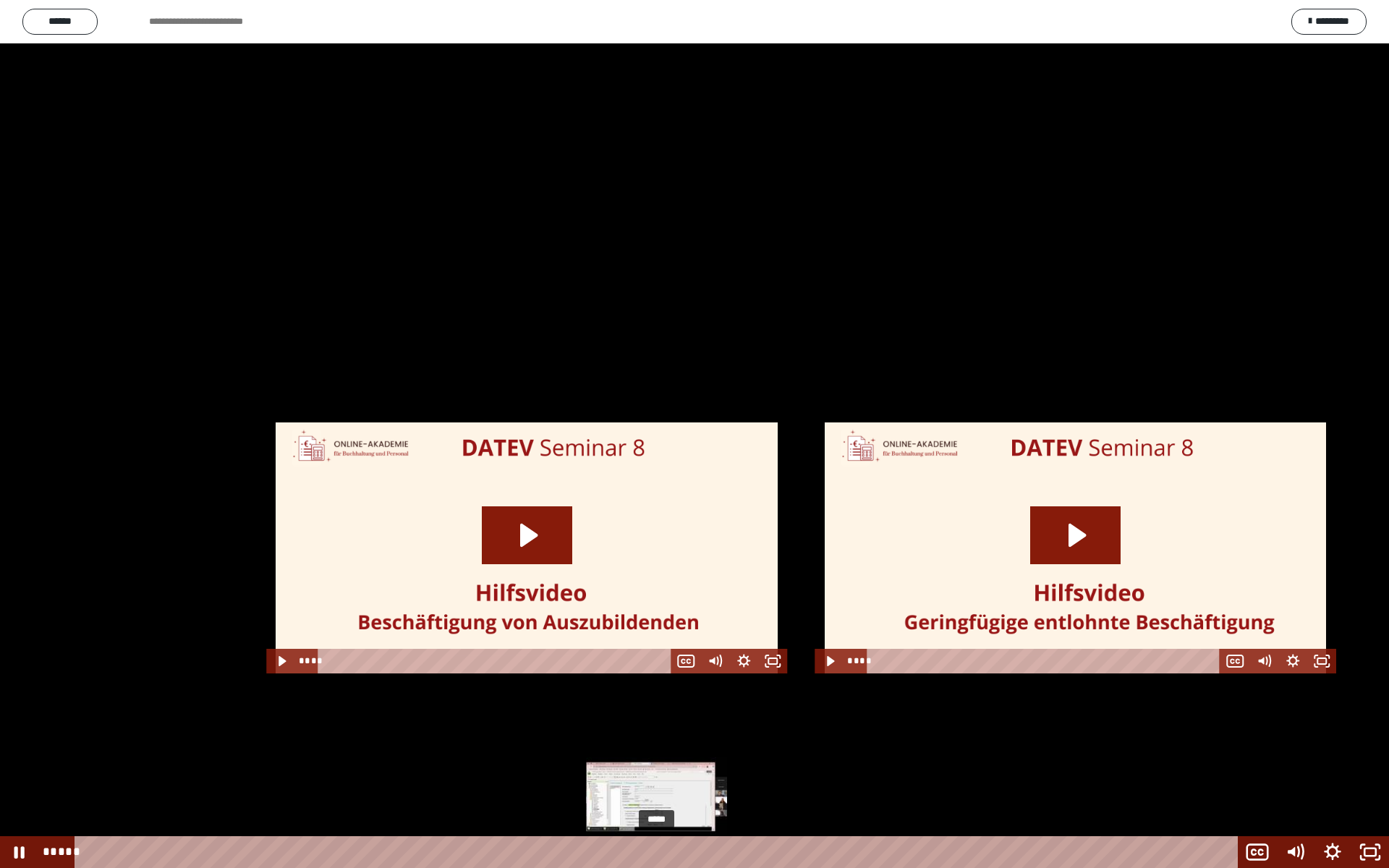 click on "*****" at bounding box center [658, 852] 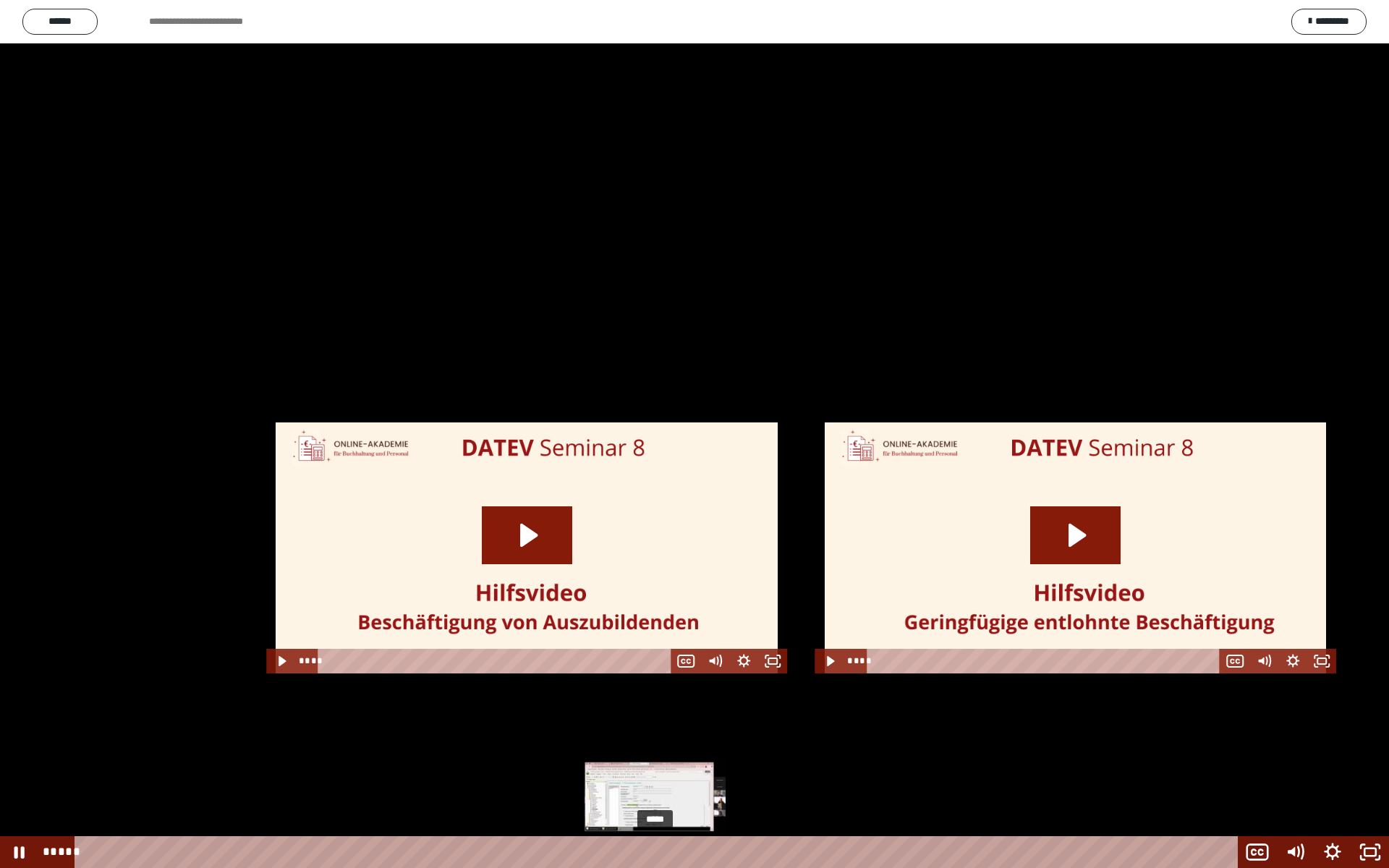 click at bounding box center (658, 852) 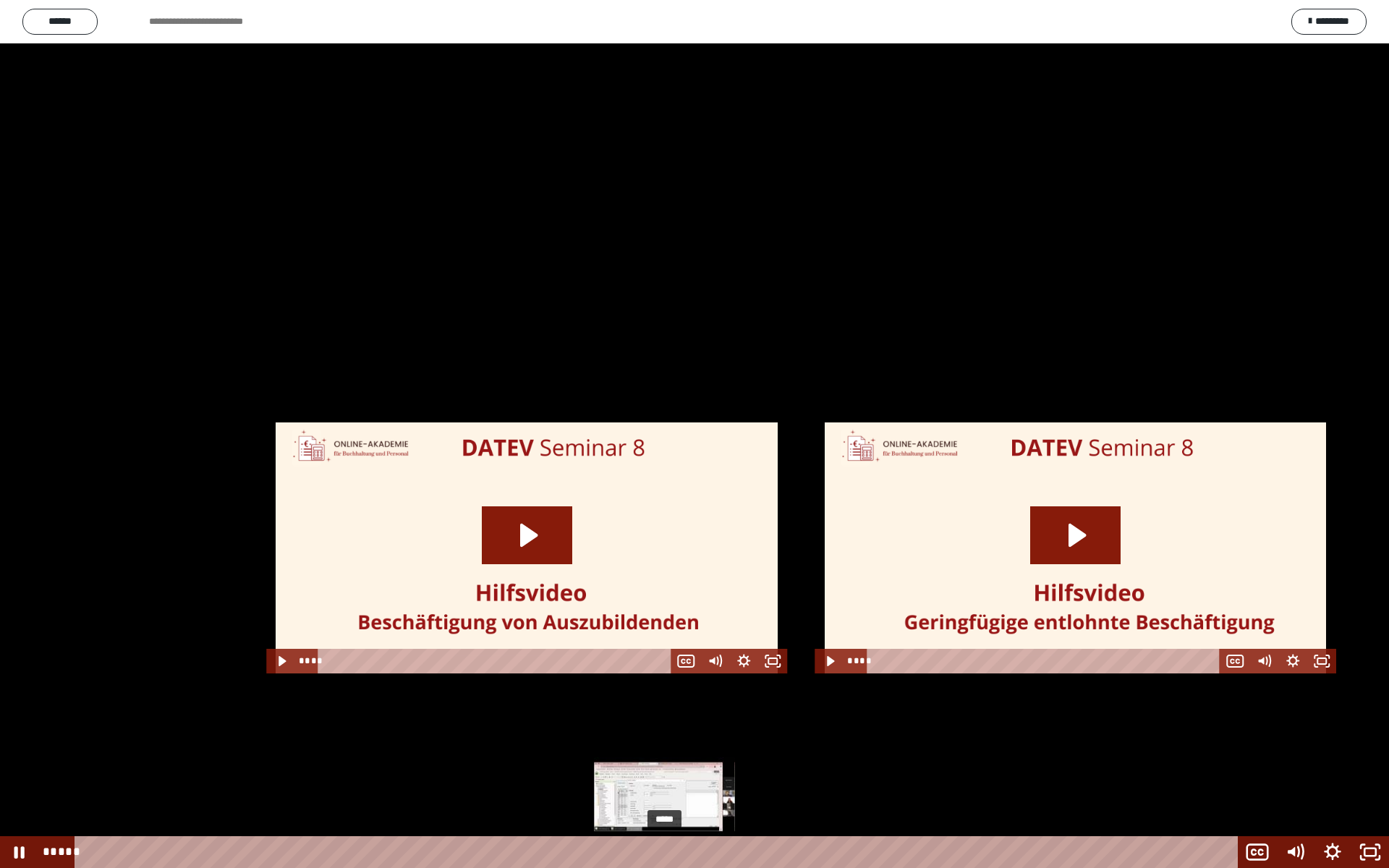 click on "*****" at bounding box center [658, 852] 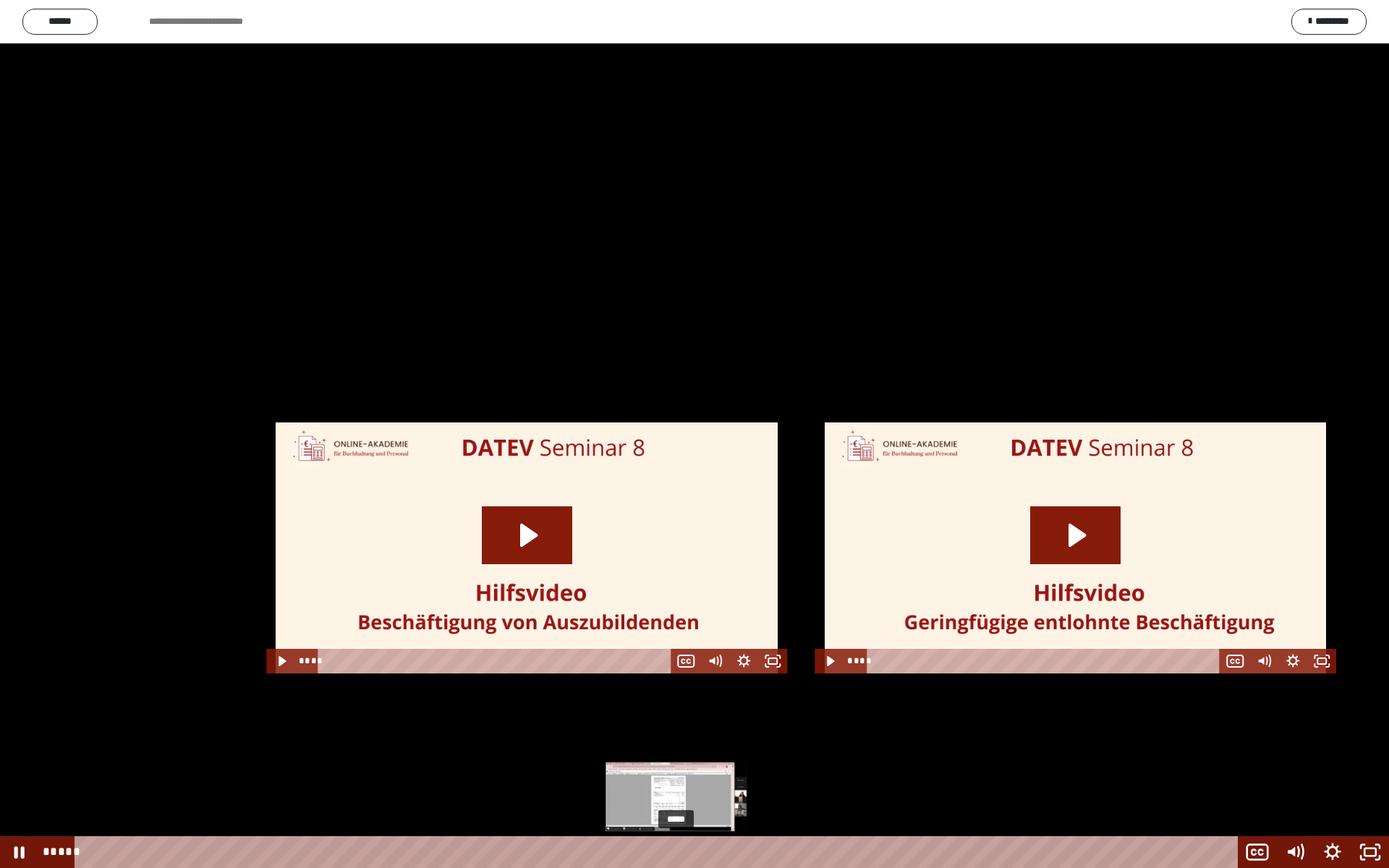 click on "*****" at bounding box center (658, 852) 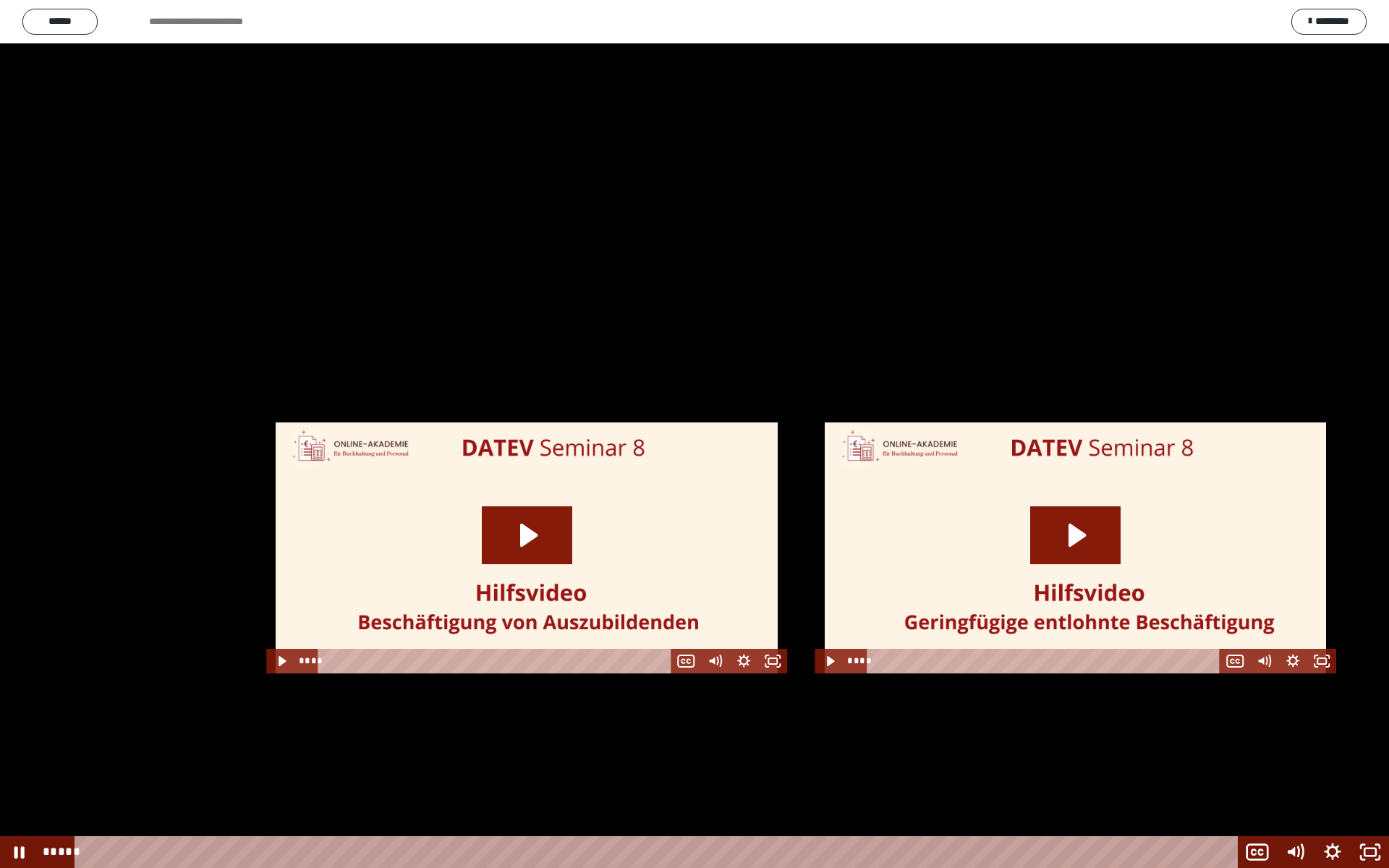 click at bounding box center (694, 434) 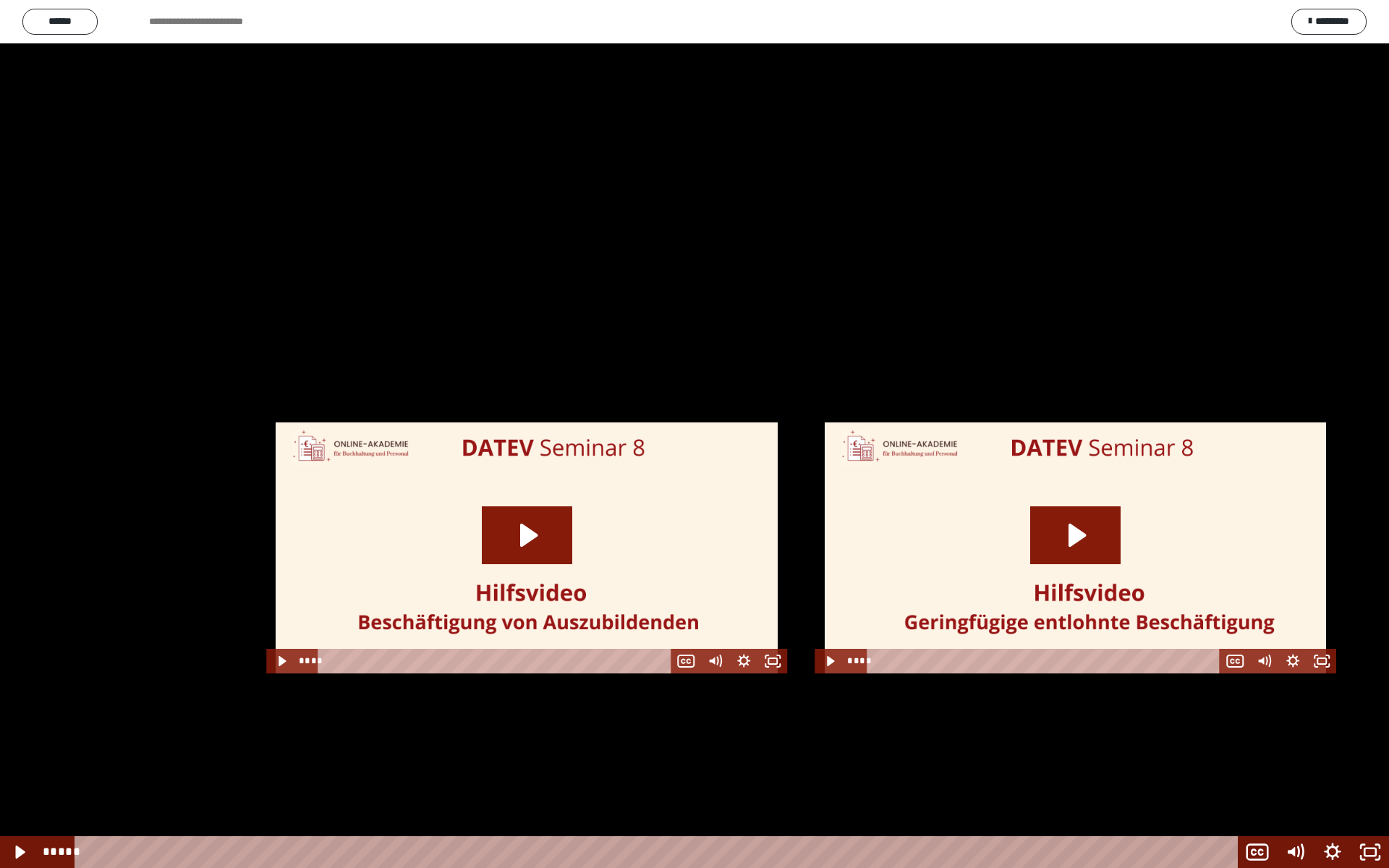 click at bounding box center (694, 434) 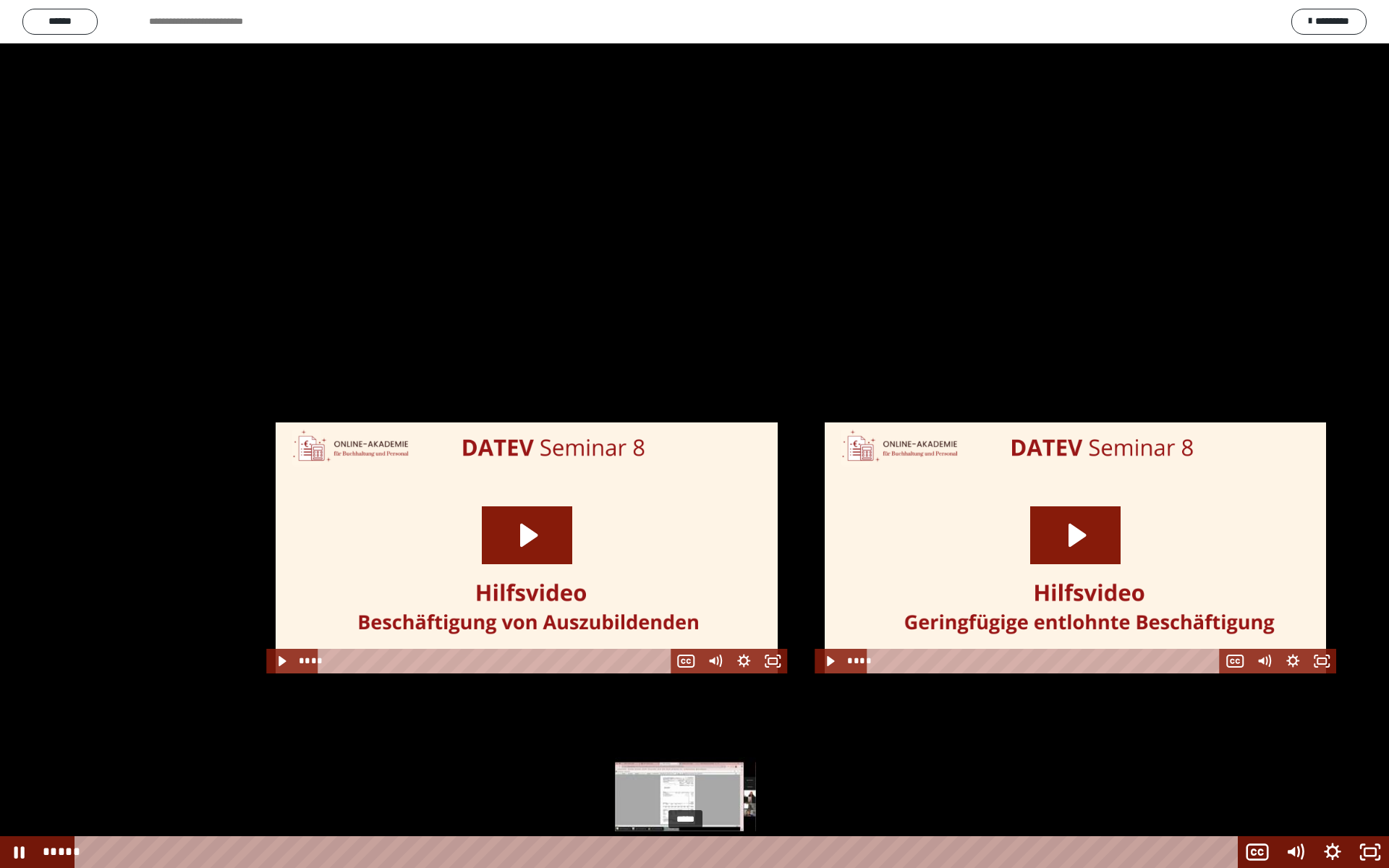 click on "*****" at bounding box center (658, 852) 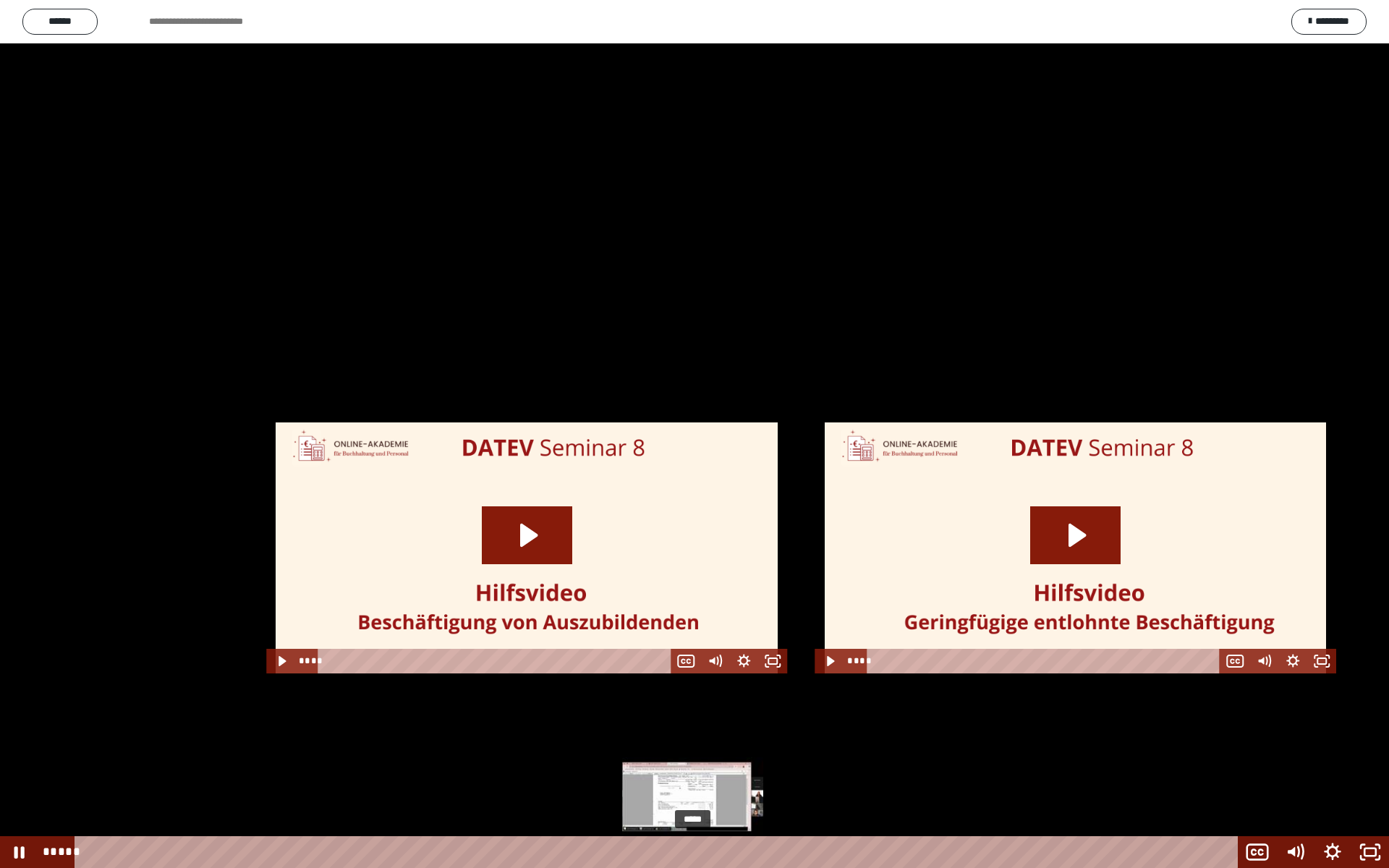 click on "*****" at bounding box center (658, 852) 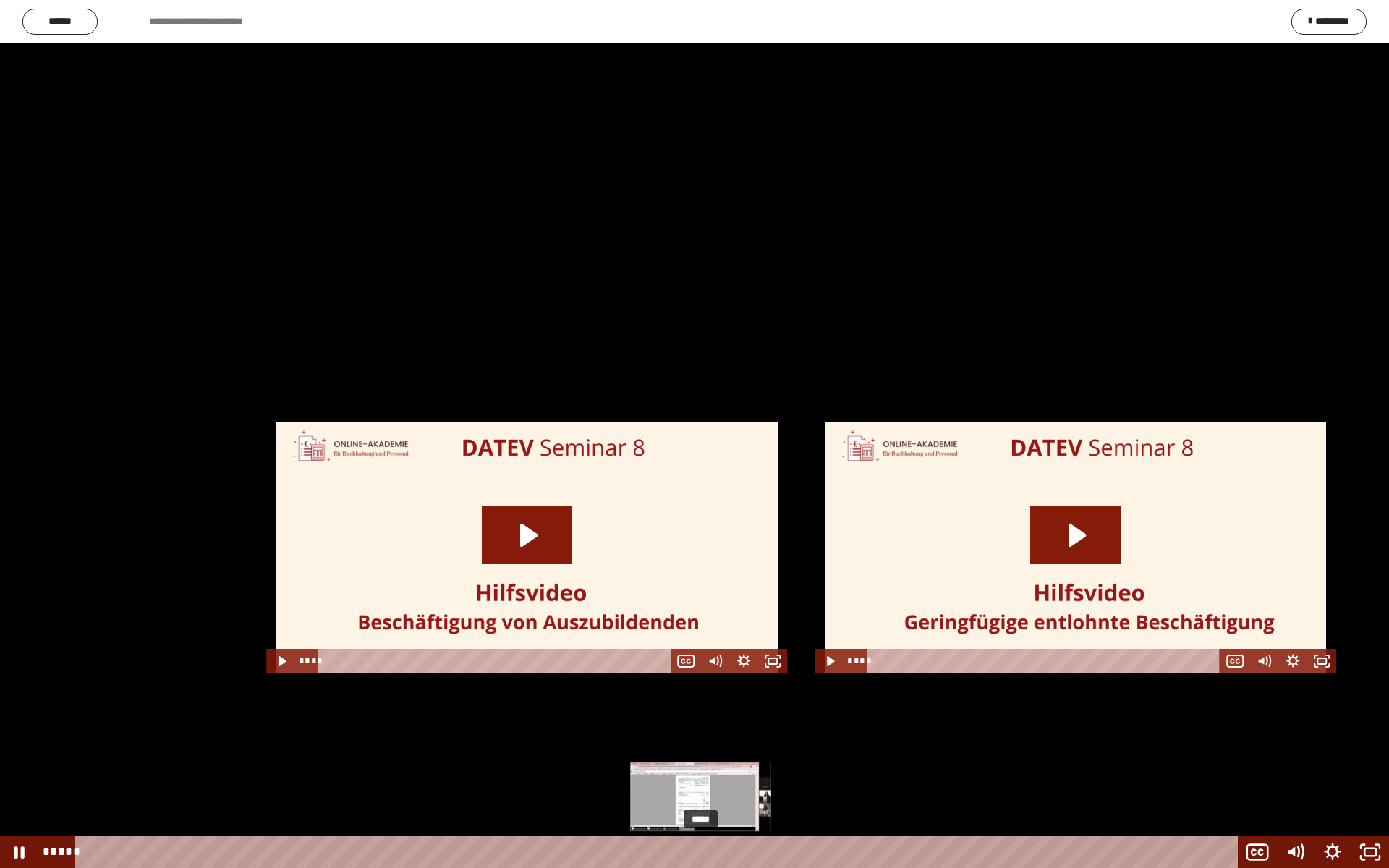 click on "*****" at bounding box center (658, 852) 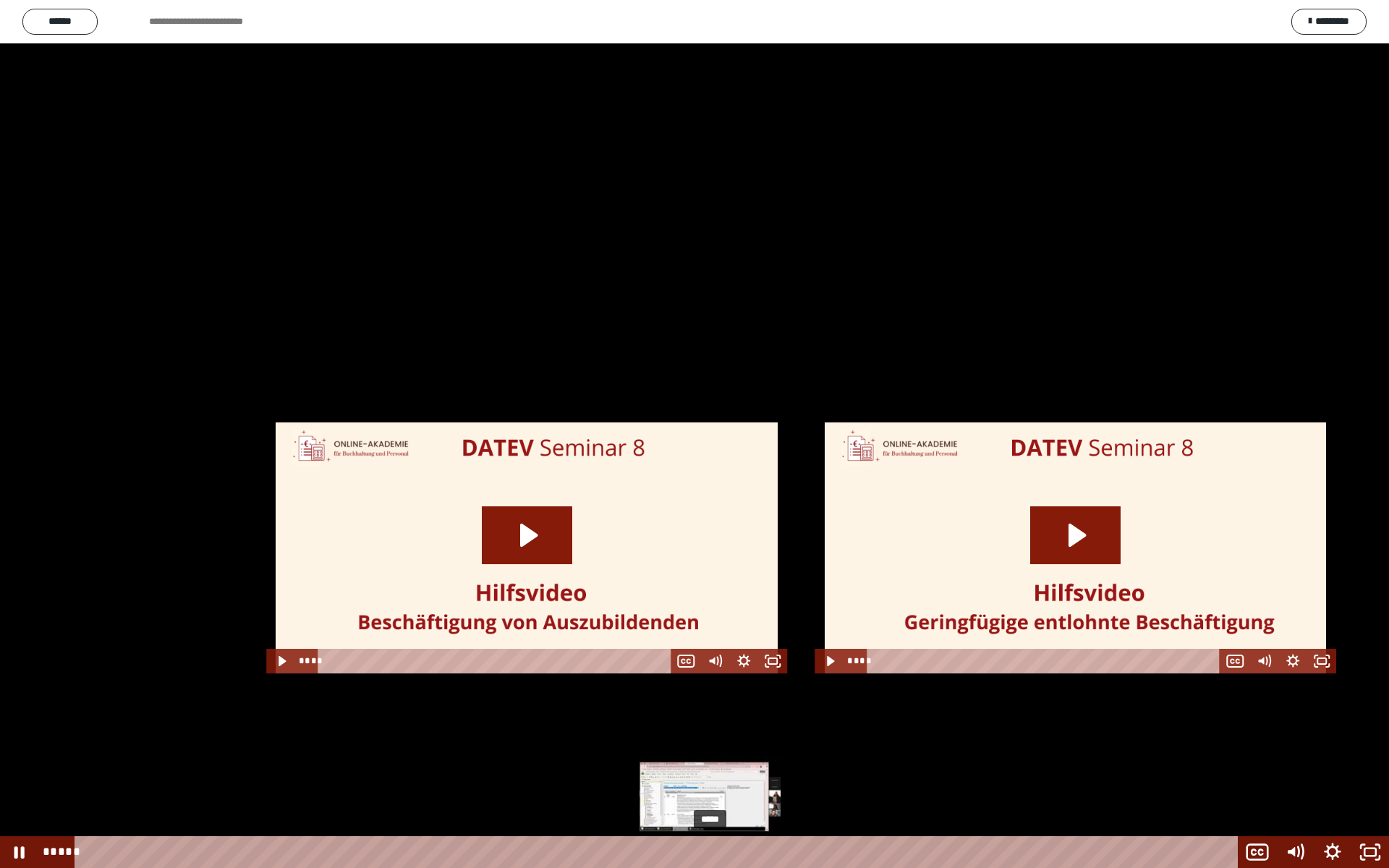 click on "*****" at bounding box center (658, 852) 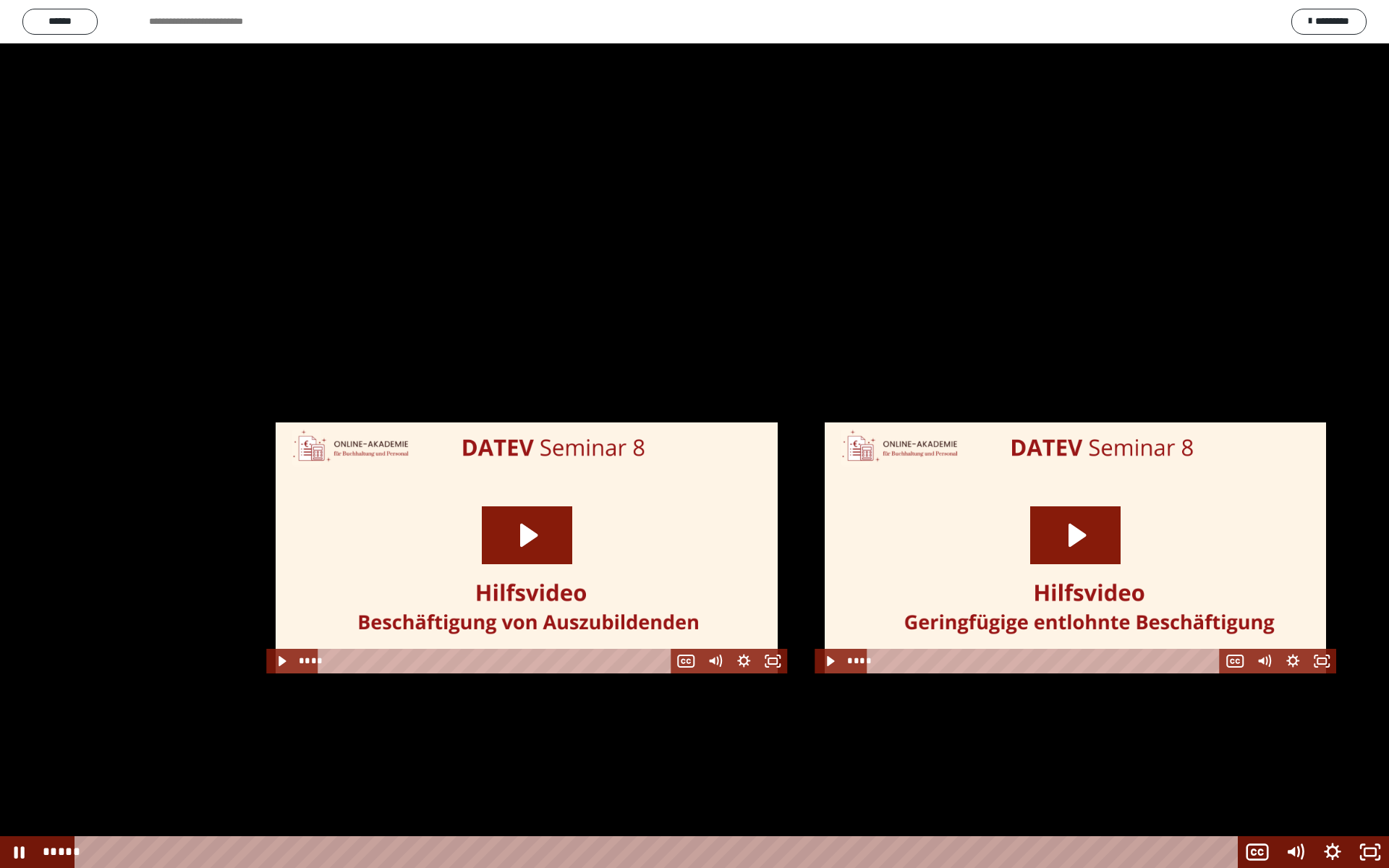 click at bounding box center (694, 434) 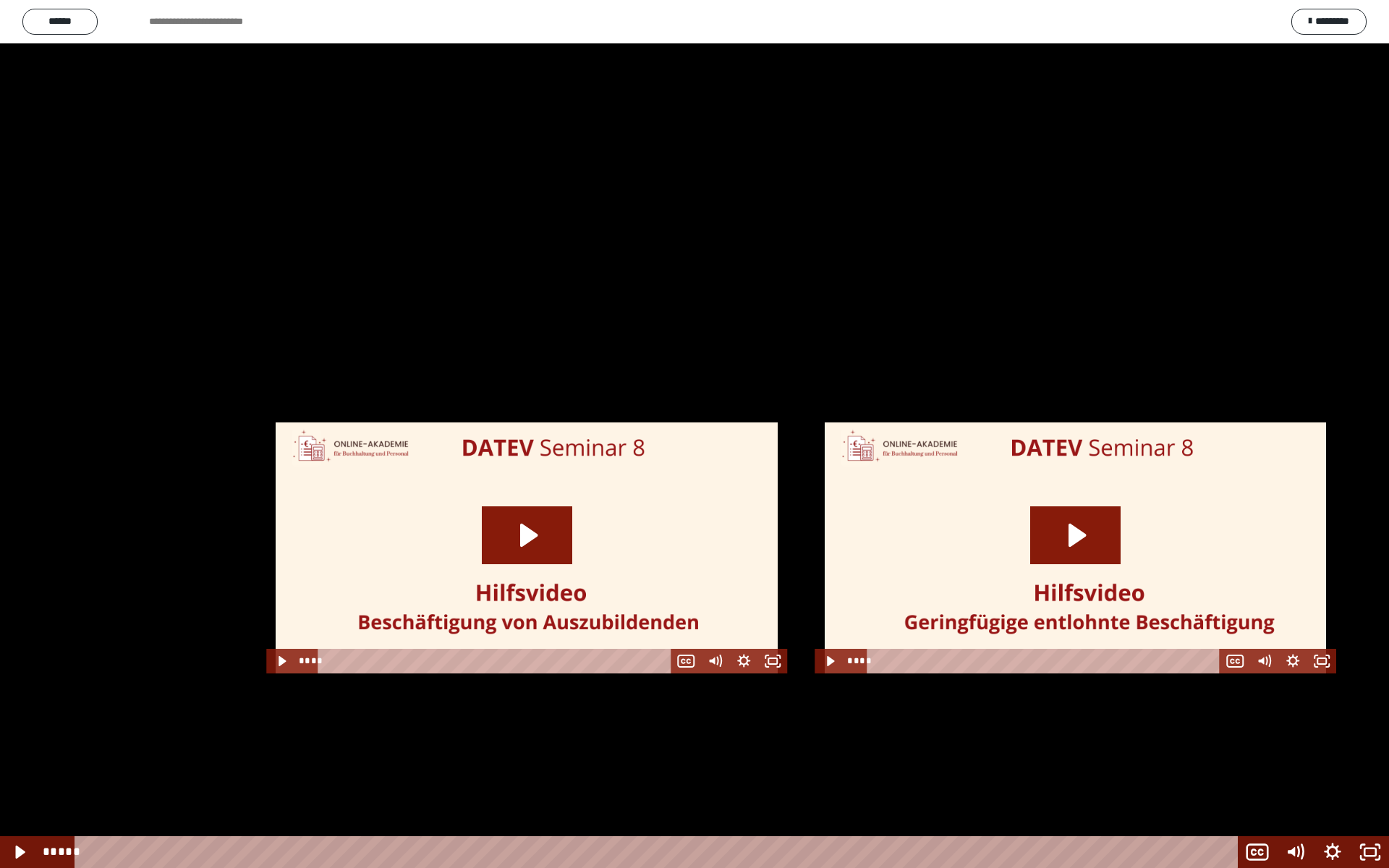 click at bounding box center [694, 434] 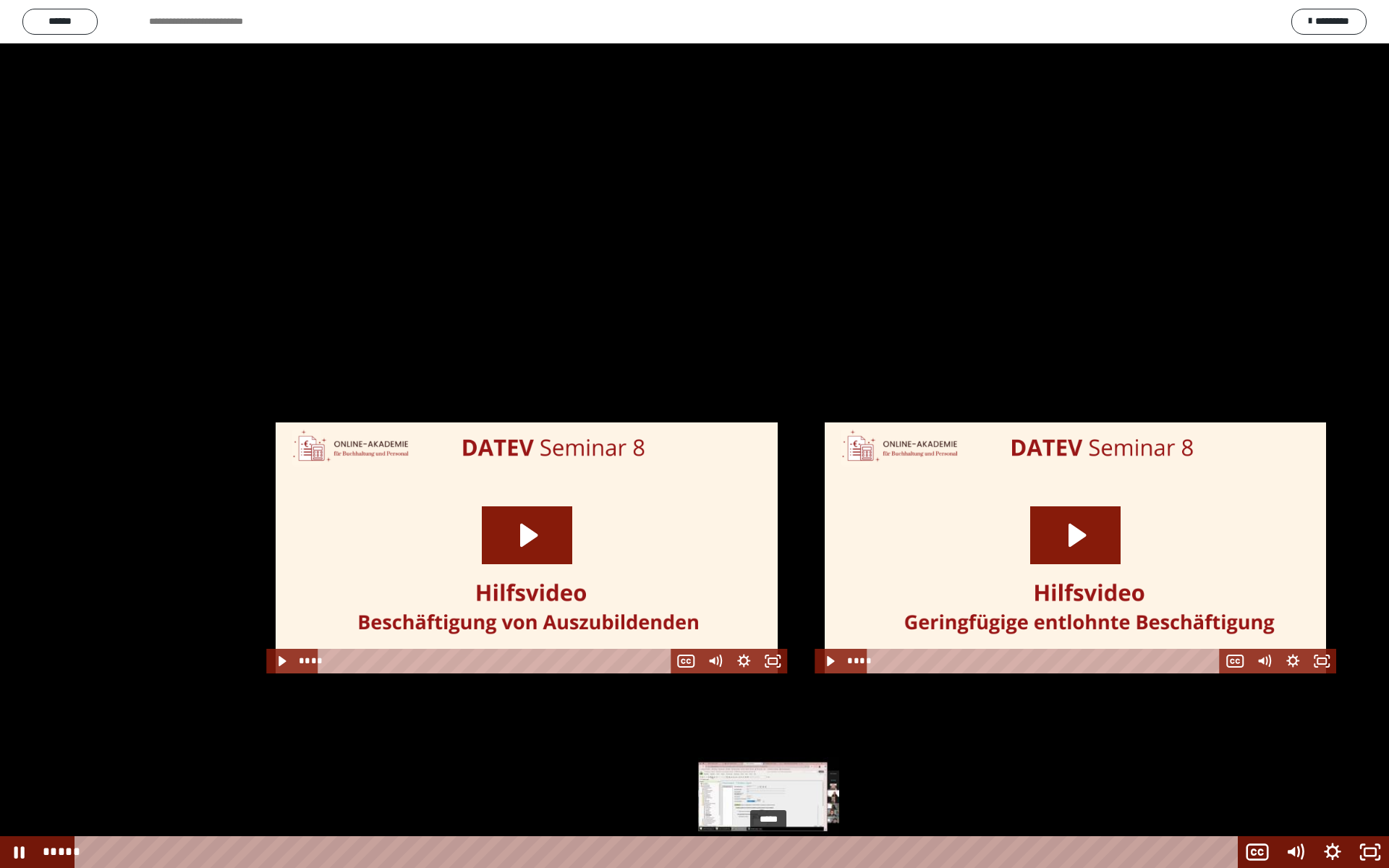 click on "*****" at bounding box center [658, 852] 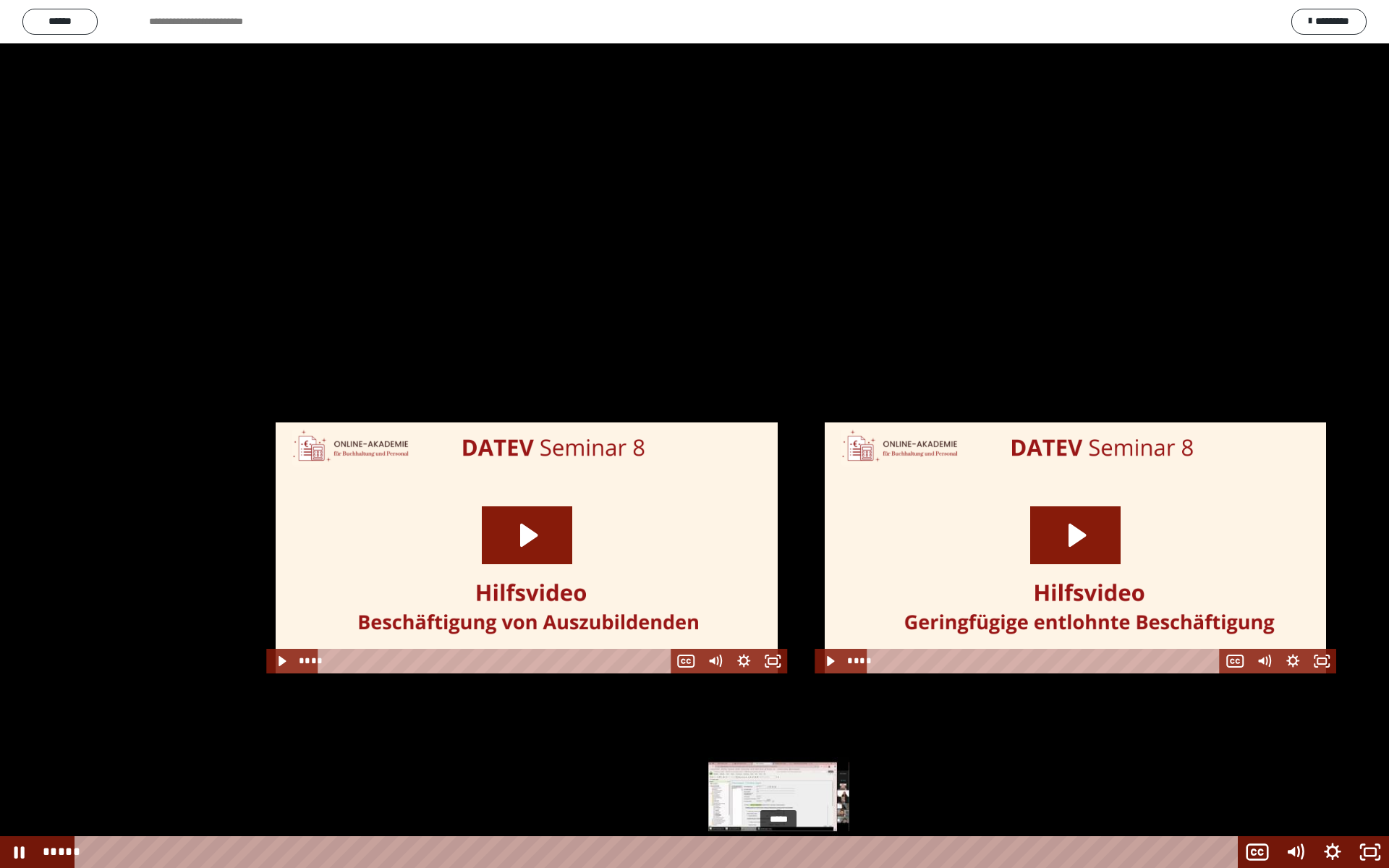 click on "*****" at bounding box center (658, 852) 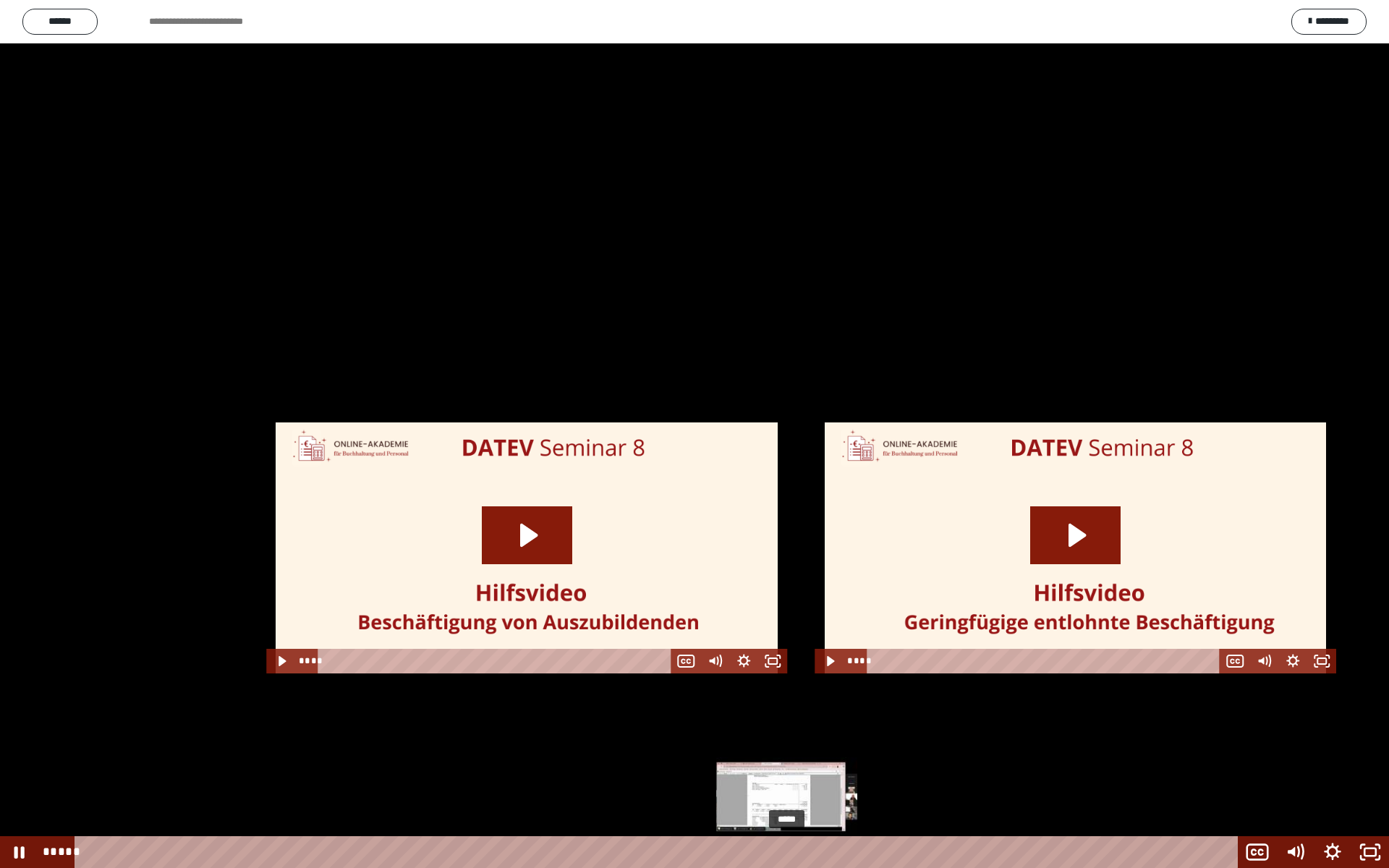 click on "*****" at bounding box center [658, 852] 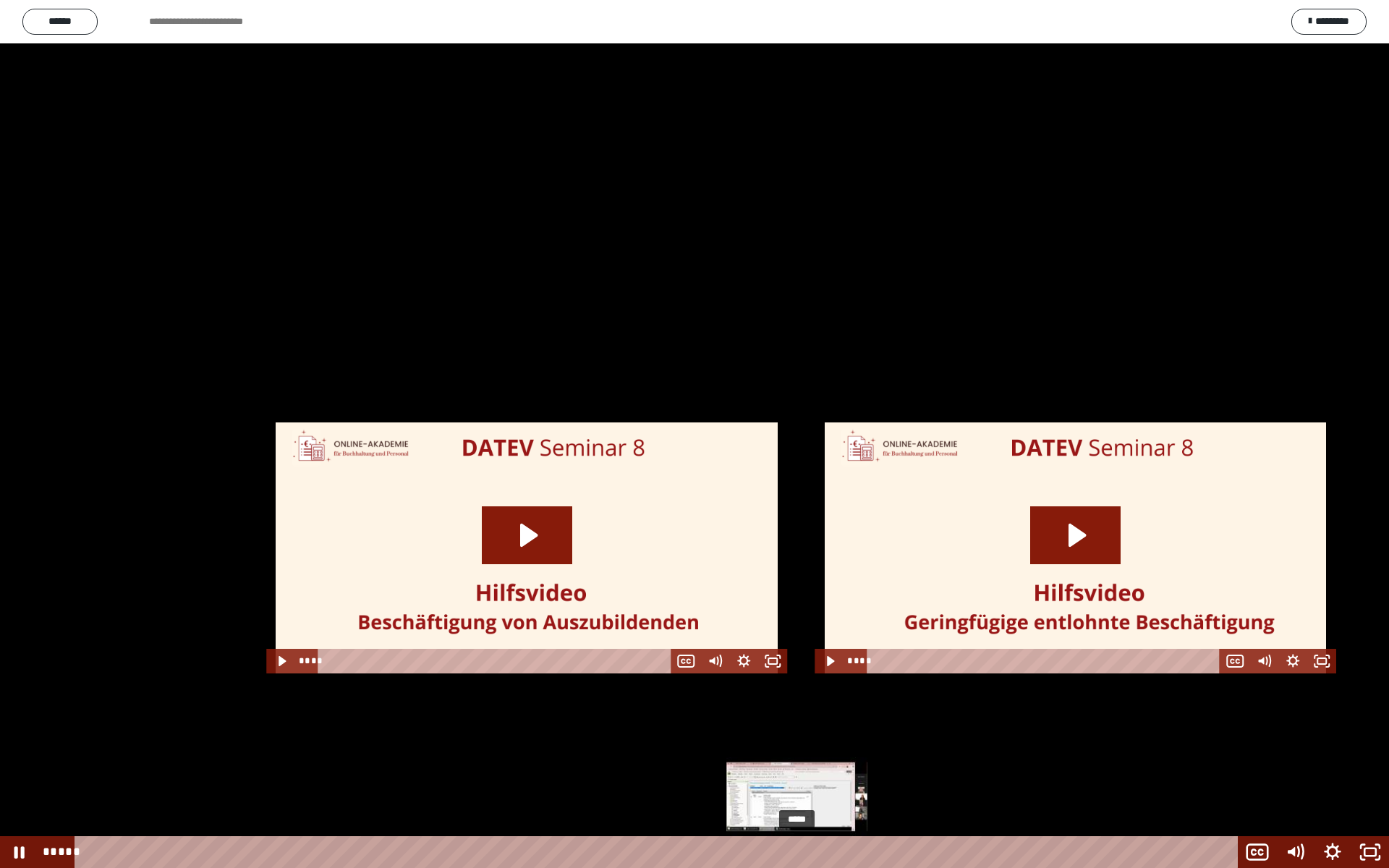 click on "*****" at bounding box center (658, 852) 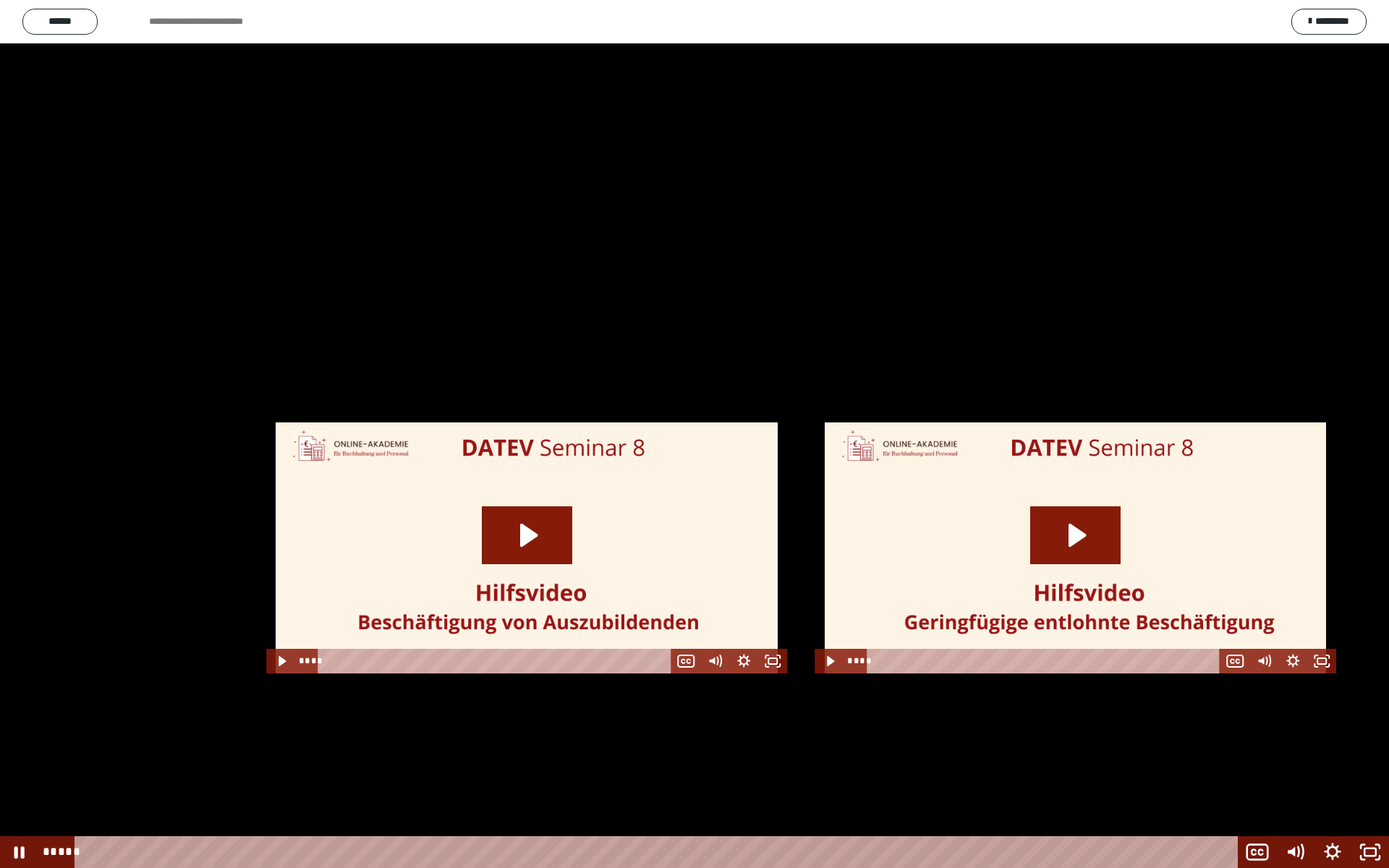 click at bounding box center [694, 434] 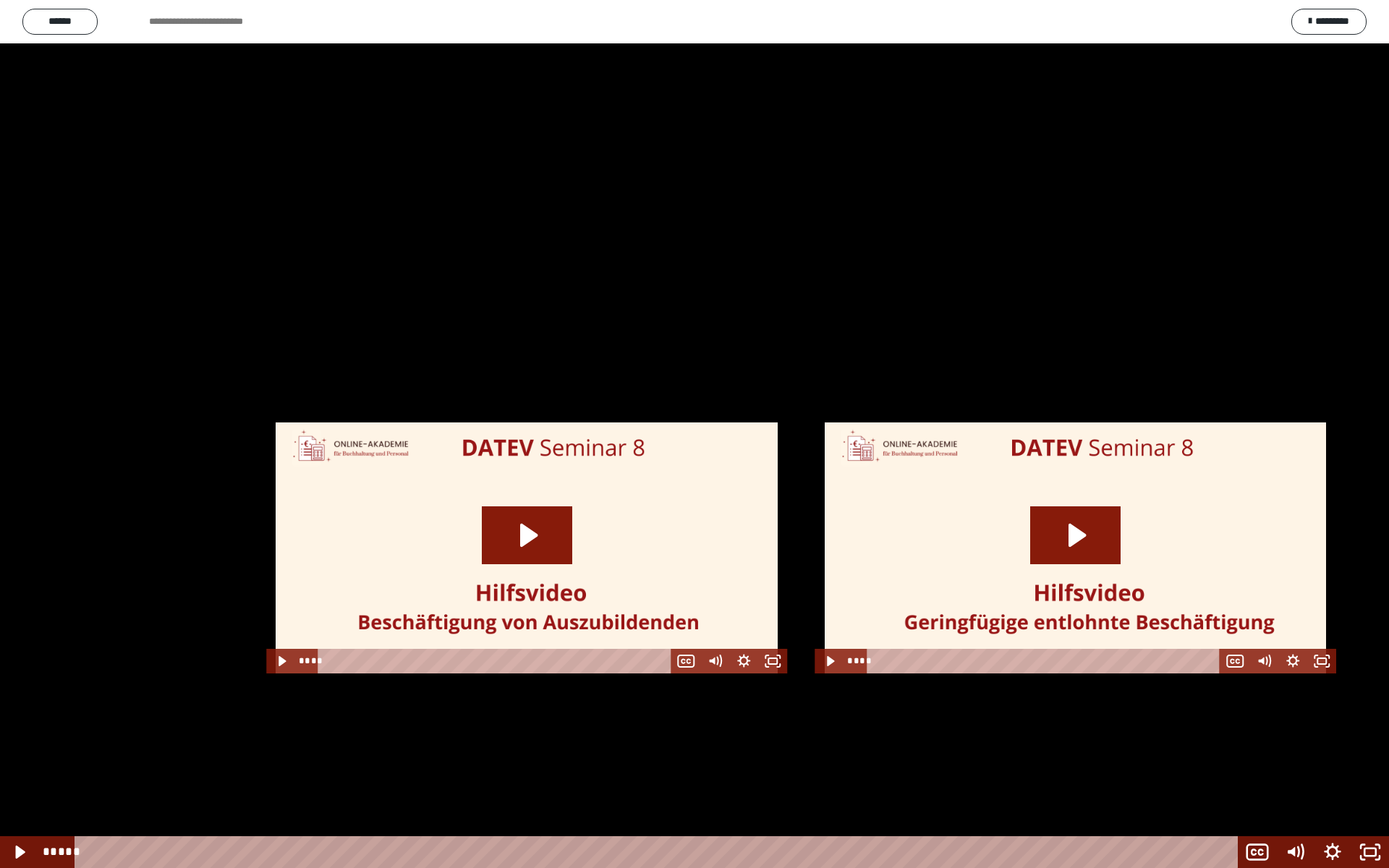 click at bounding box center (694, 434) 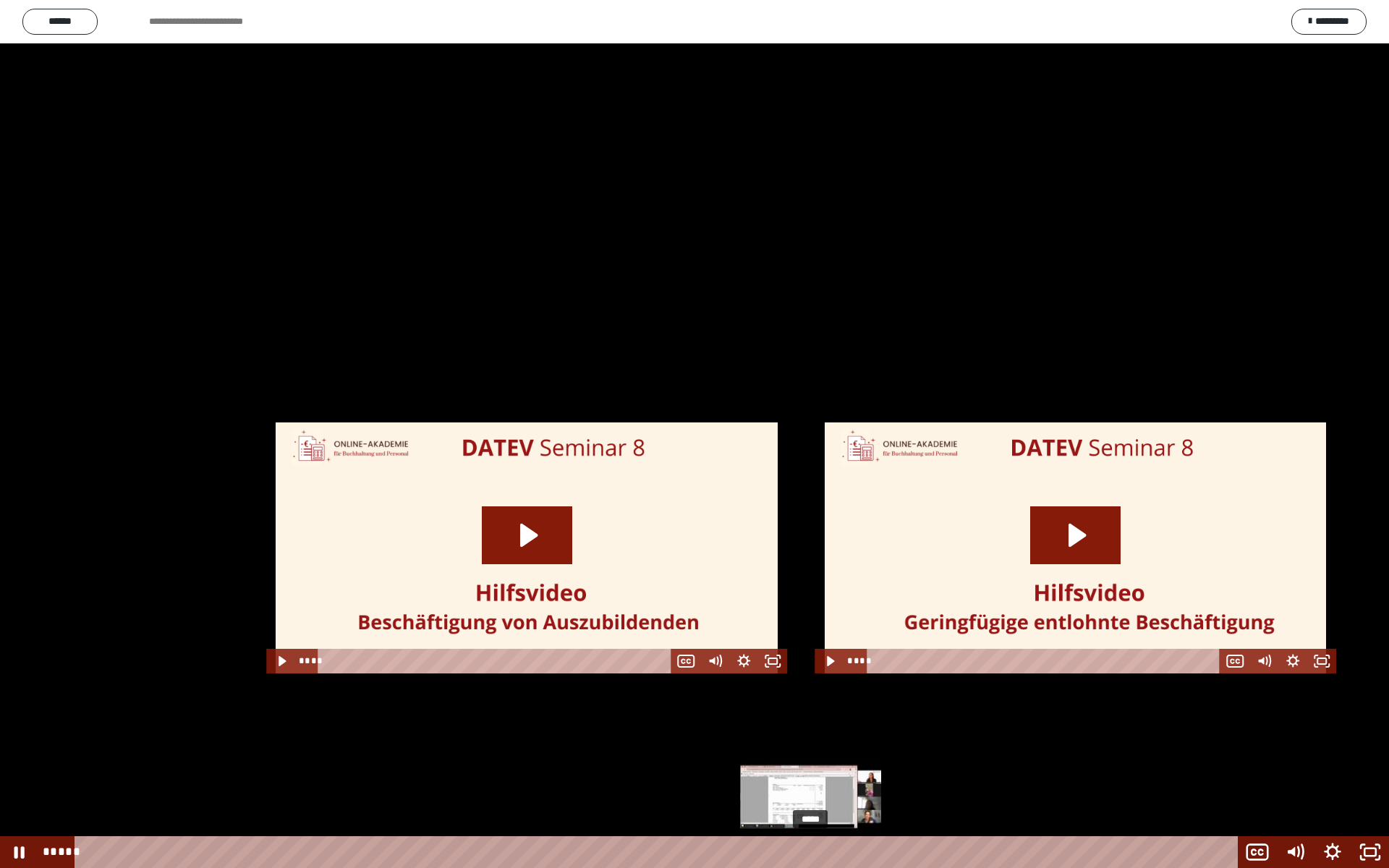 click on "*****" at bounding box center [658, 852] 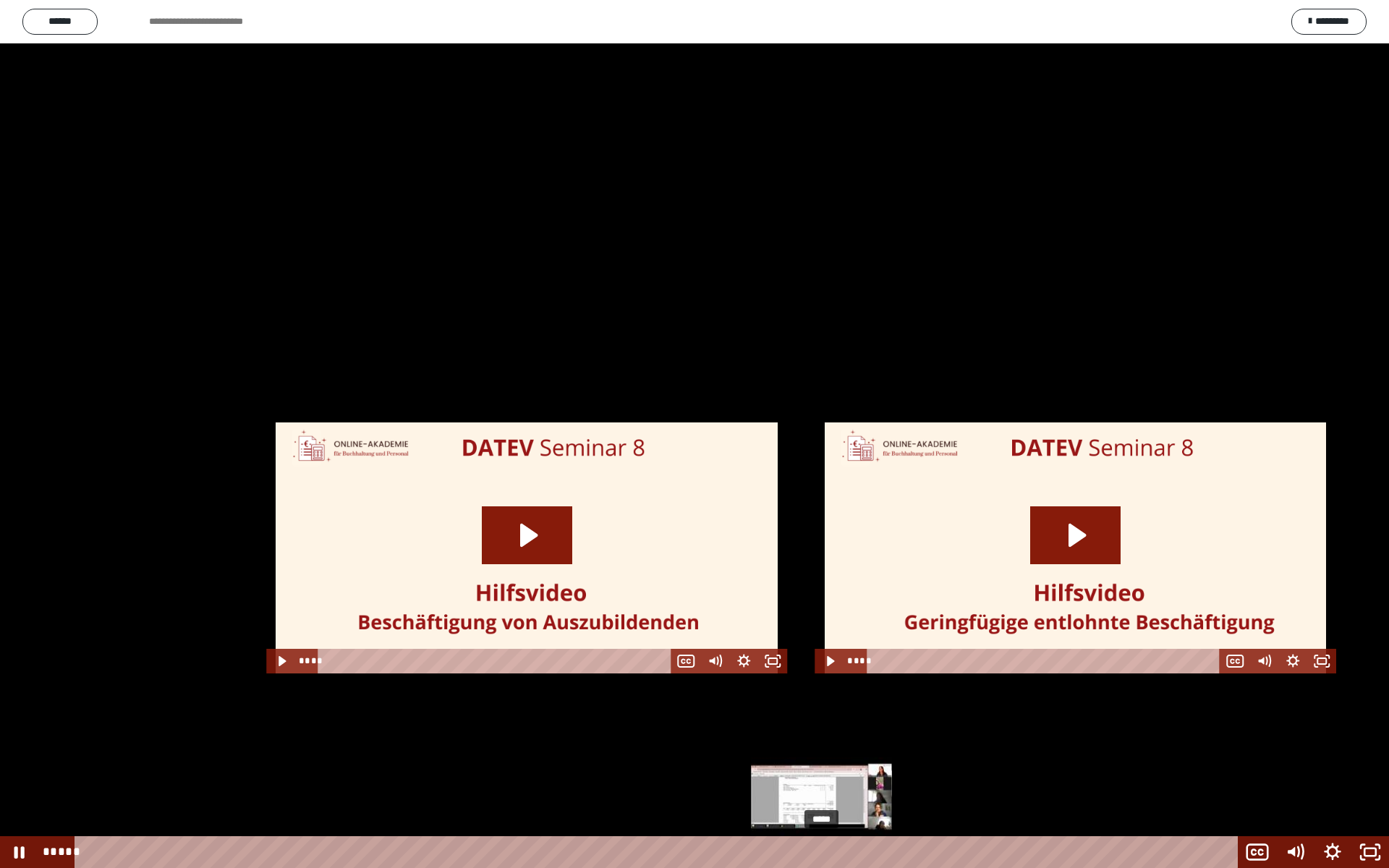 click on "*****" at bounding box center (658, 852) 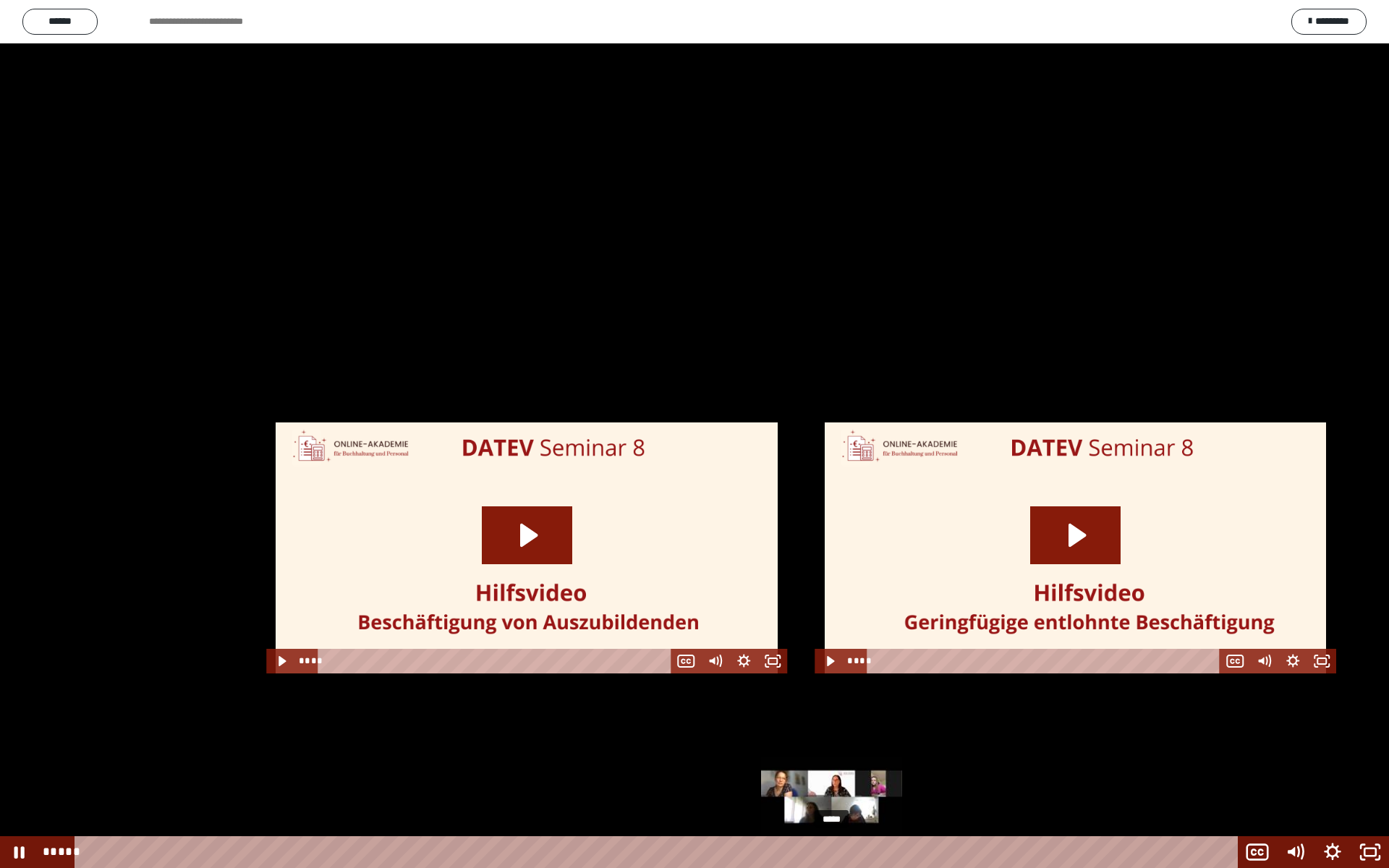 click on "*****" at bounding box center [658, 852] 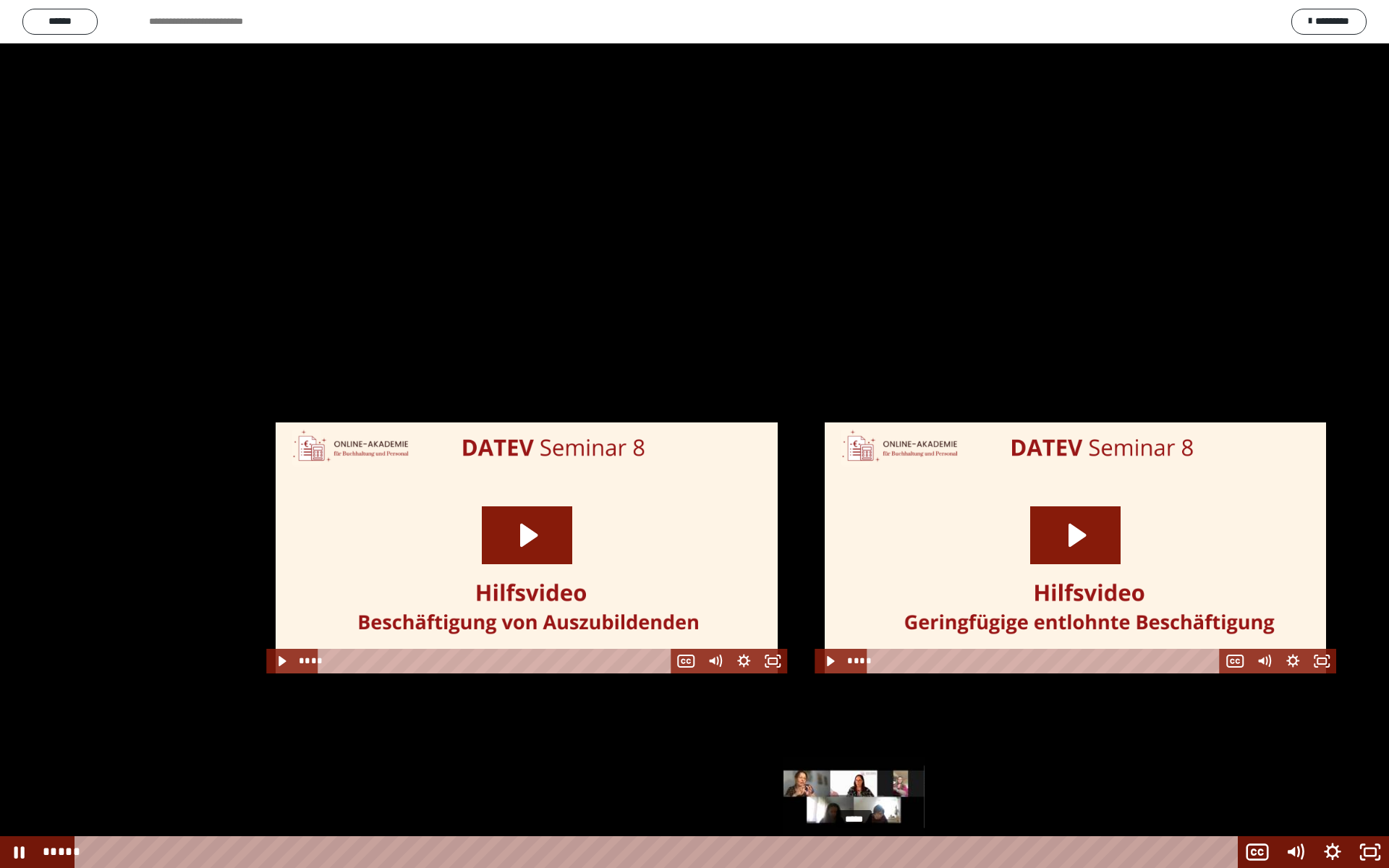 click on "*****" at bounding box center (658, 852) 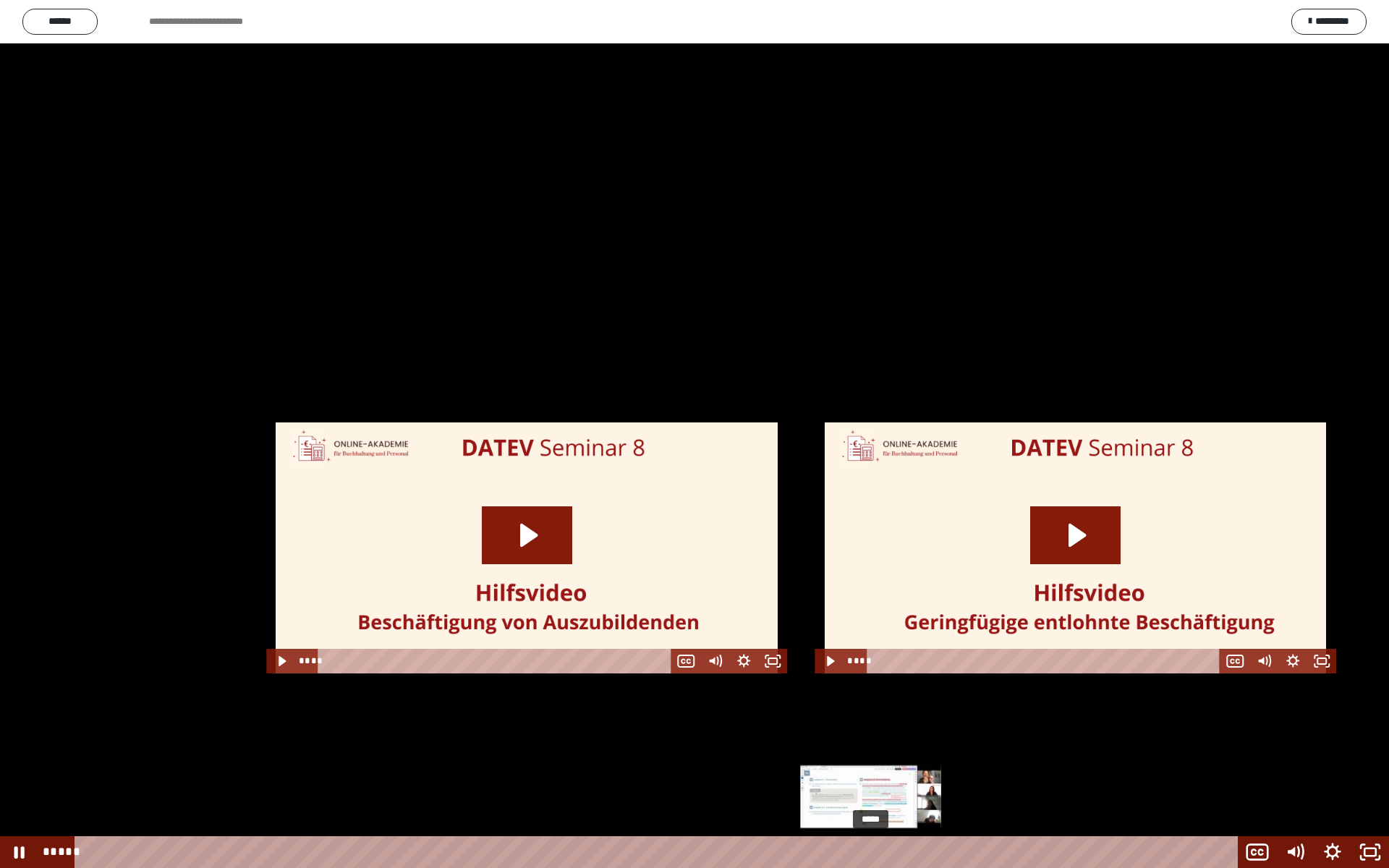 click on "*****" at bounding box center (658, 852) 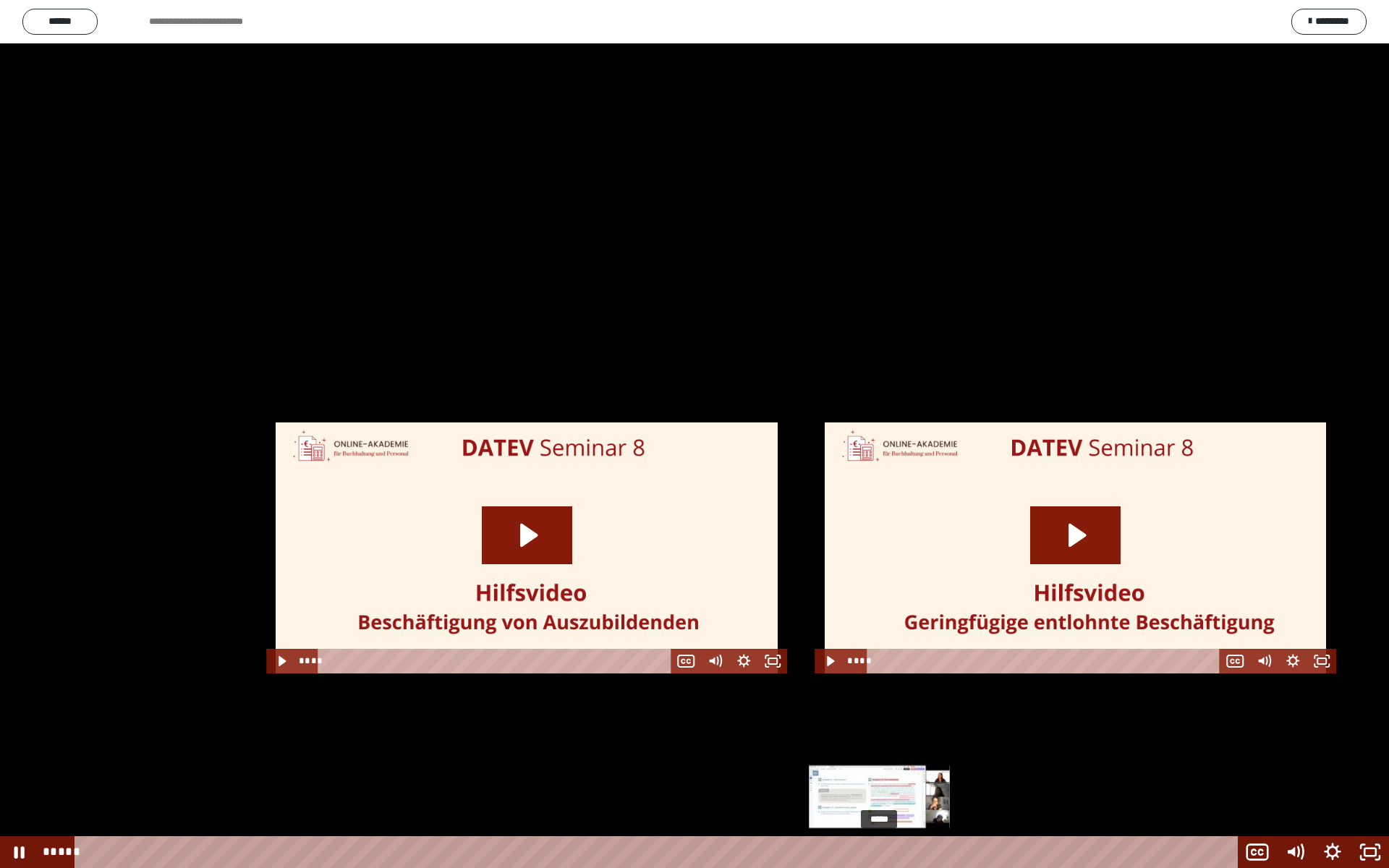 click on "*****" at bounding box center [658, 852] 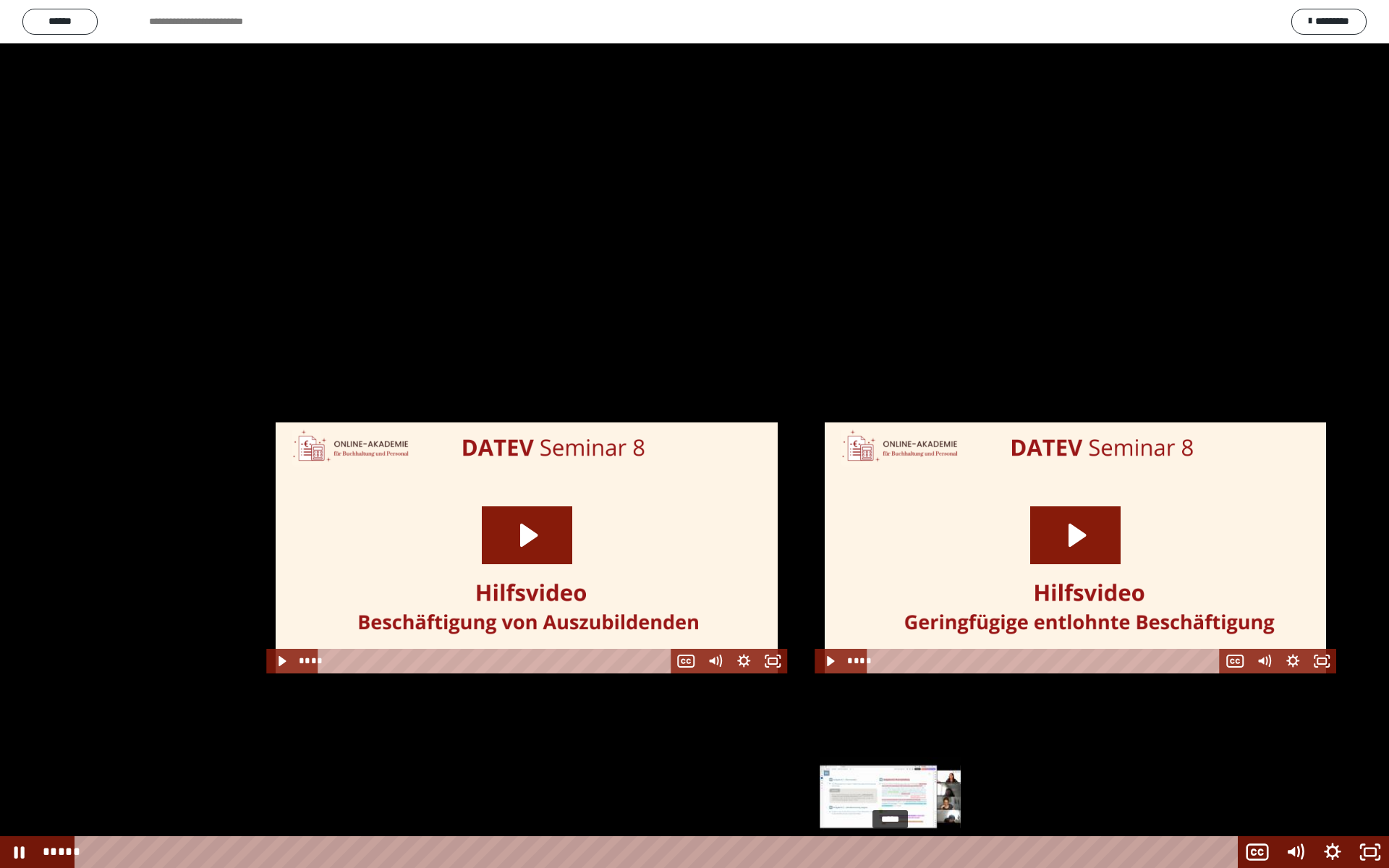 click on "*****" at bounding box center (658, 852) 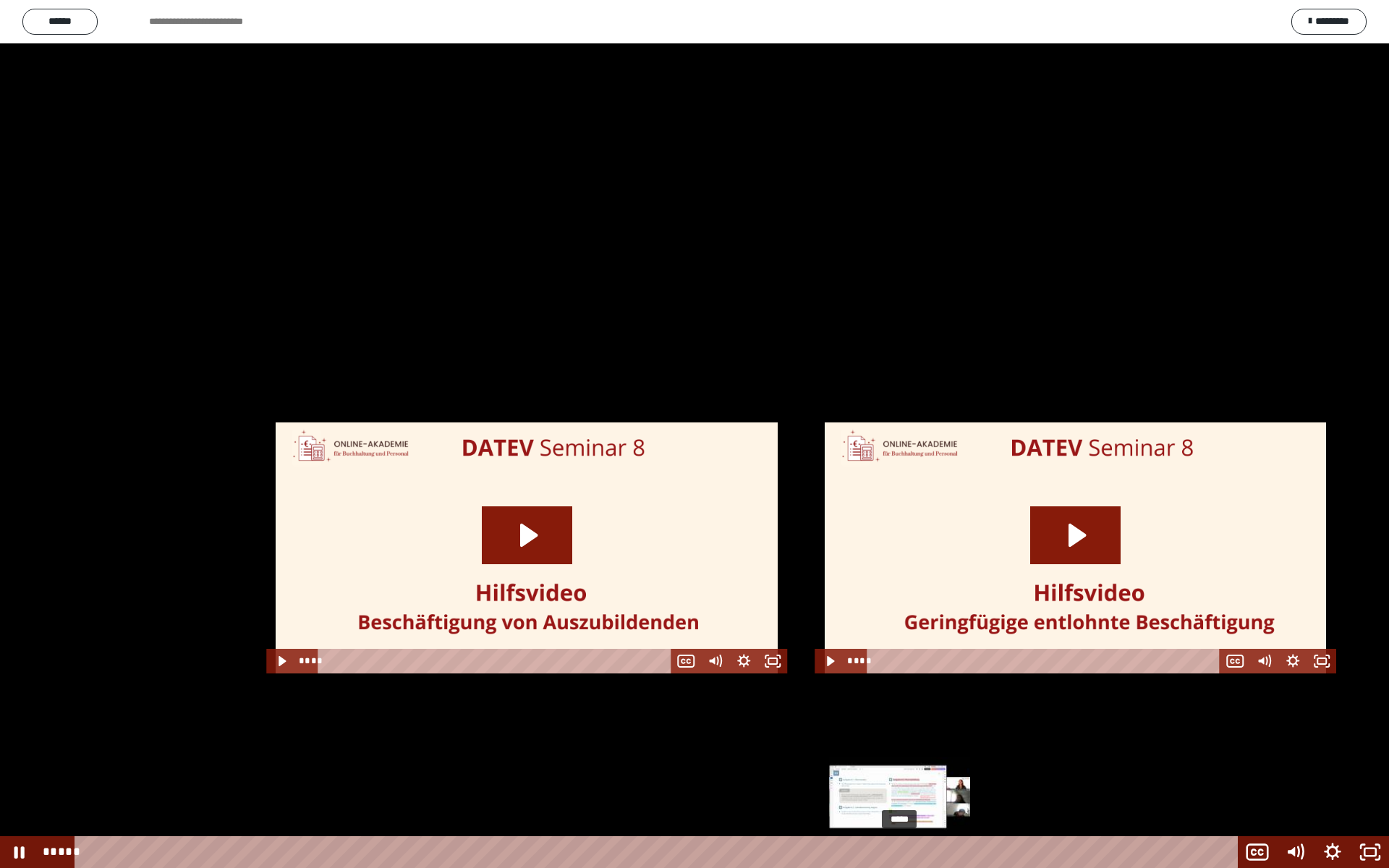 click on "*****" at bounding box center (658, 852) 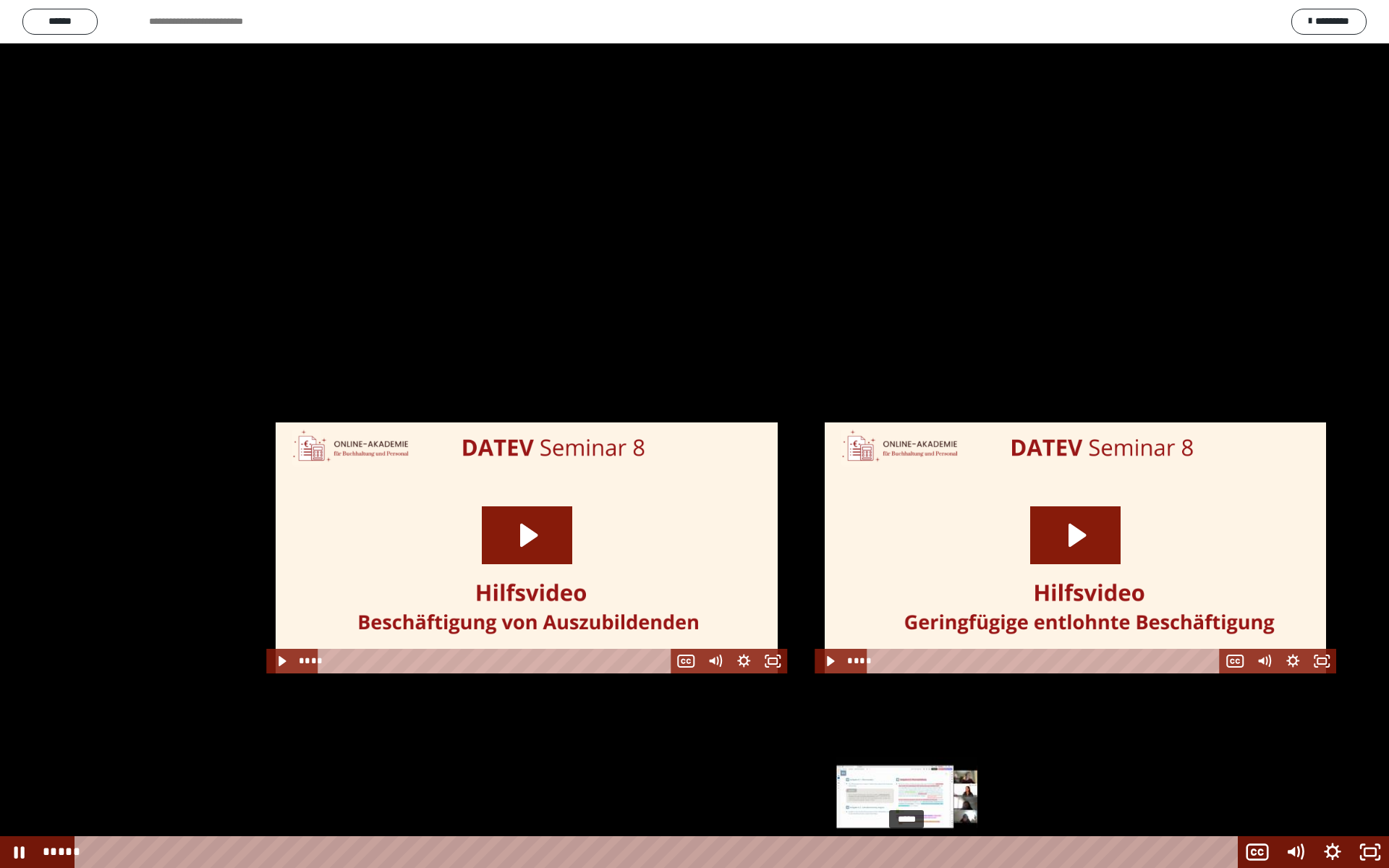 click on "*****" at bounding box center (658, 852) 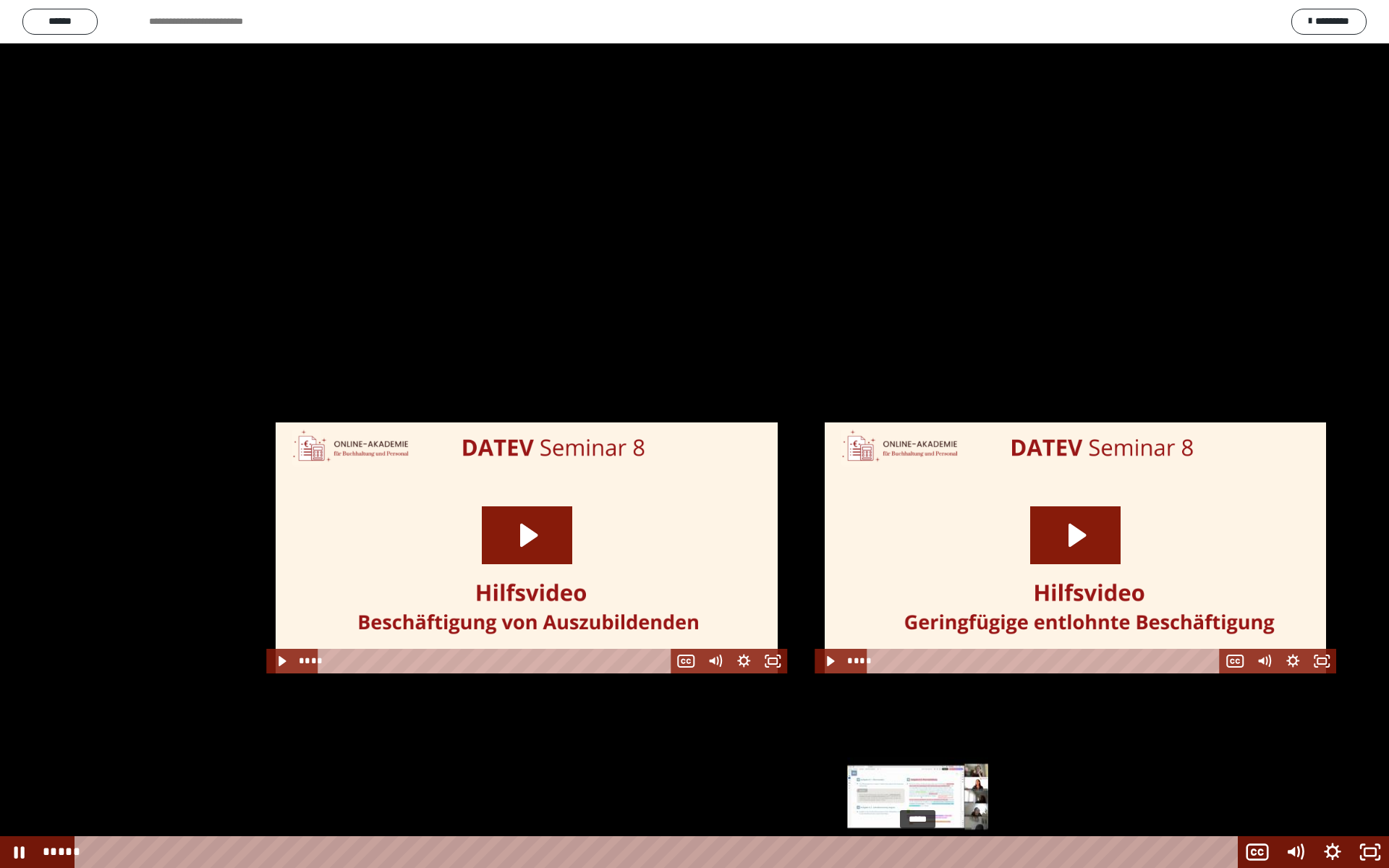 click on "*****" at bounding box center [658, 852] 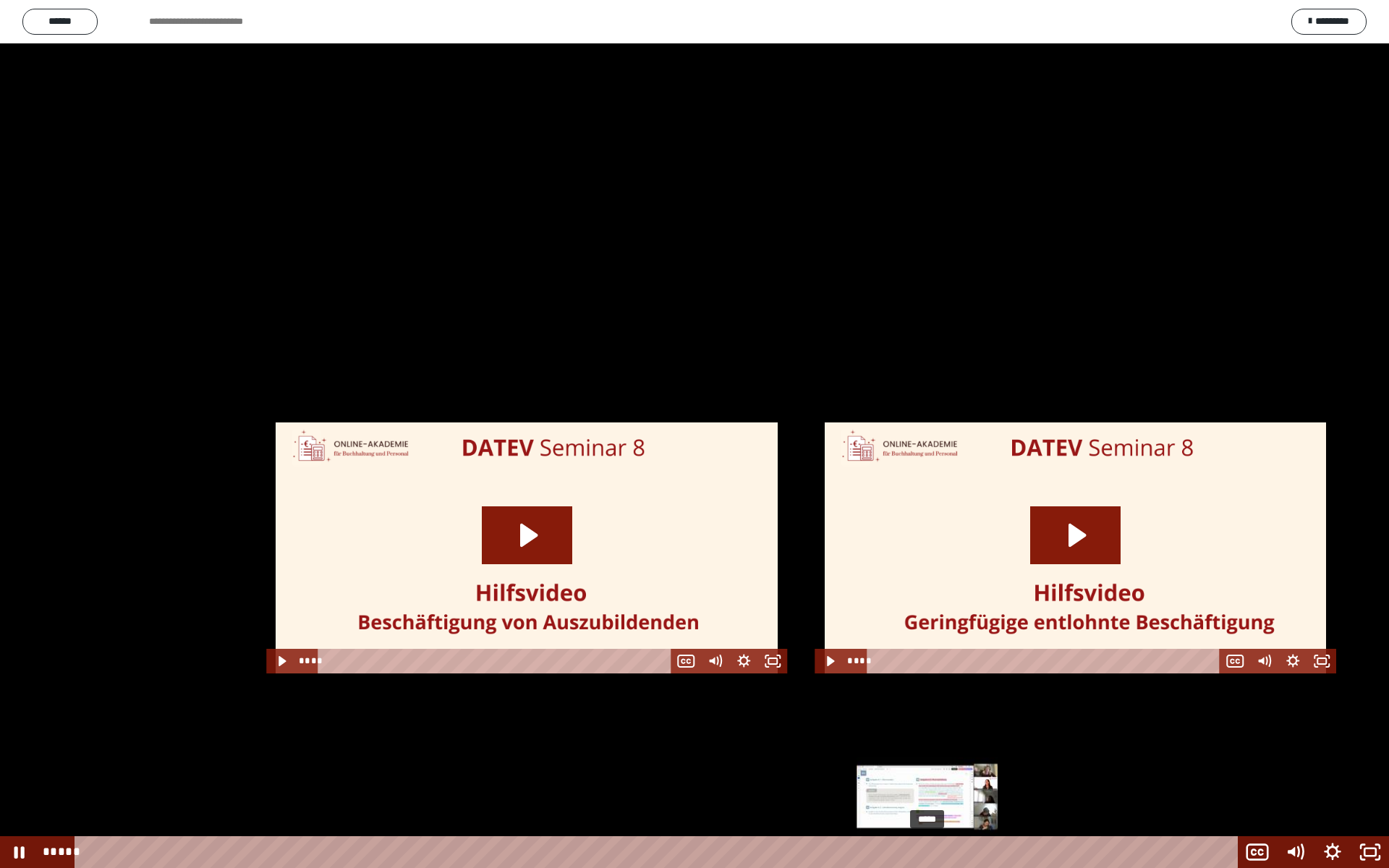 click on "*****" at bounding box center [658, 852] 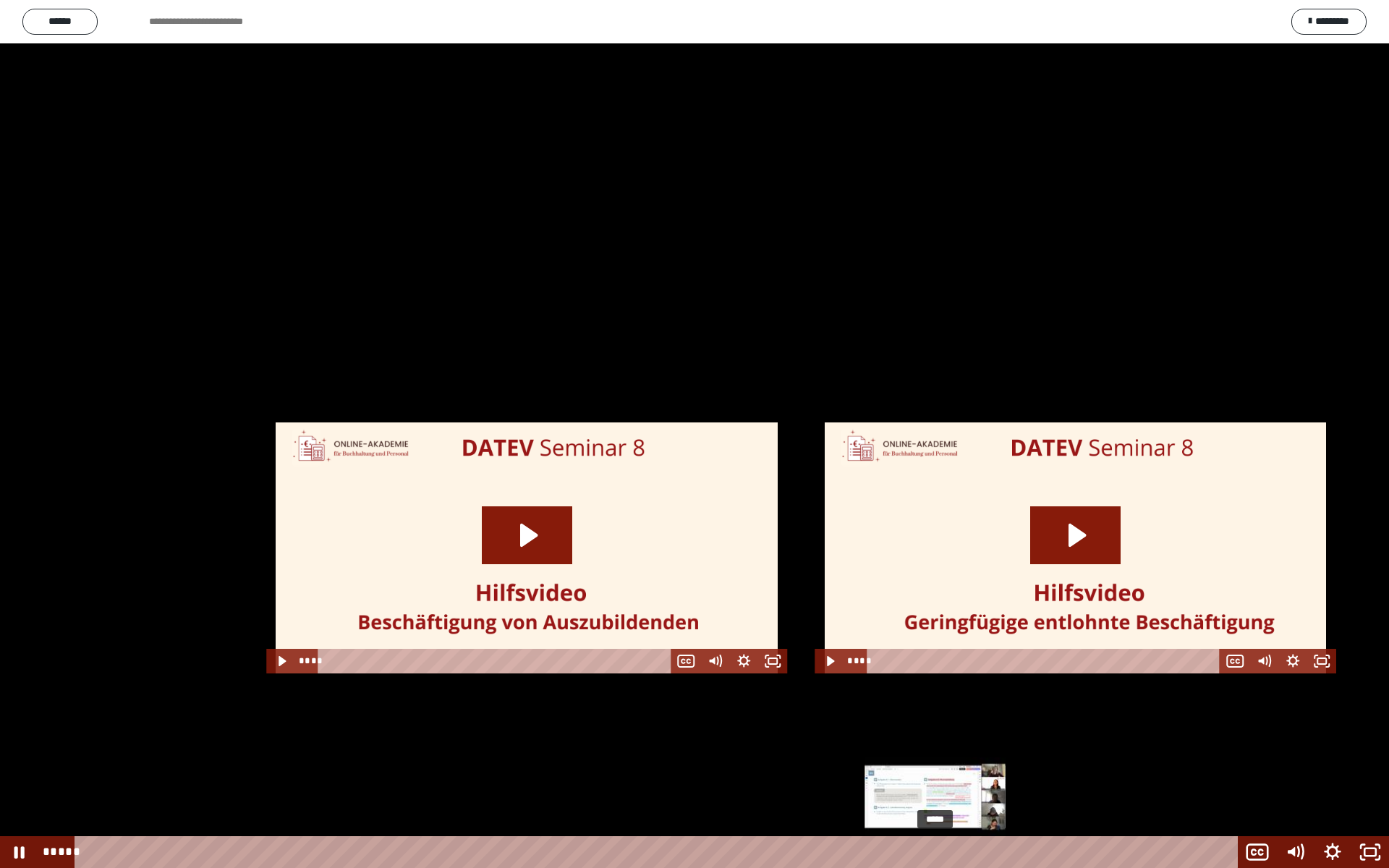 click on "*****" at bounding box center (658, 852) 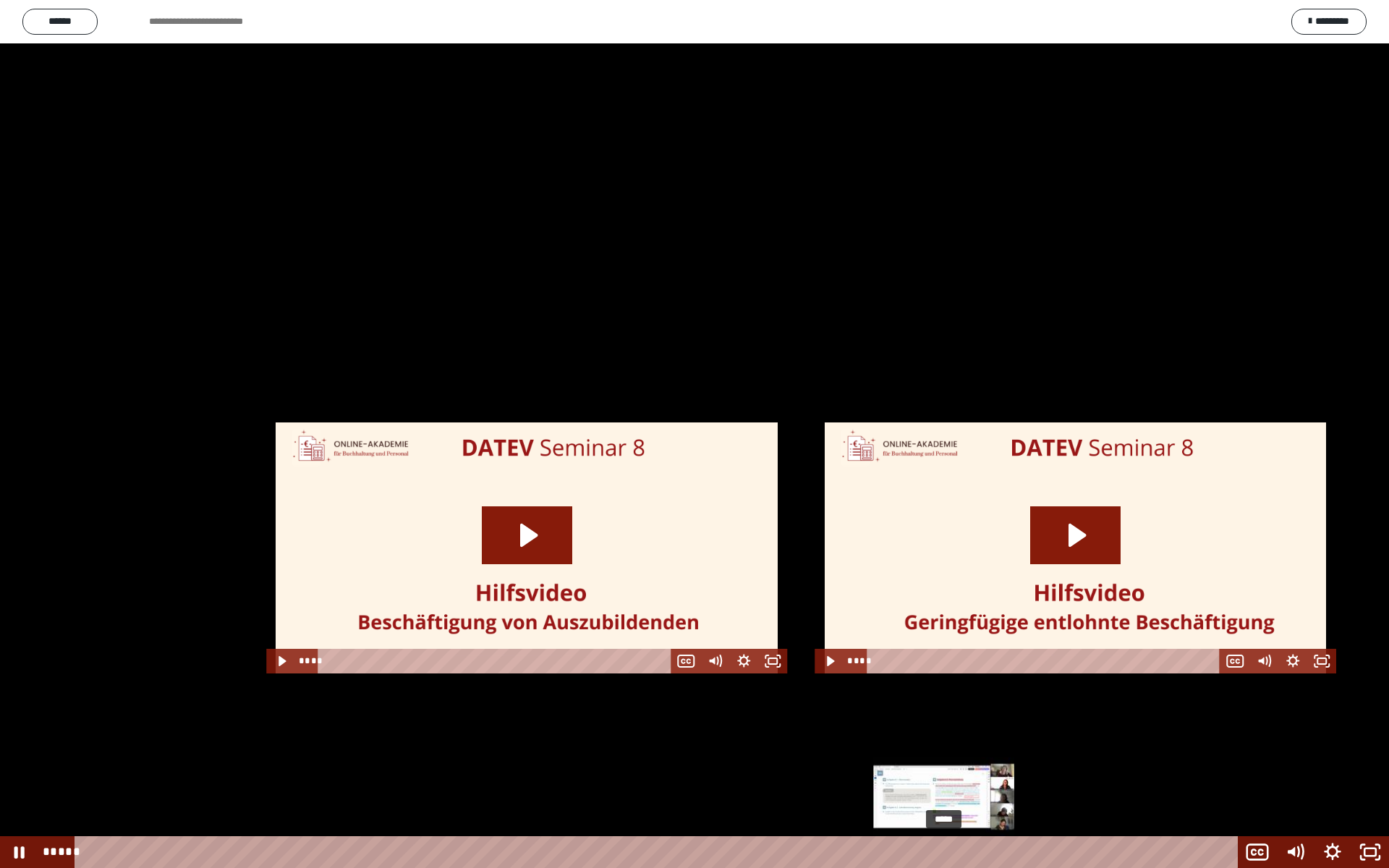 click on "*****" at bounding box center [658, 852] 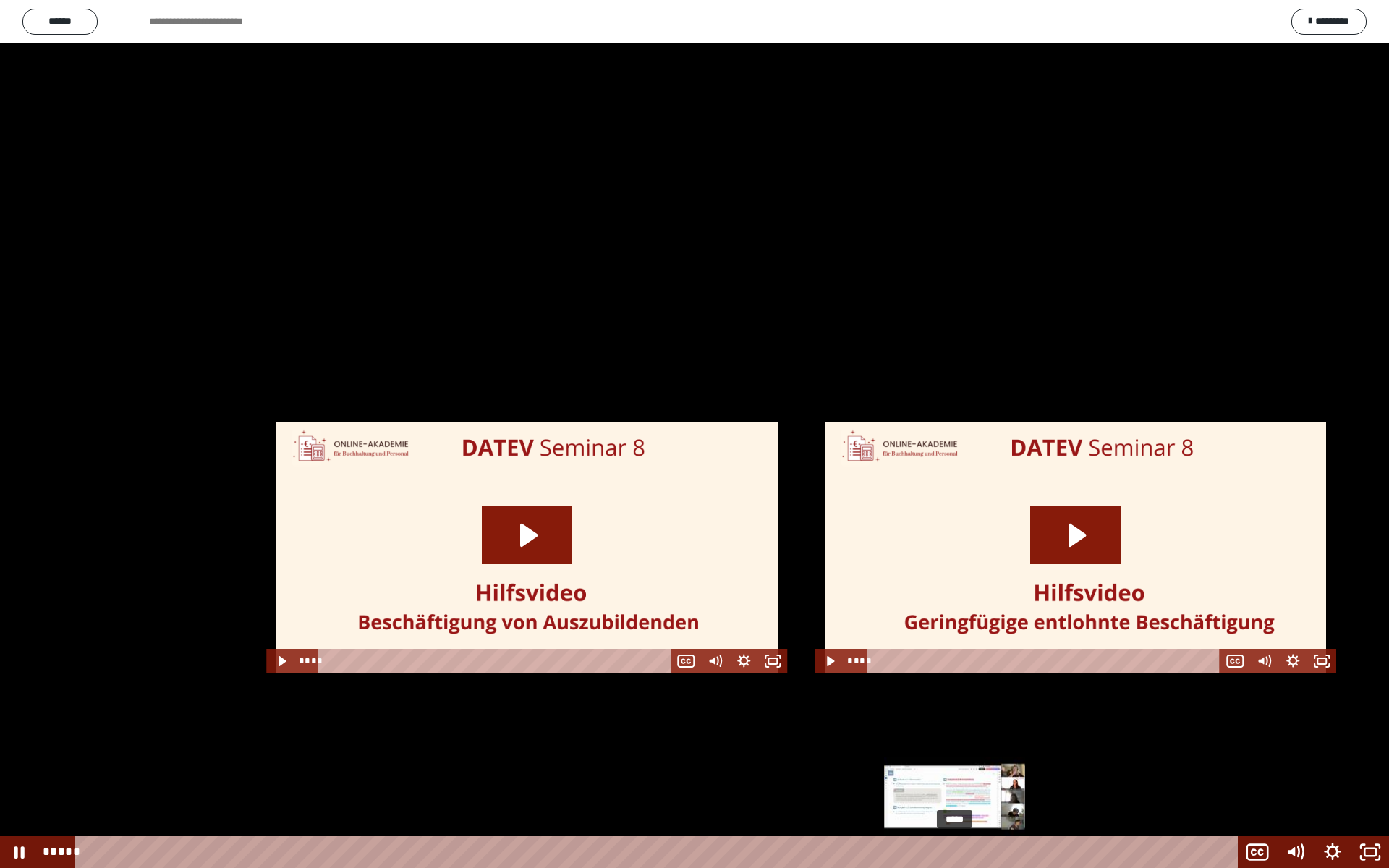 click on "*****" at bounding box center [658, 852] 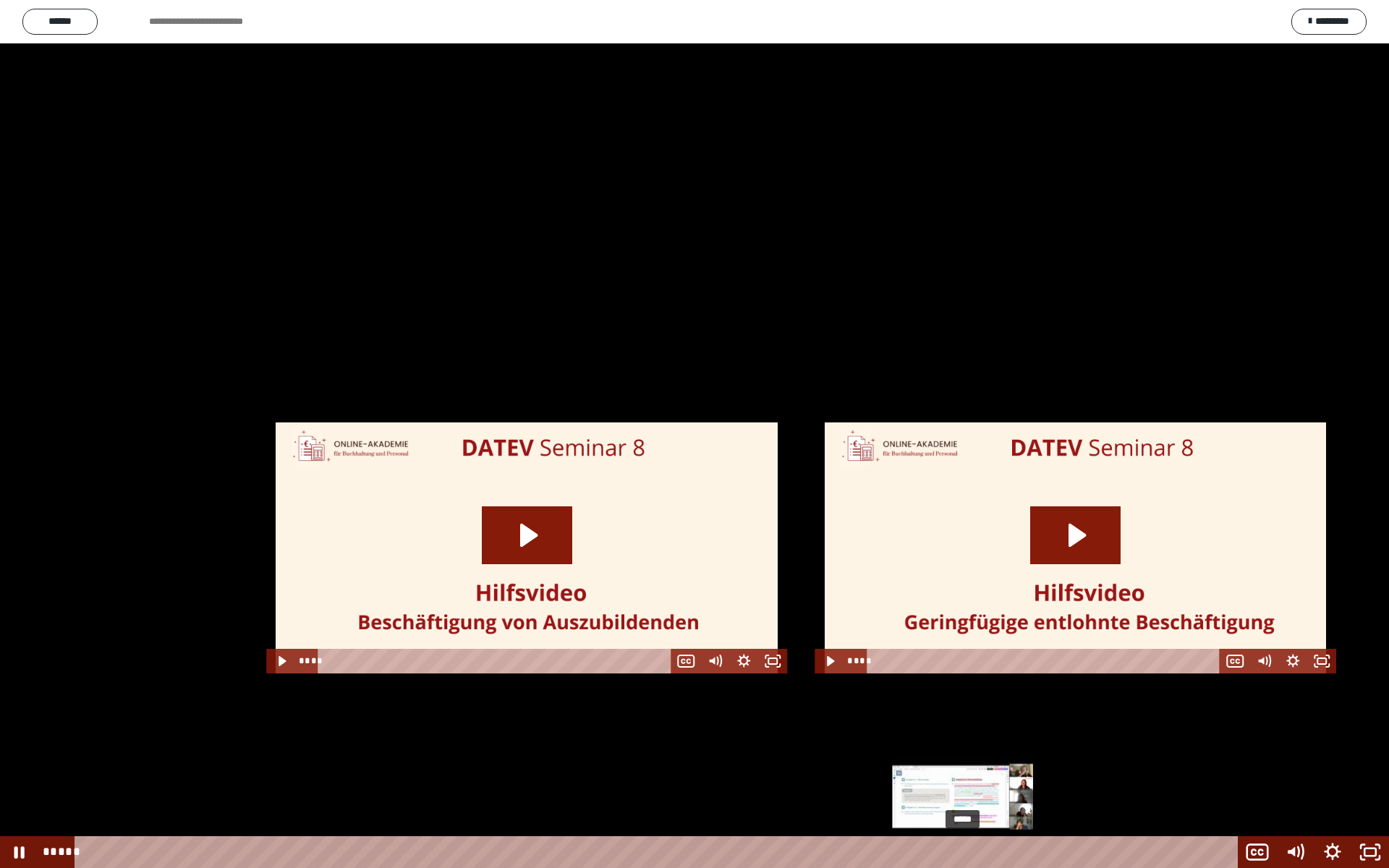 click on "*****" at bounding box center (658, 852) 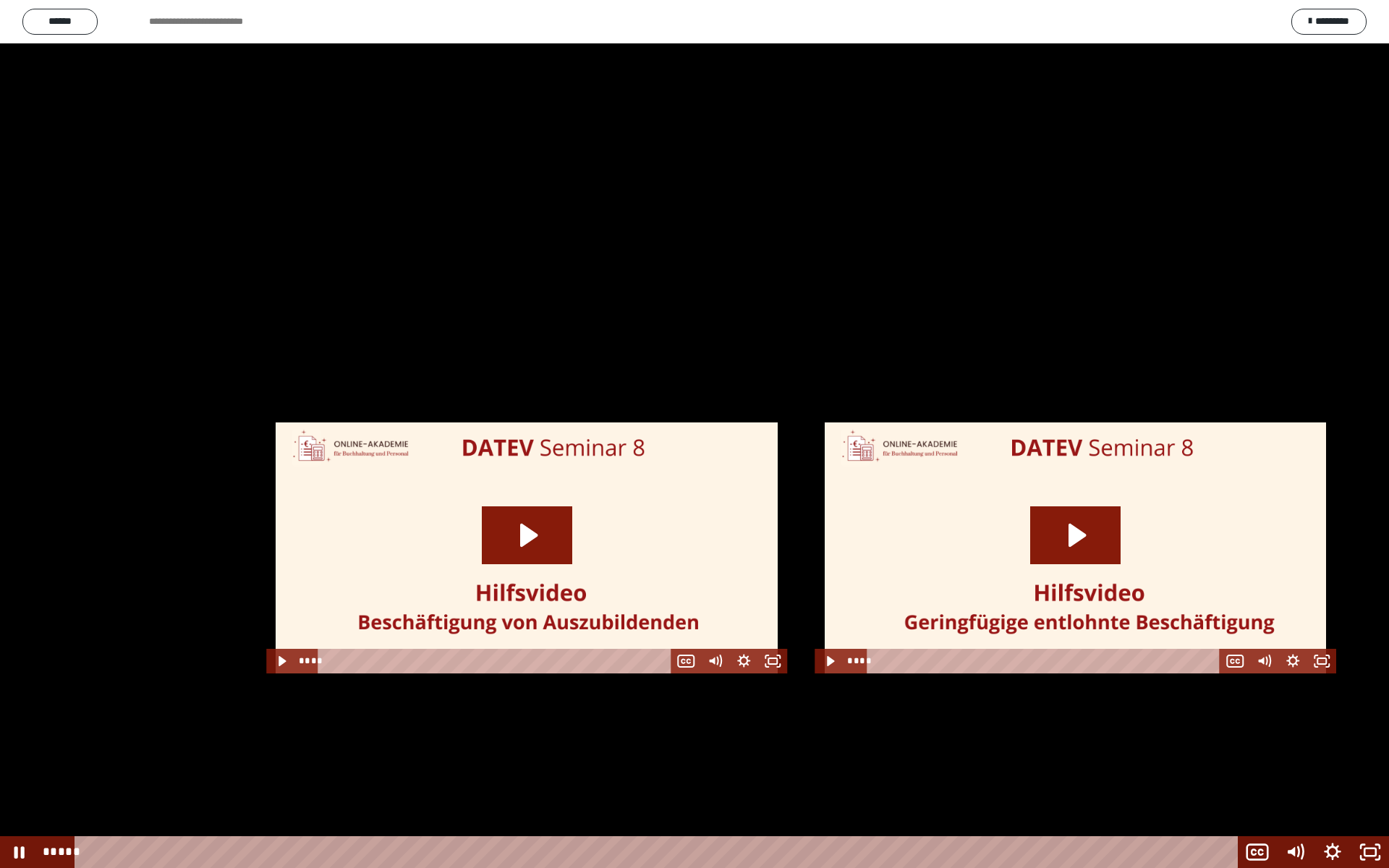 click at bounding box center (694, 434) 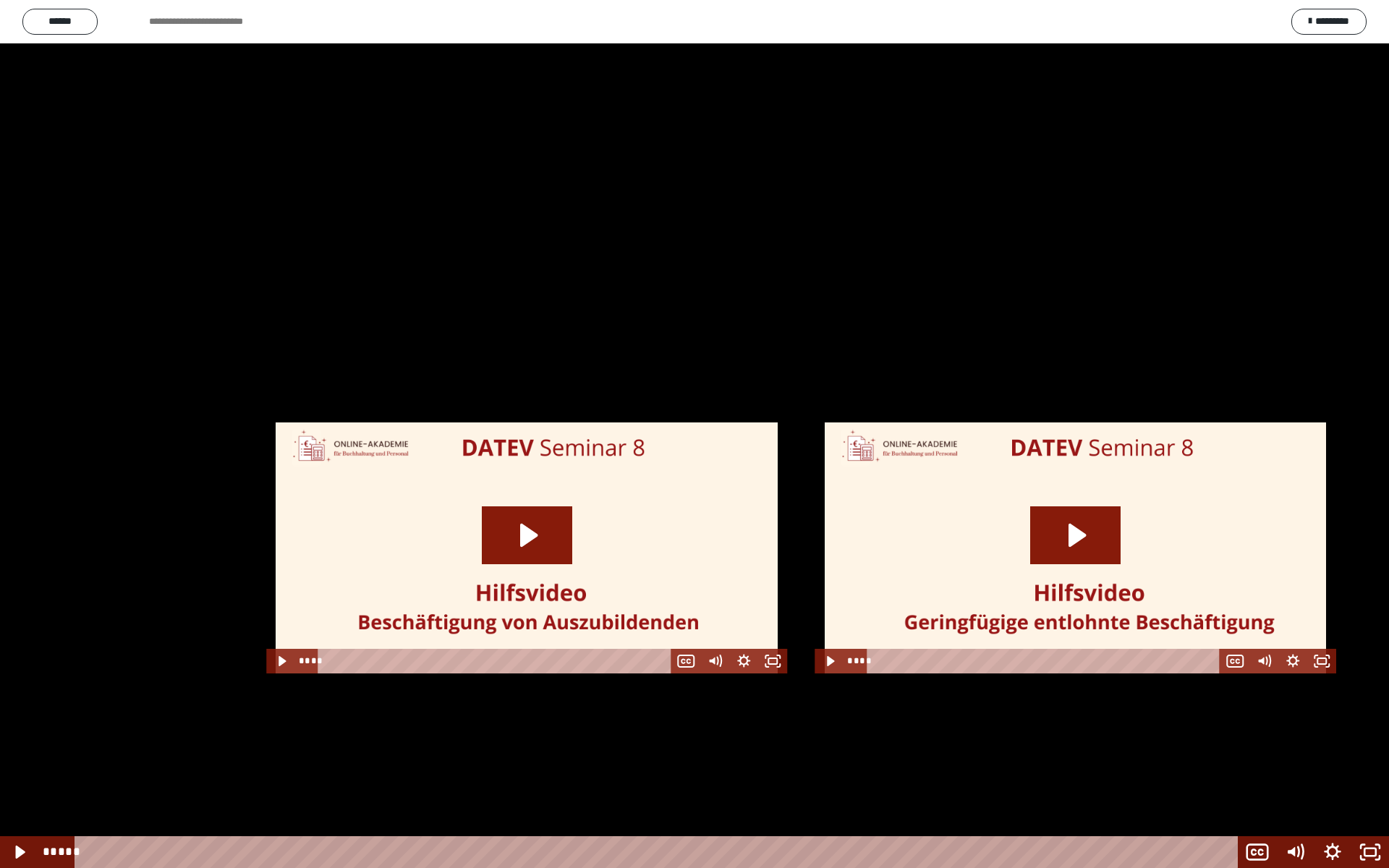 click at bounding box center (694, 434) 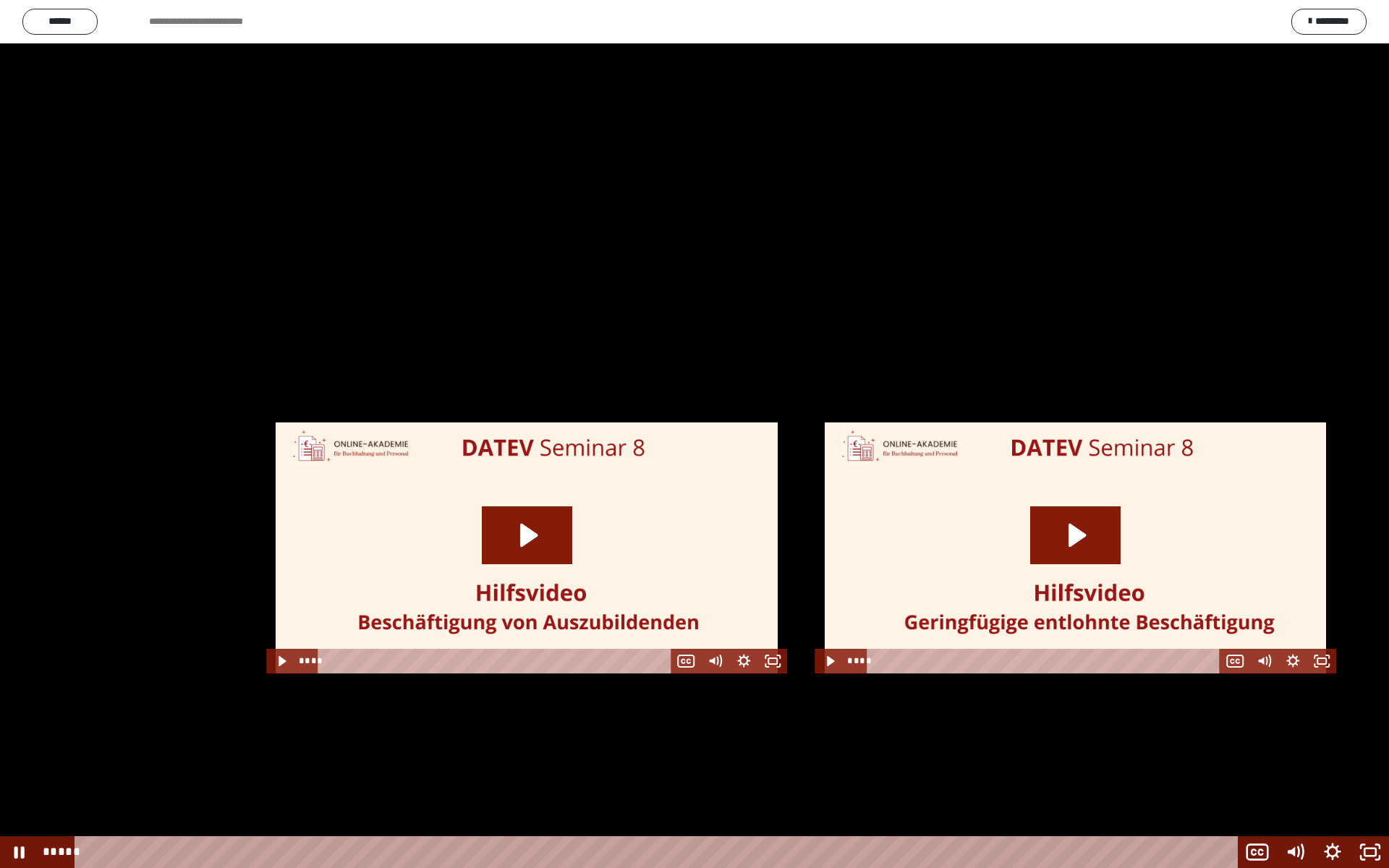 click at bounding box center [694, 434] 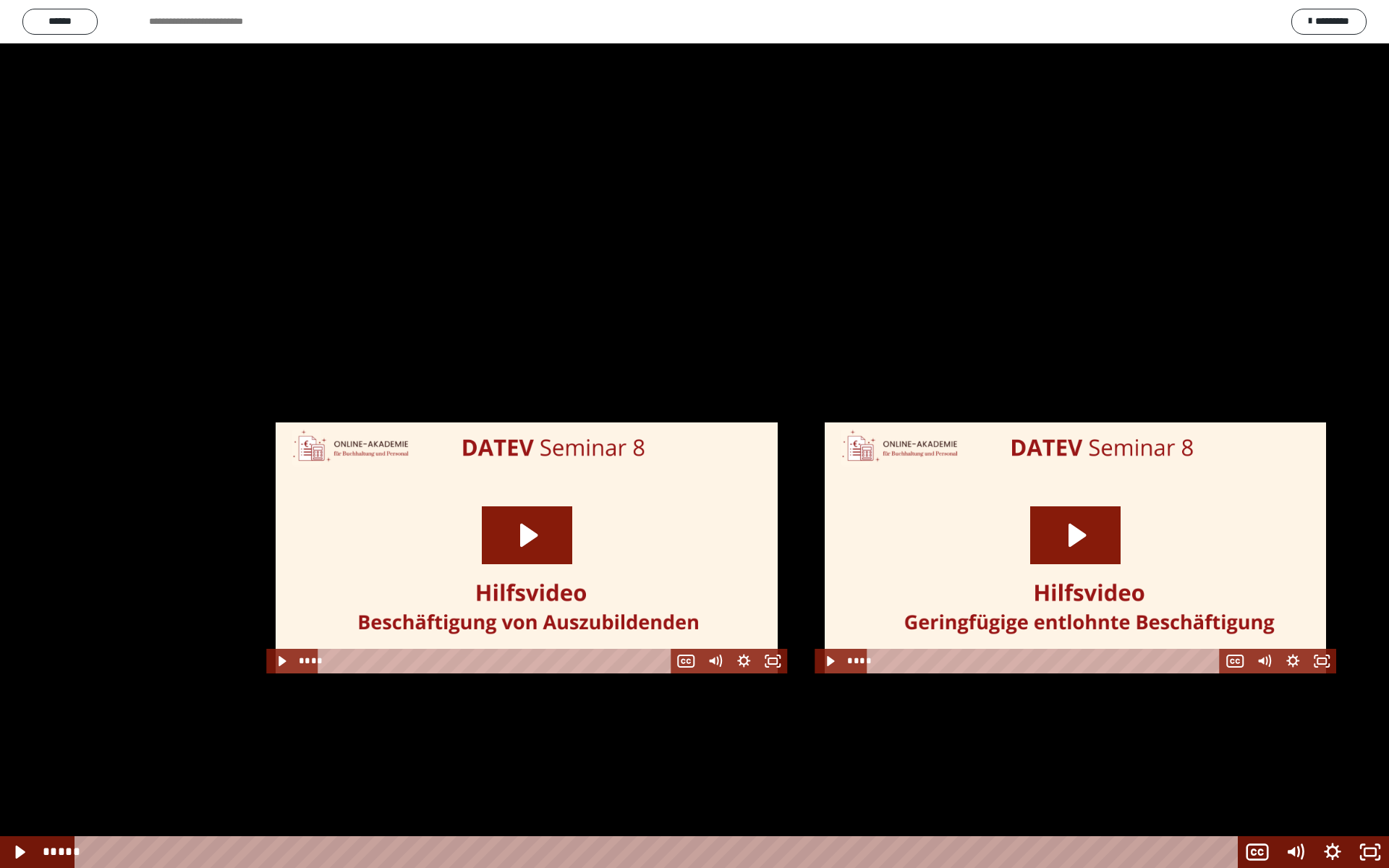 click at bounding box center (694, 434) 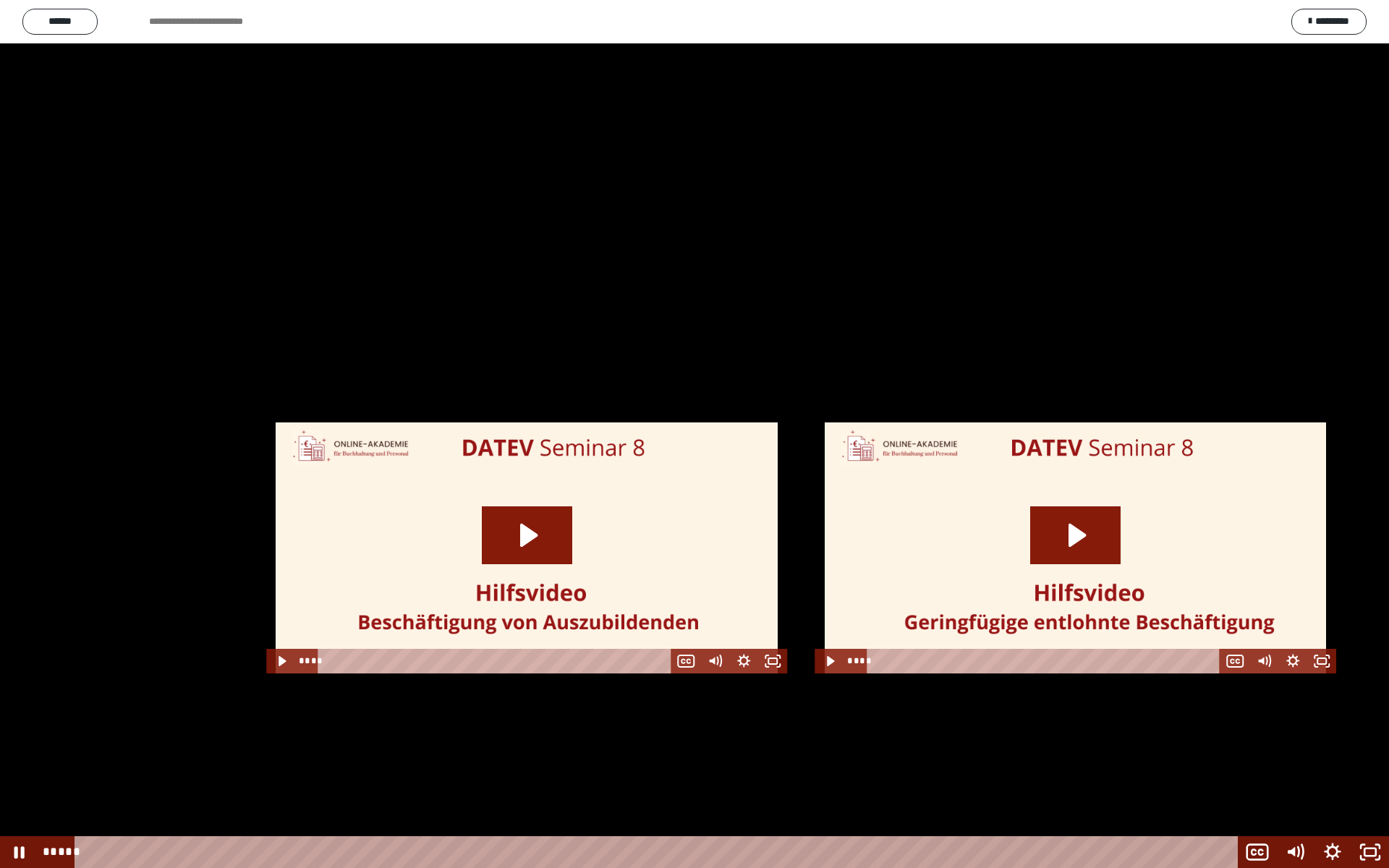 click at bounding box center [694, 434] 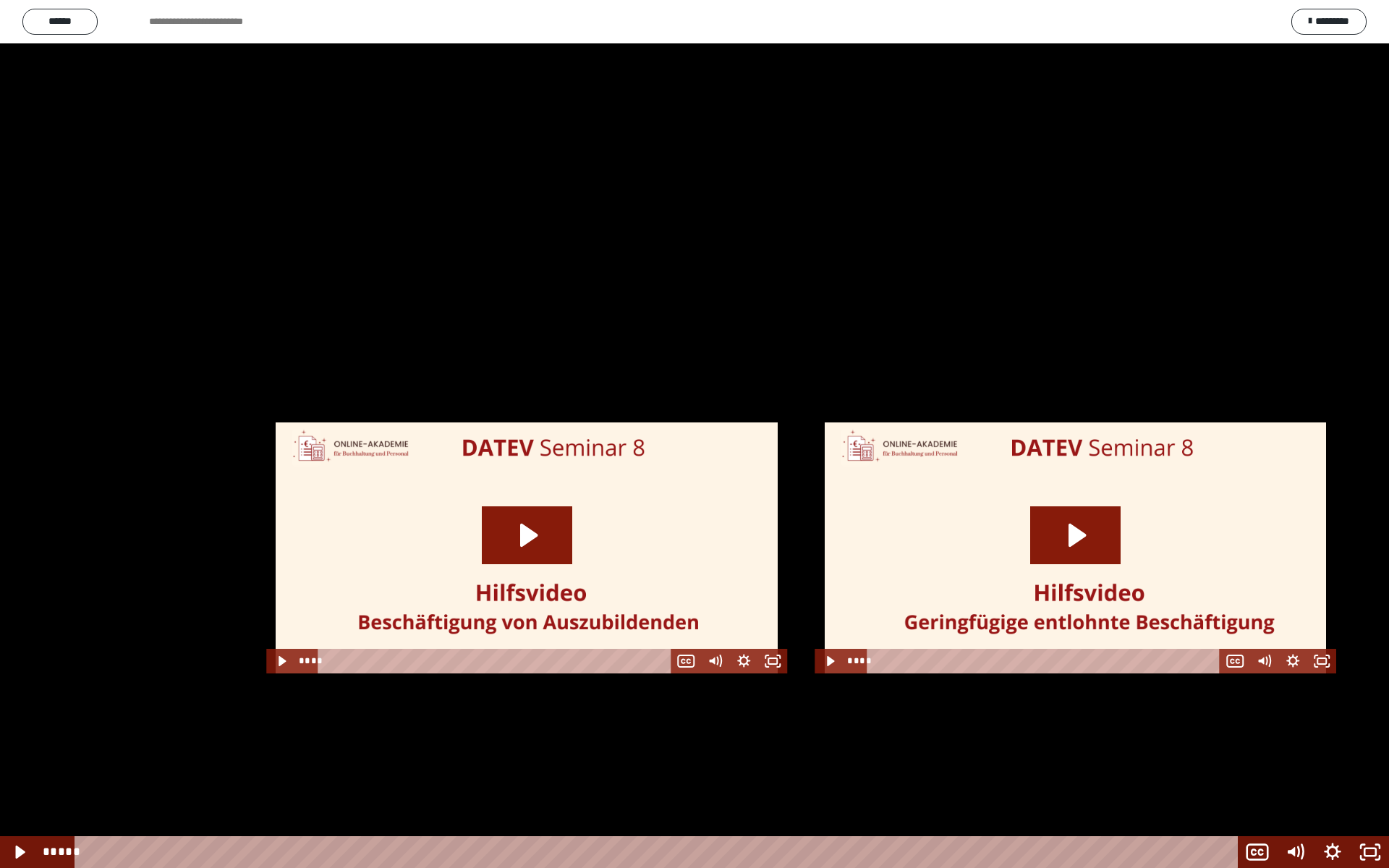 click at bounding box center (694, 434) 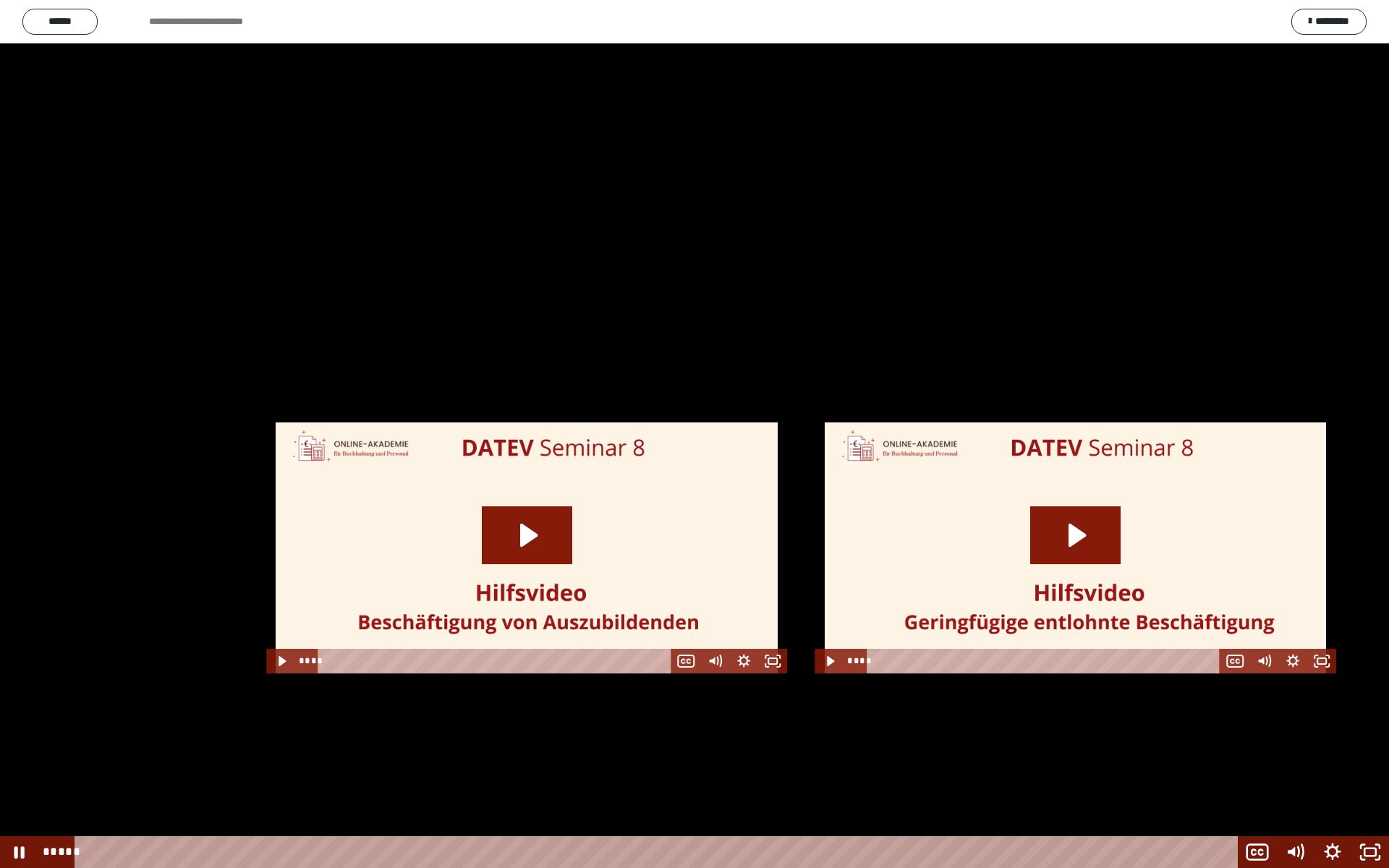 click at bounding box center (694, 434) 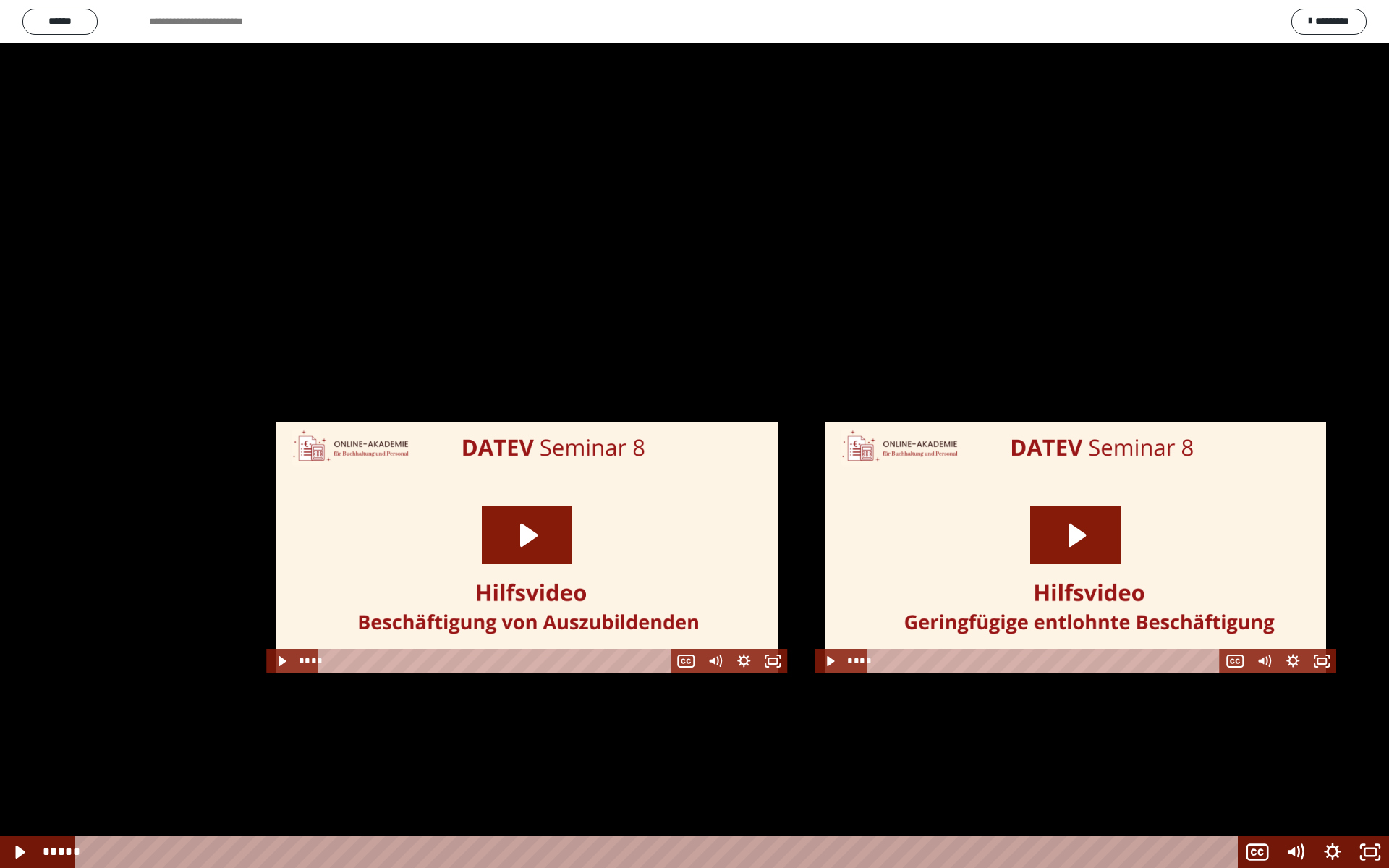 click at bounding box center (694, 434) 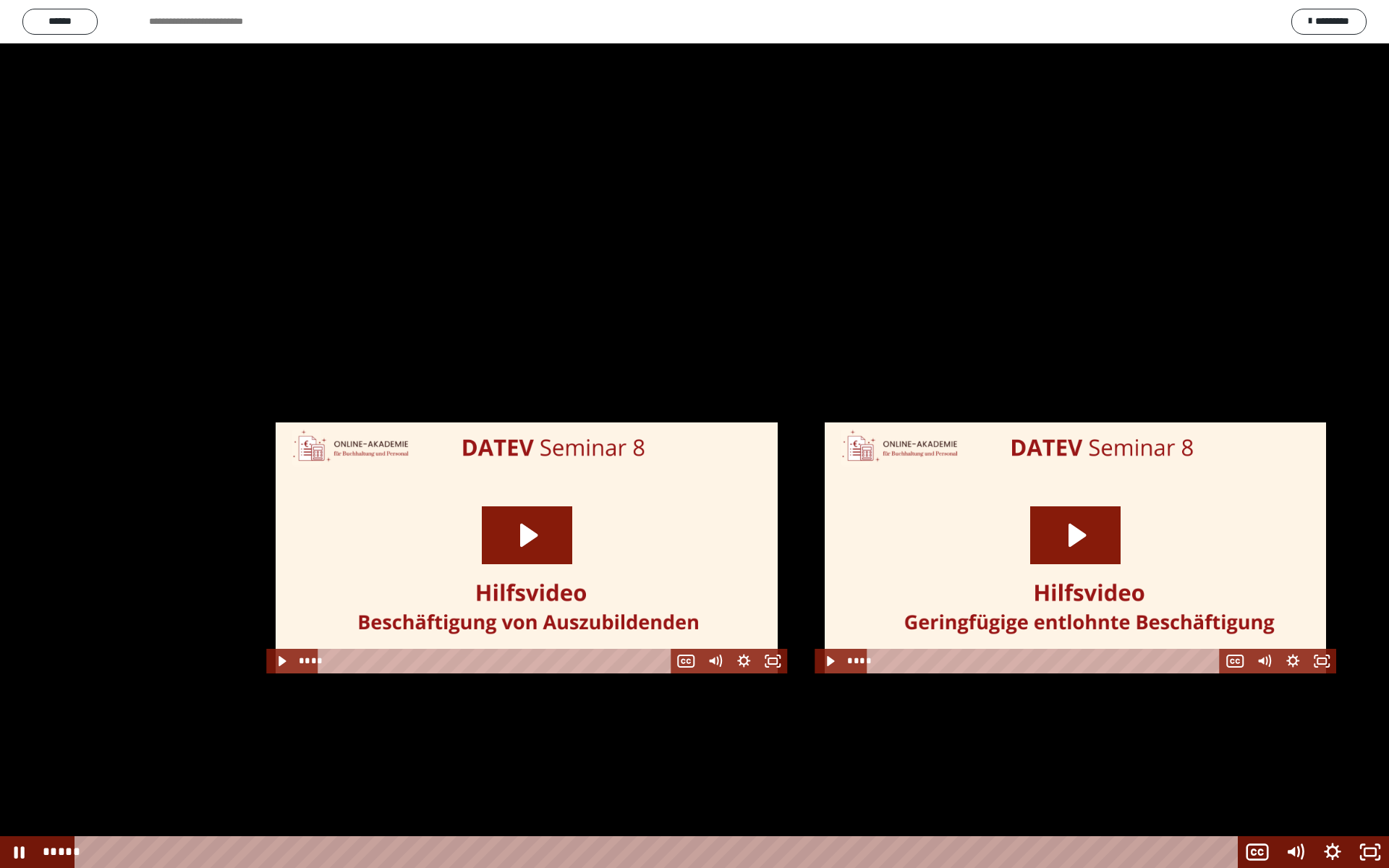 click at bounding box center (694, 434) 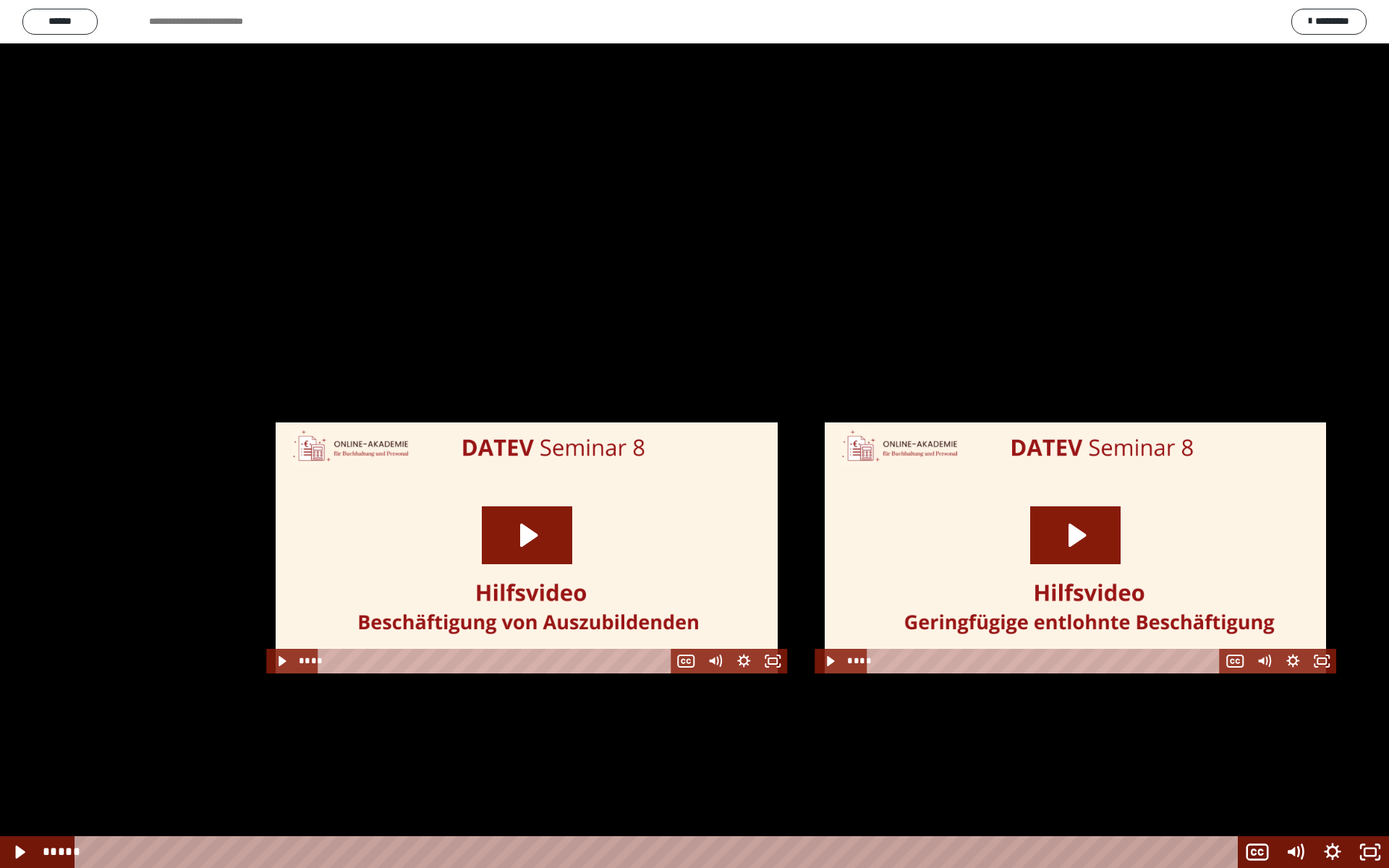 click at bounding box center [694, 434] 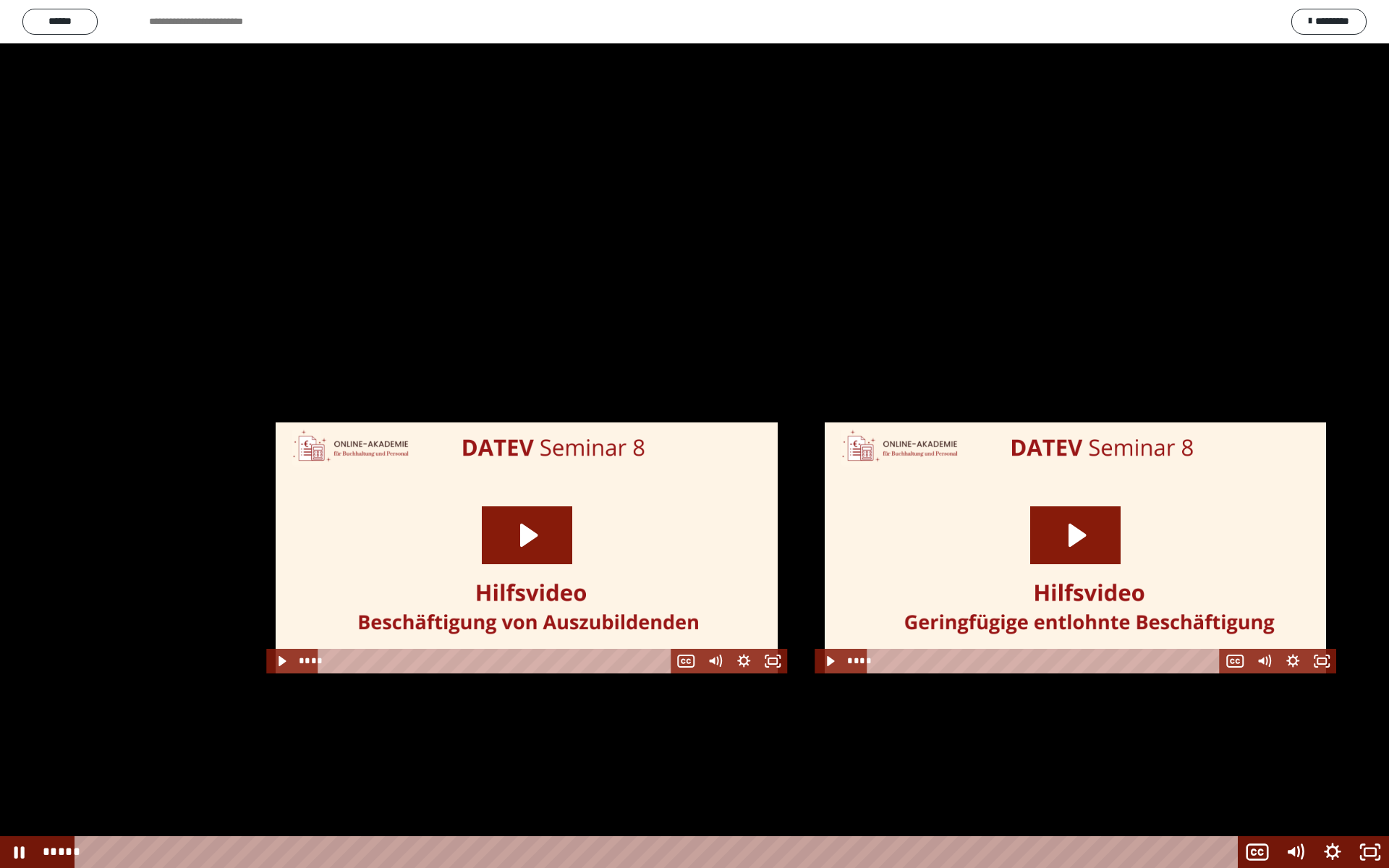 click at bounding box center (694, 434) 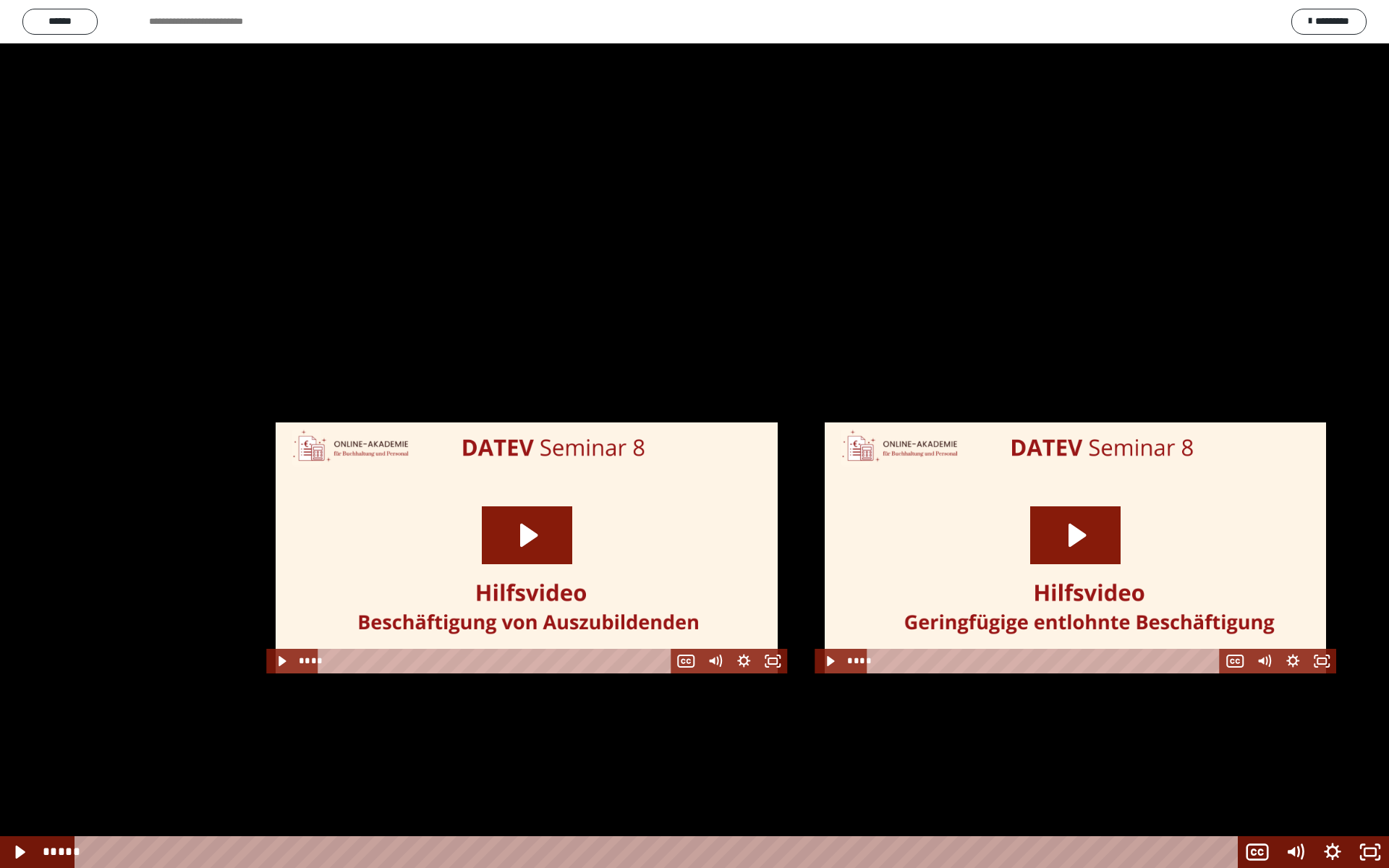 click at bounding box center (694, 434) 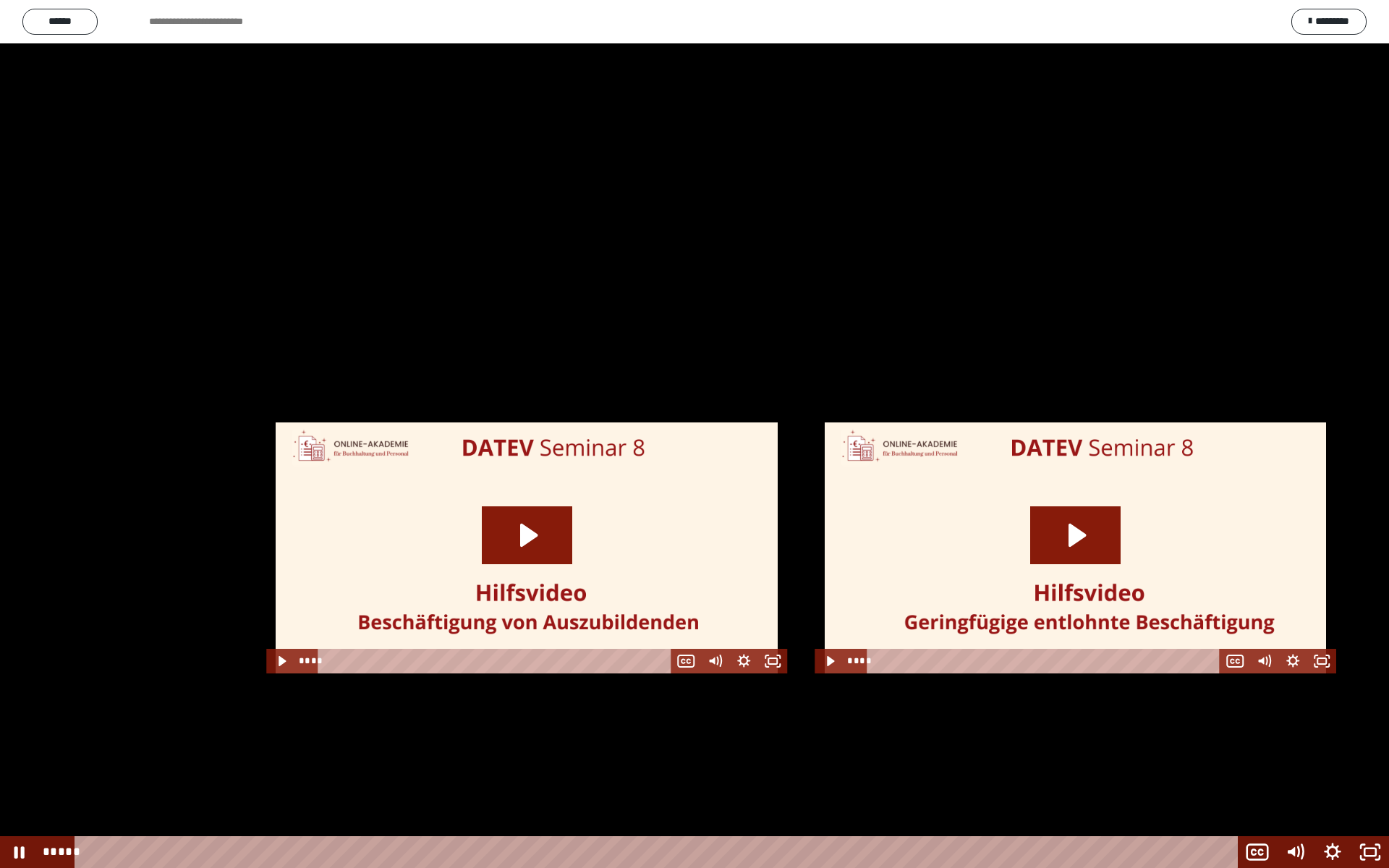 click at bounding box center [694, 434] 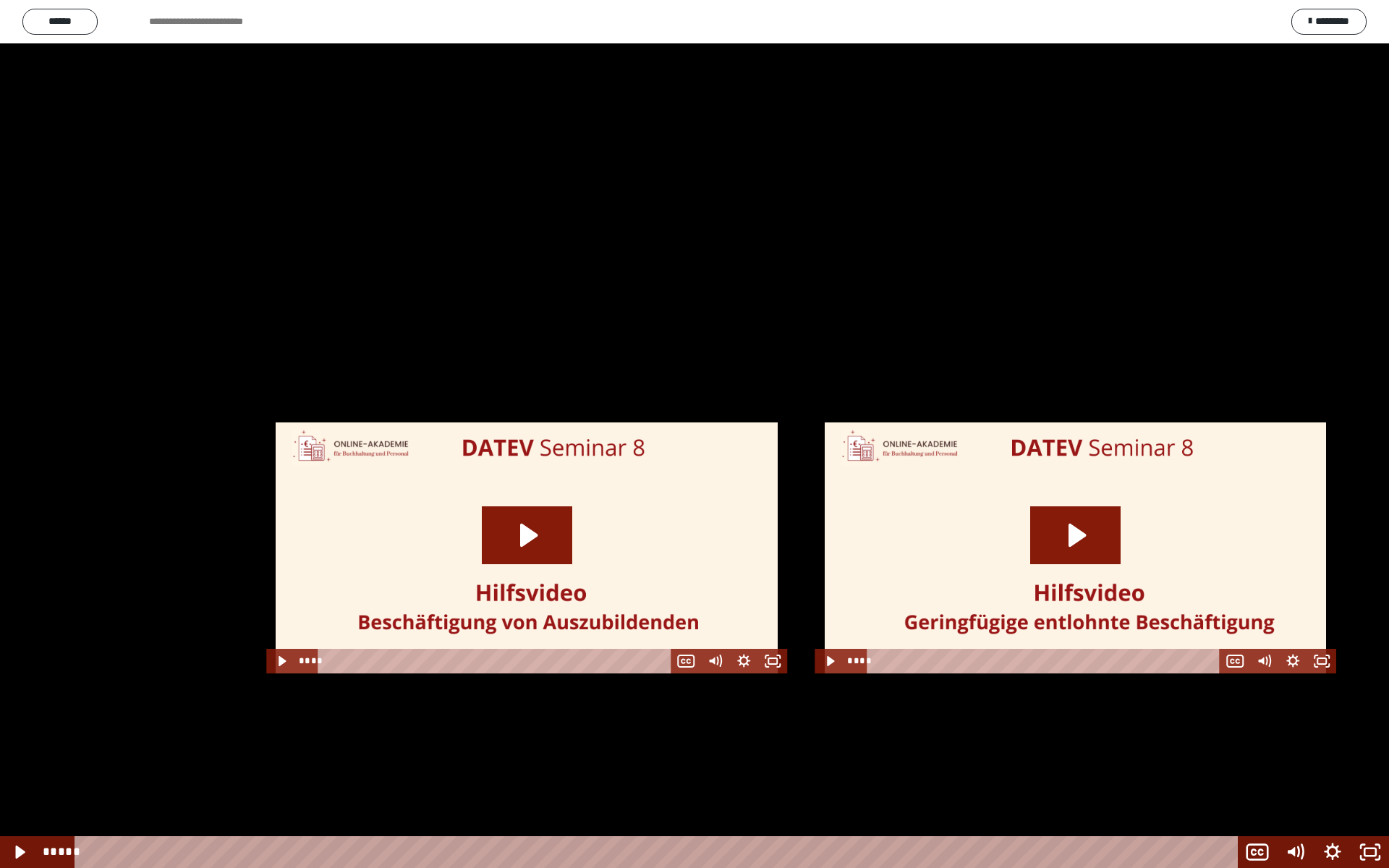 click at bounding box center [694, 434] 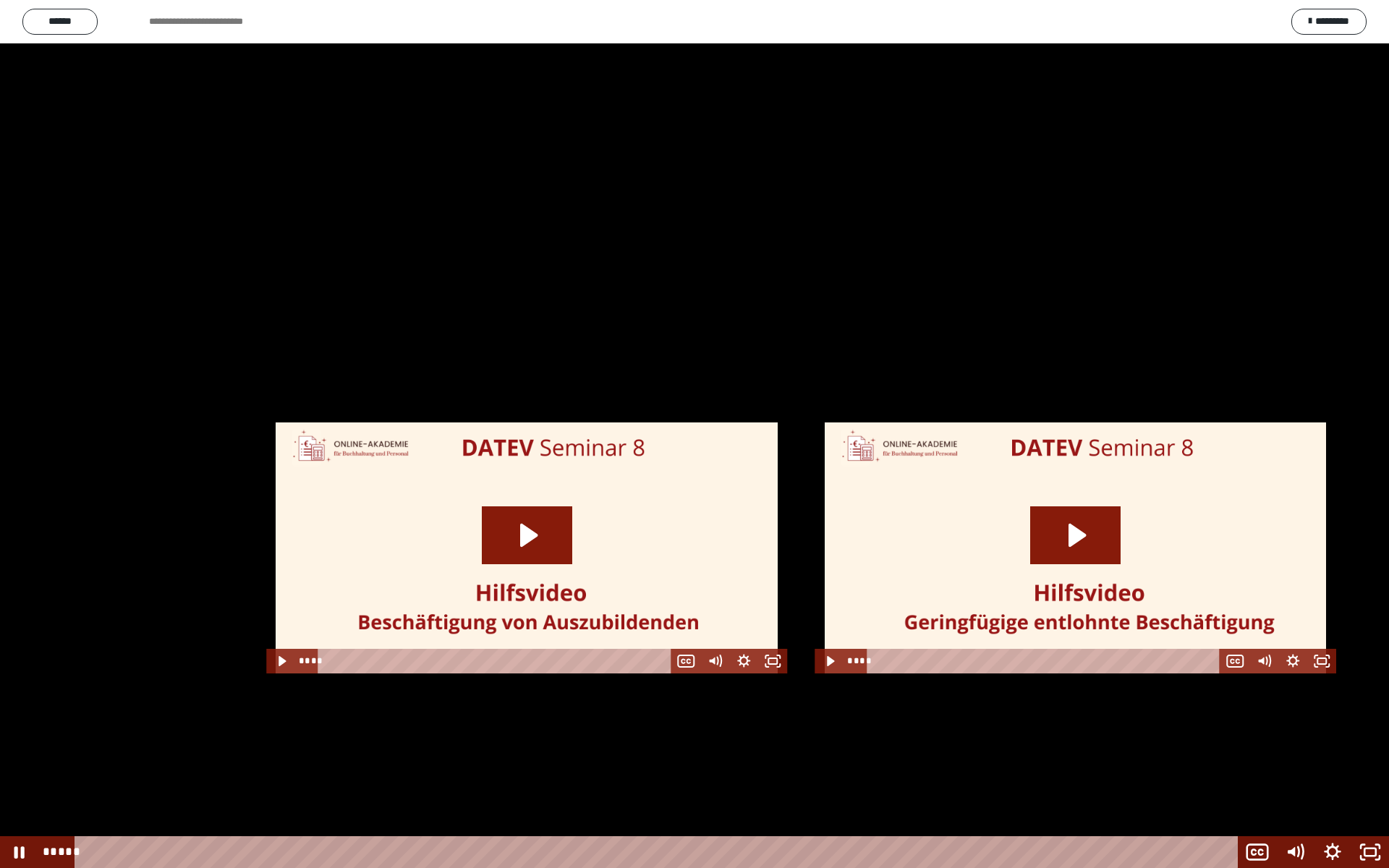click at bounding box center (694, 434) 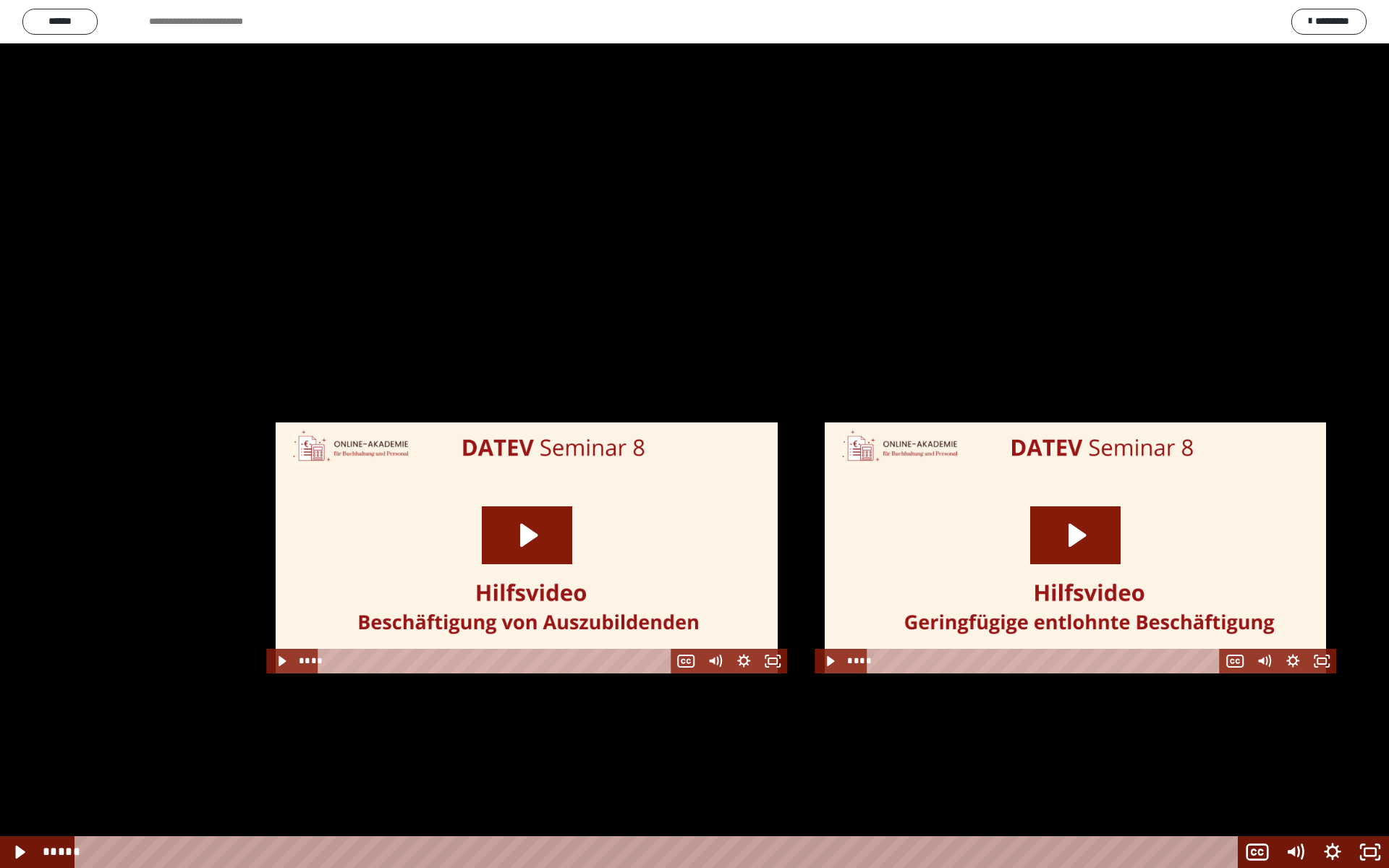click at bounding box center (694, 434) 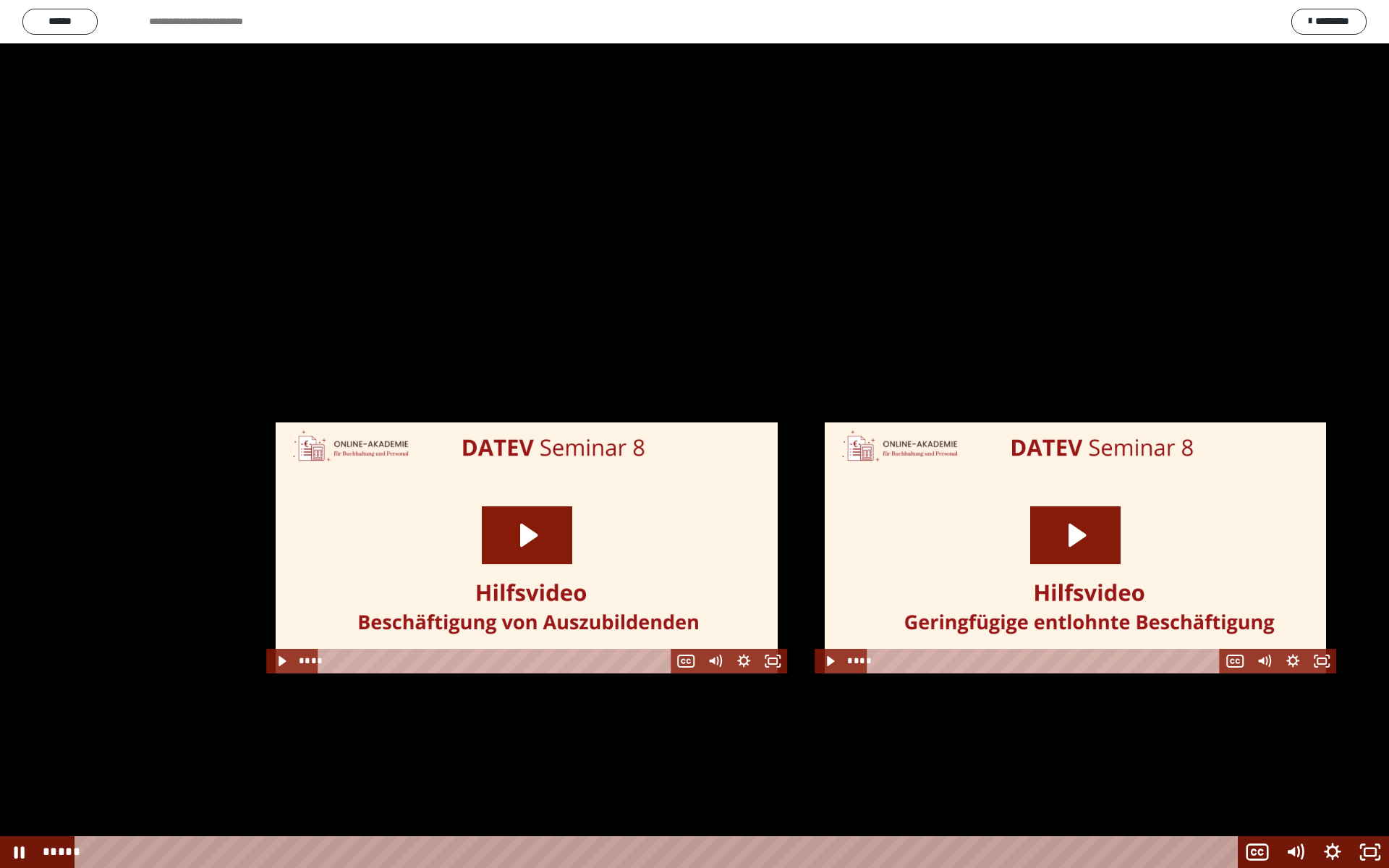click at bounding box center (694, 434) 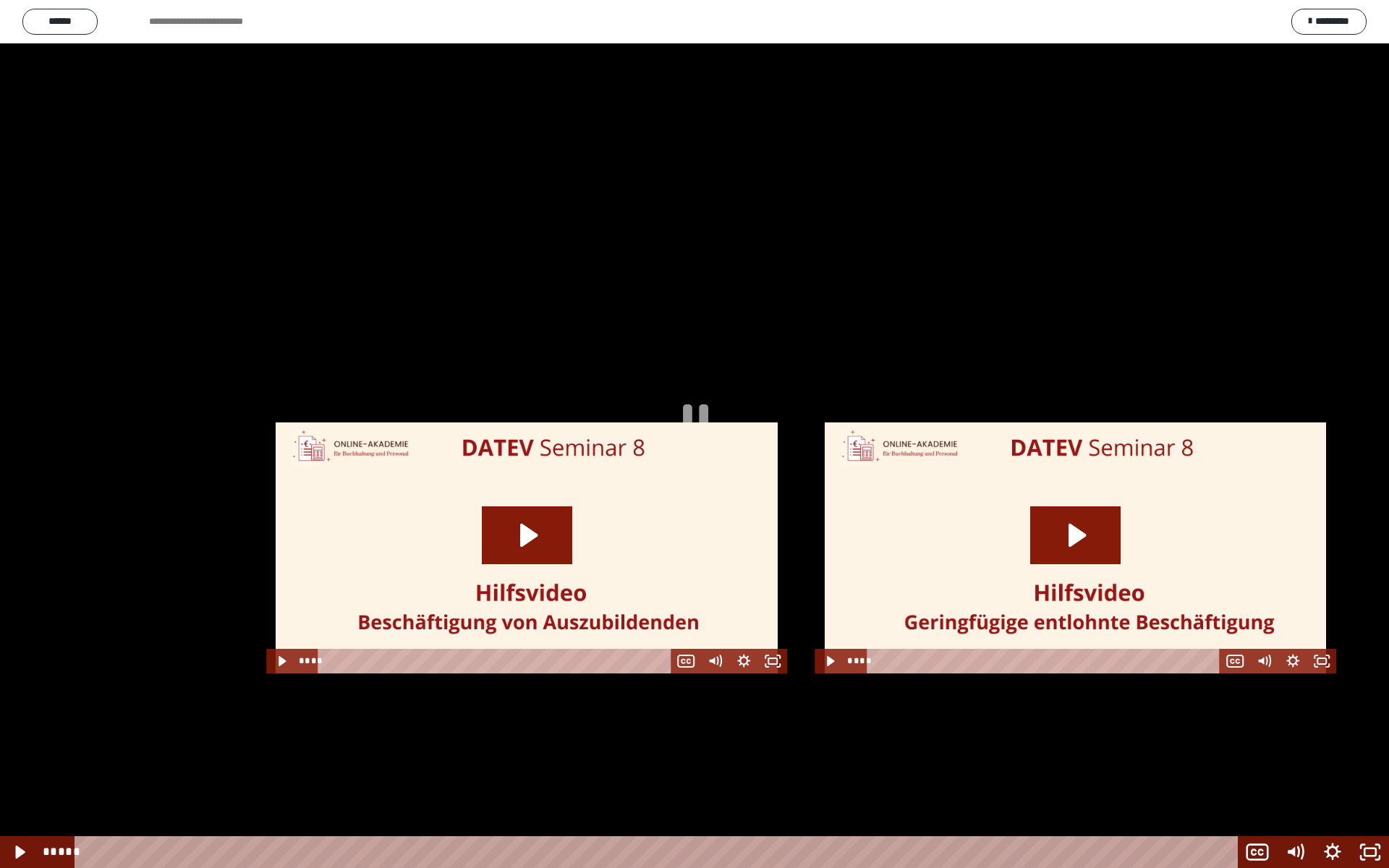 click at bounding box center [694, 434] 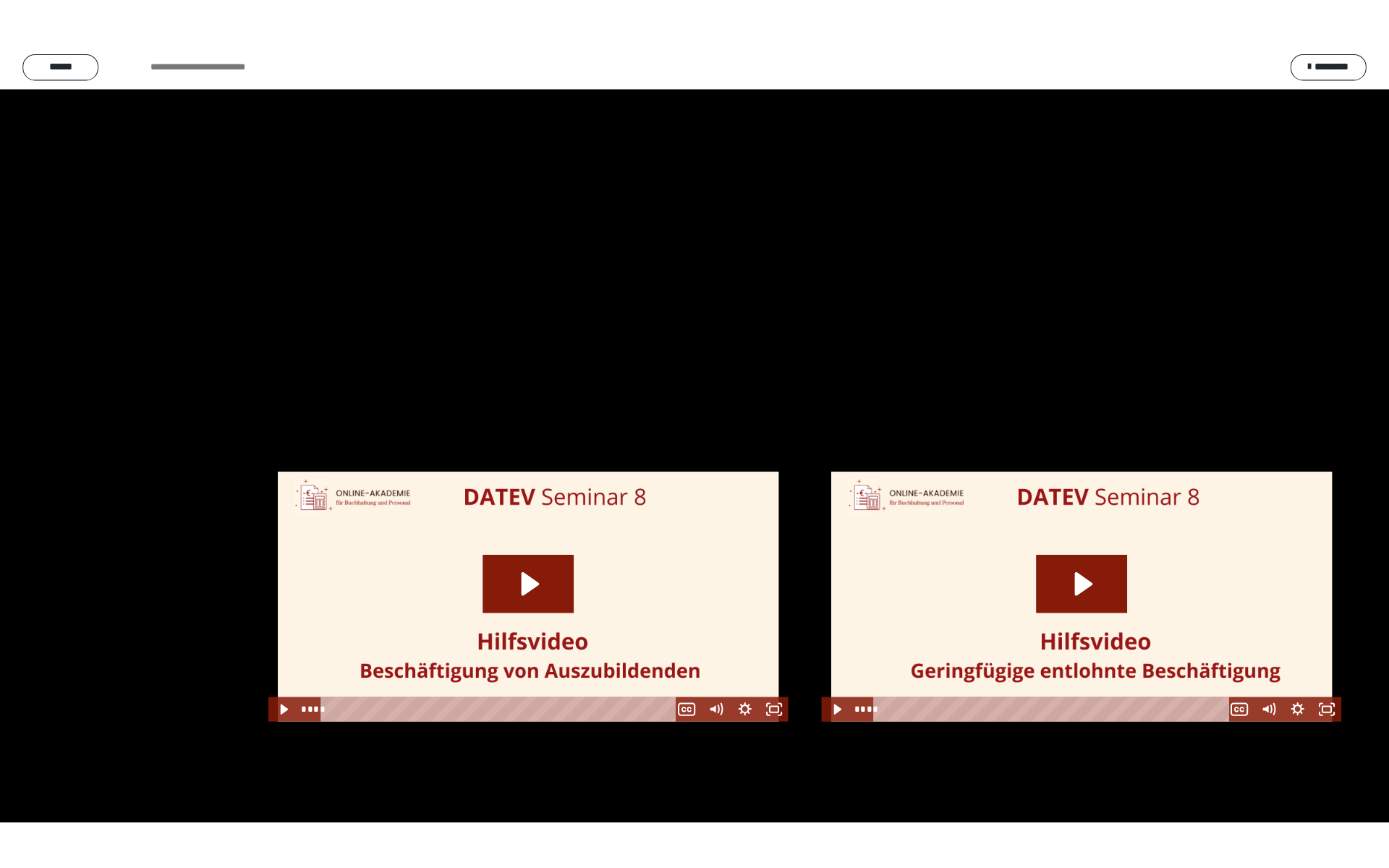 scroll, scrollTop: 1584, scrollLeft: 0, axis: vertical 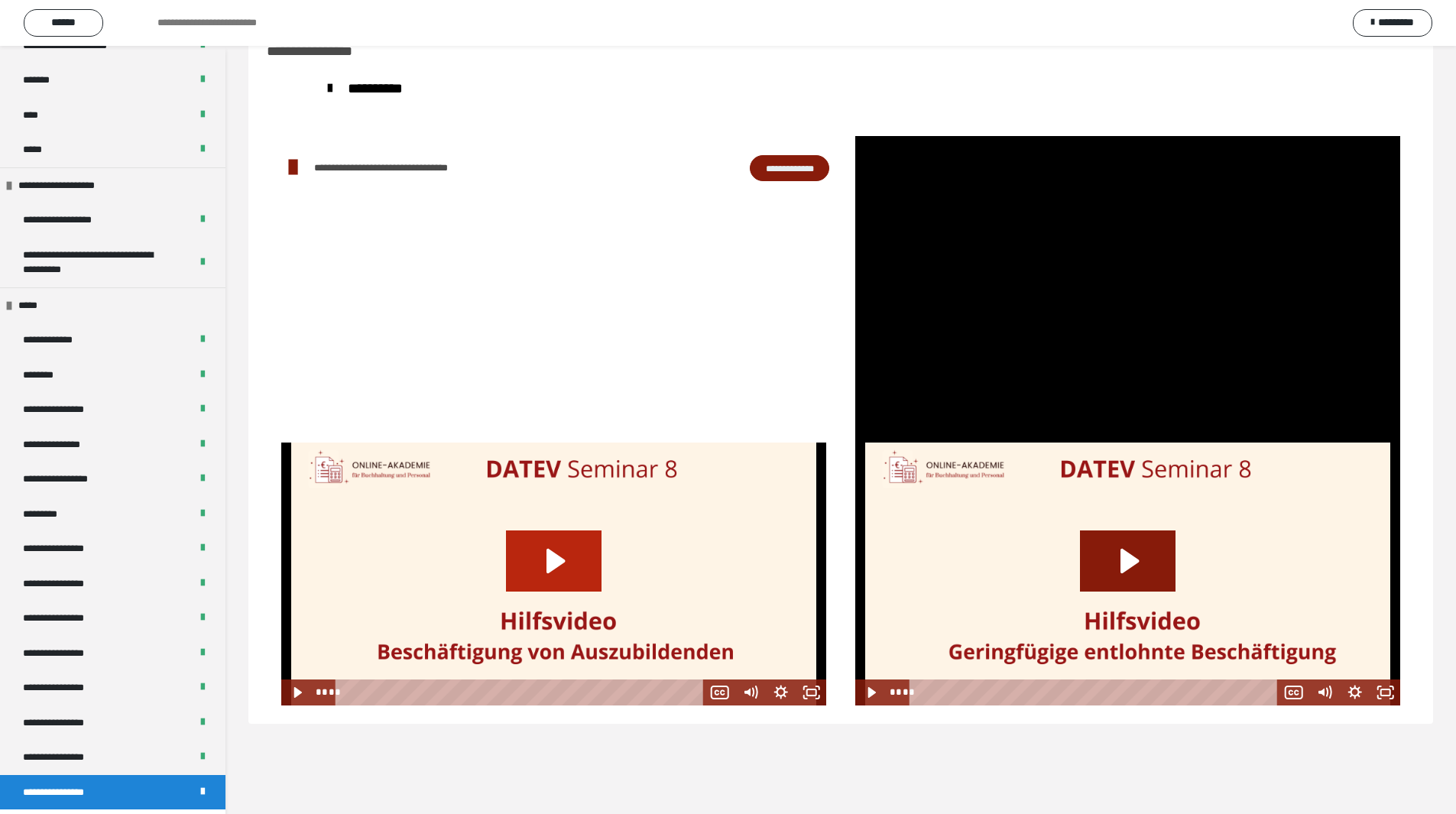 click 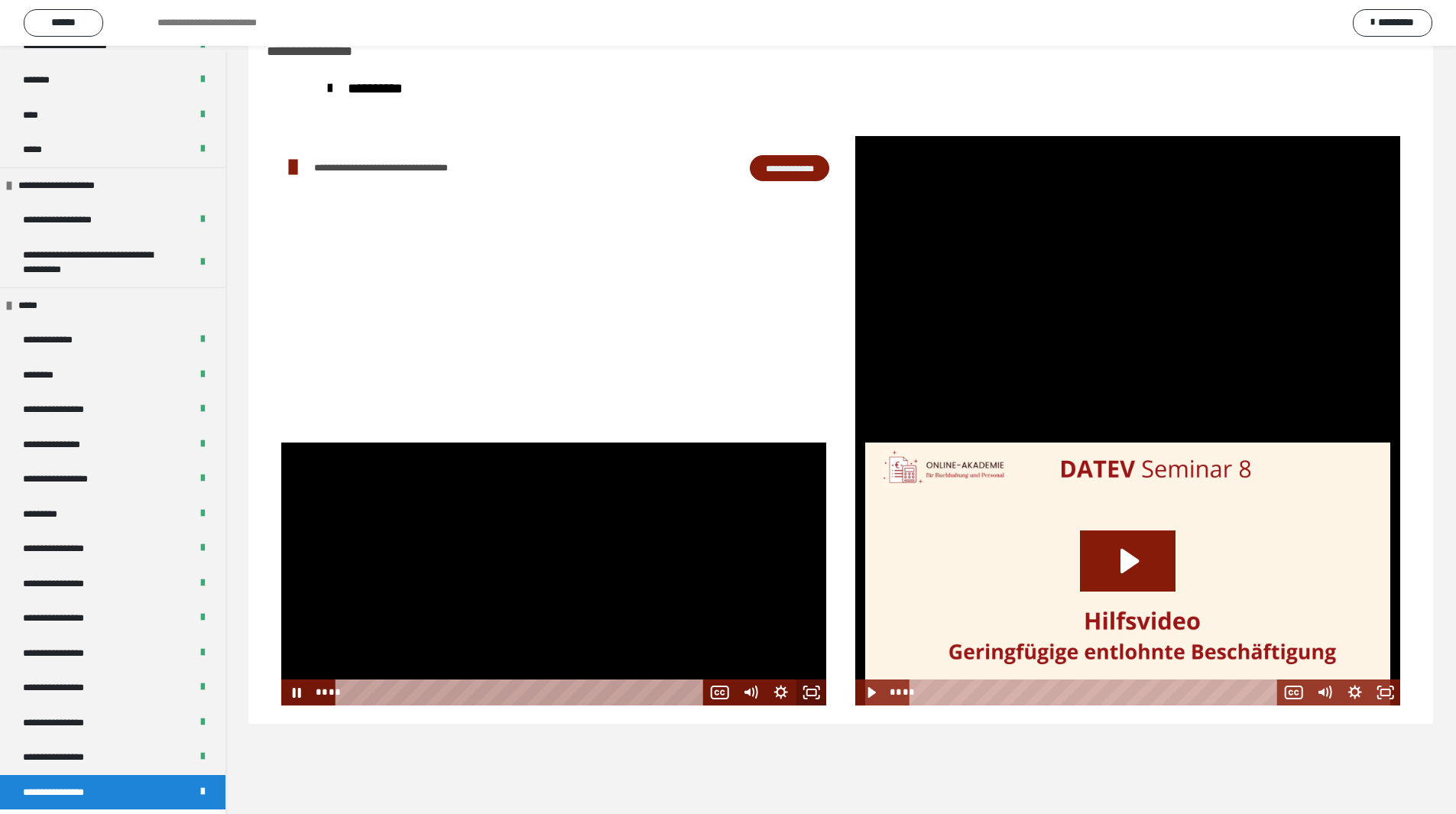 click 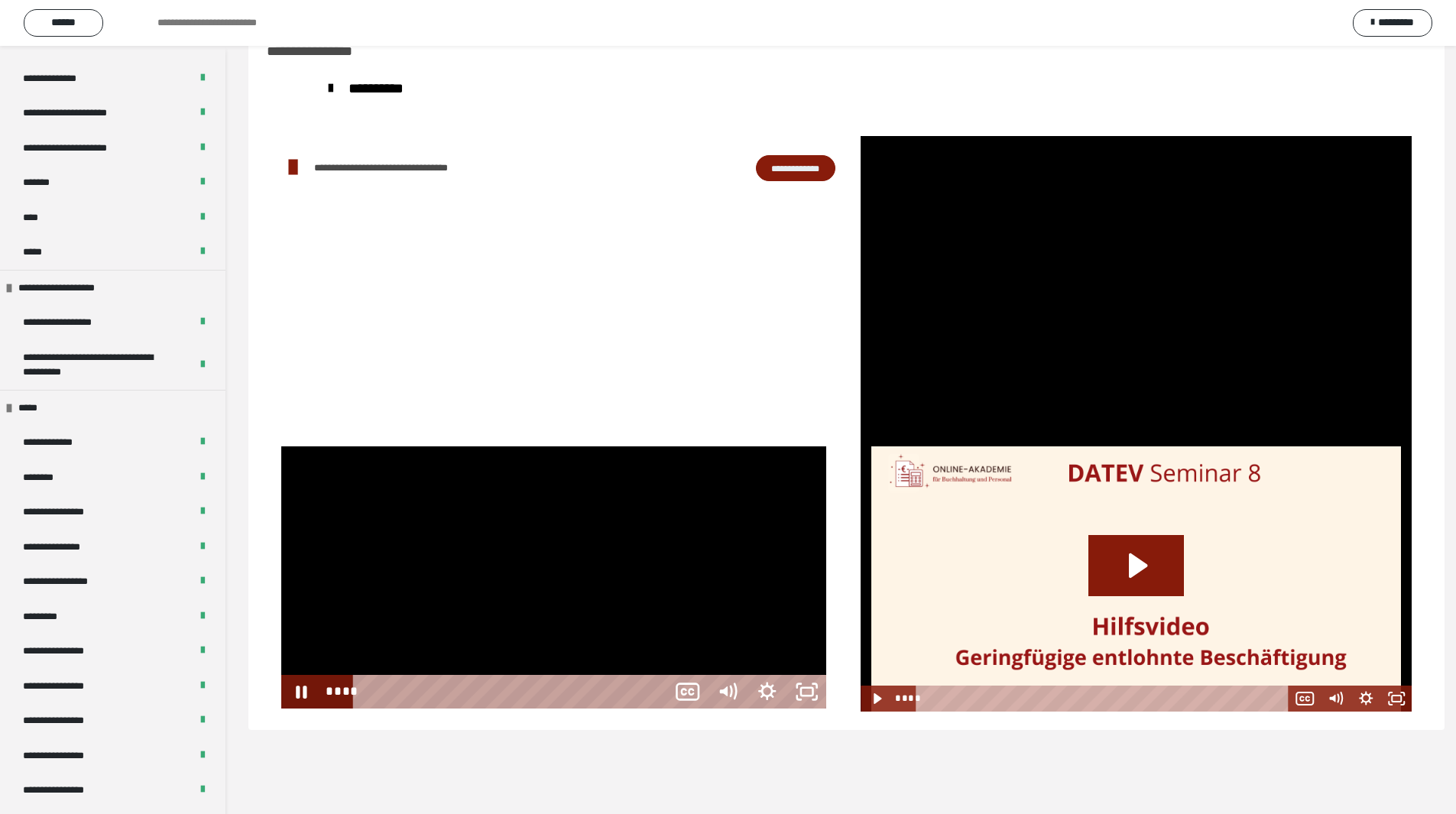scroll, scrollTop: 1571, scrollLeft: 0, axis: vertical 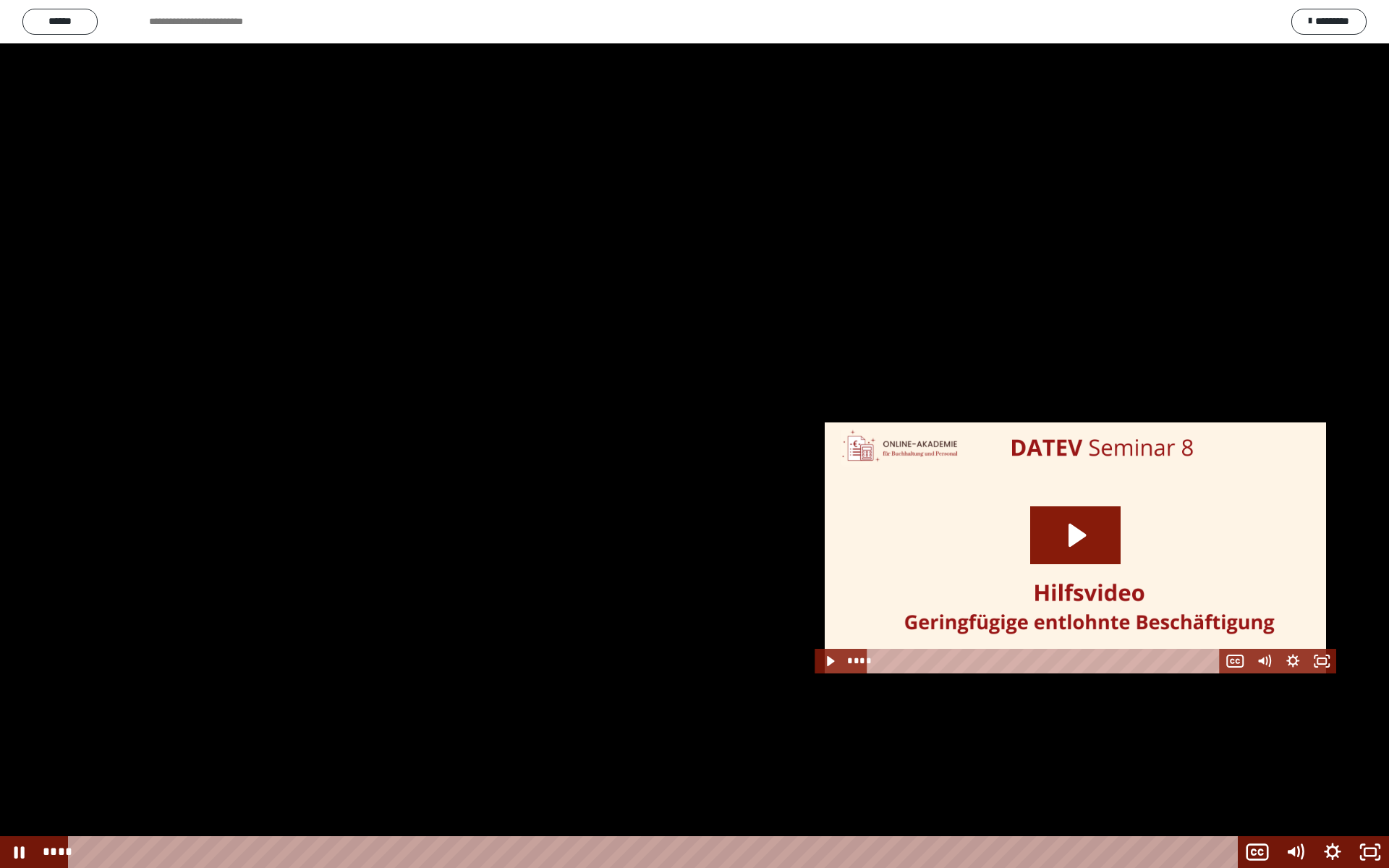 click at bounding box center (694, 434) 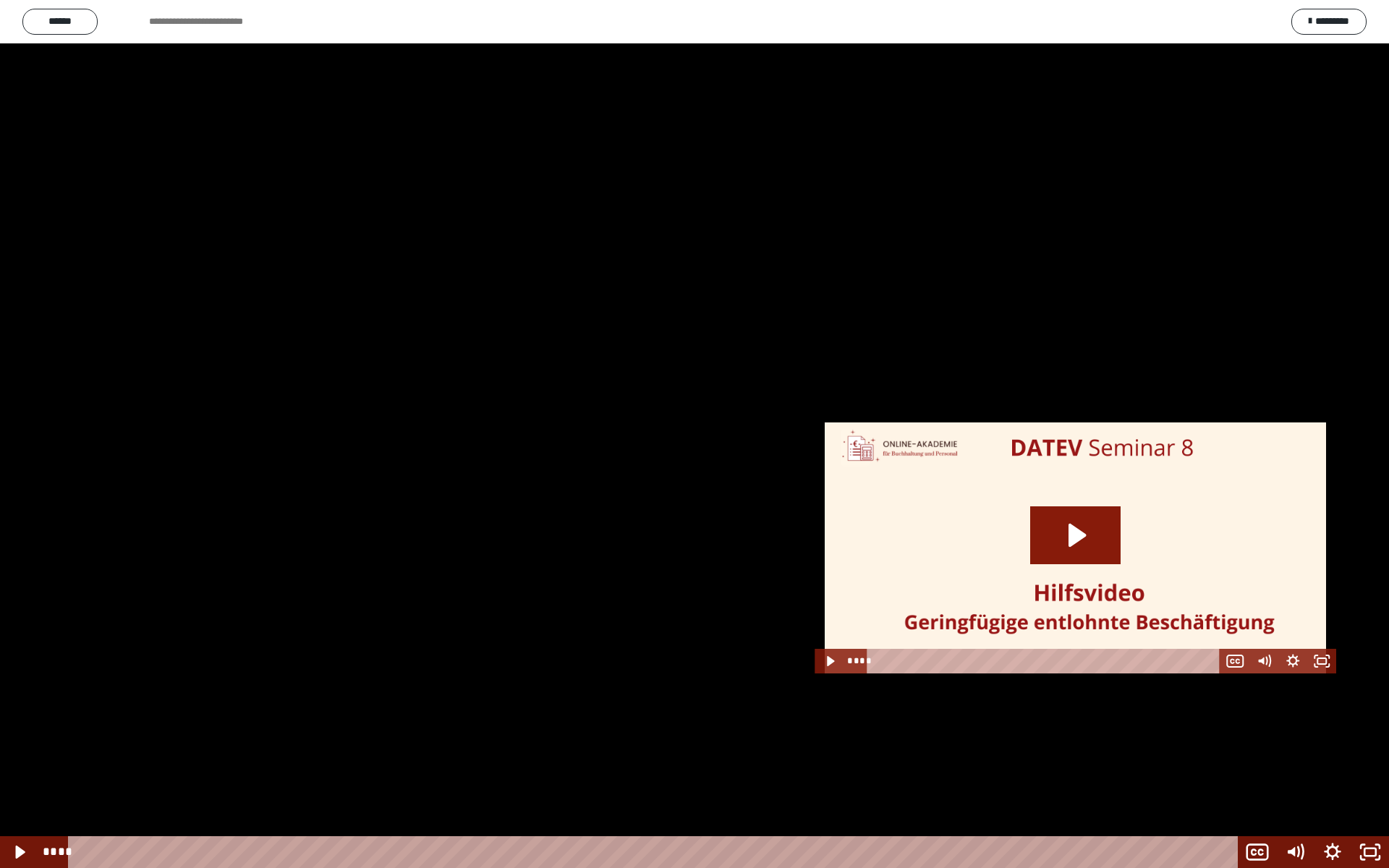 click at bounding box center [694, 434] 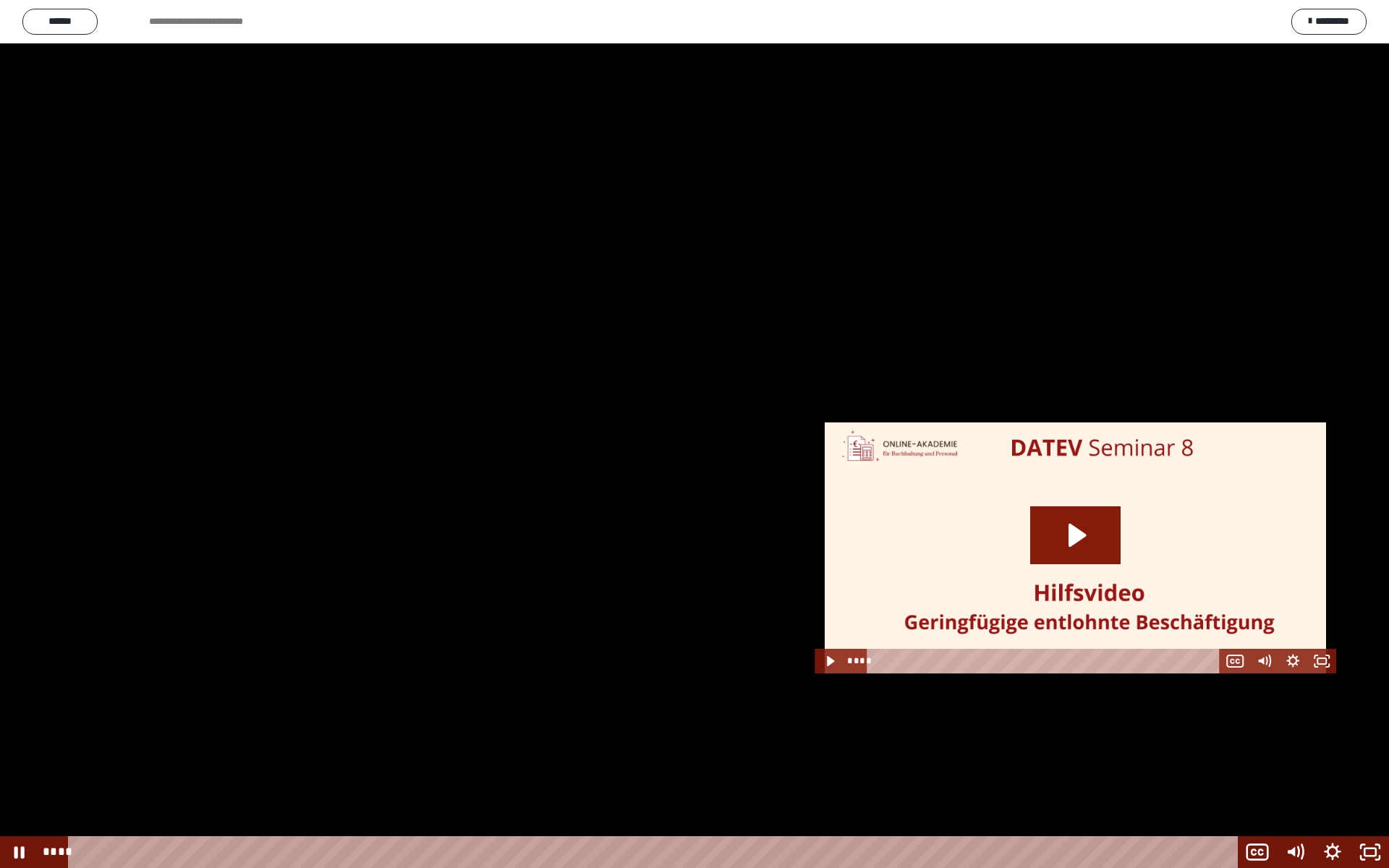 click at bounding box center [694, 434] 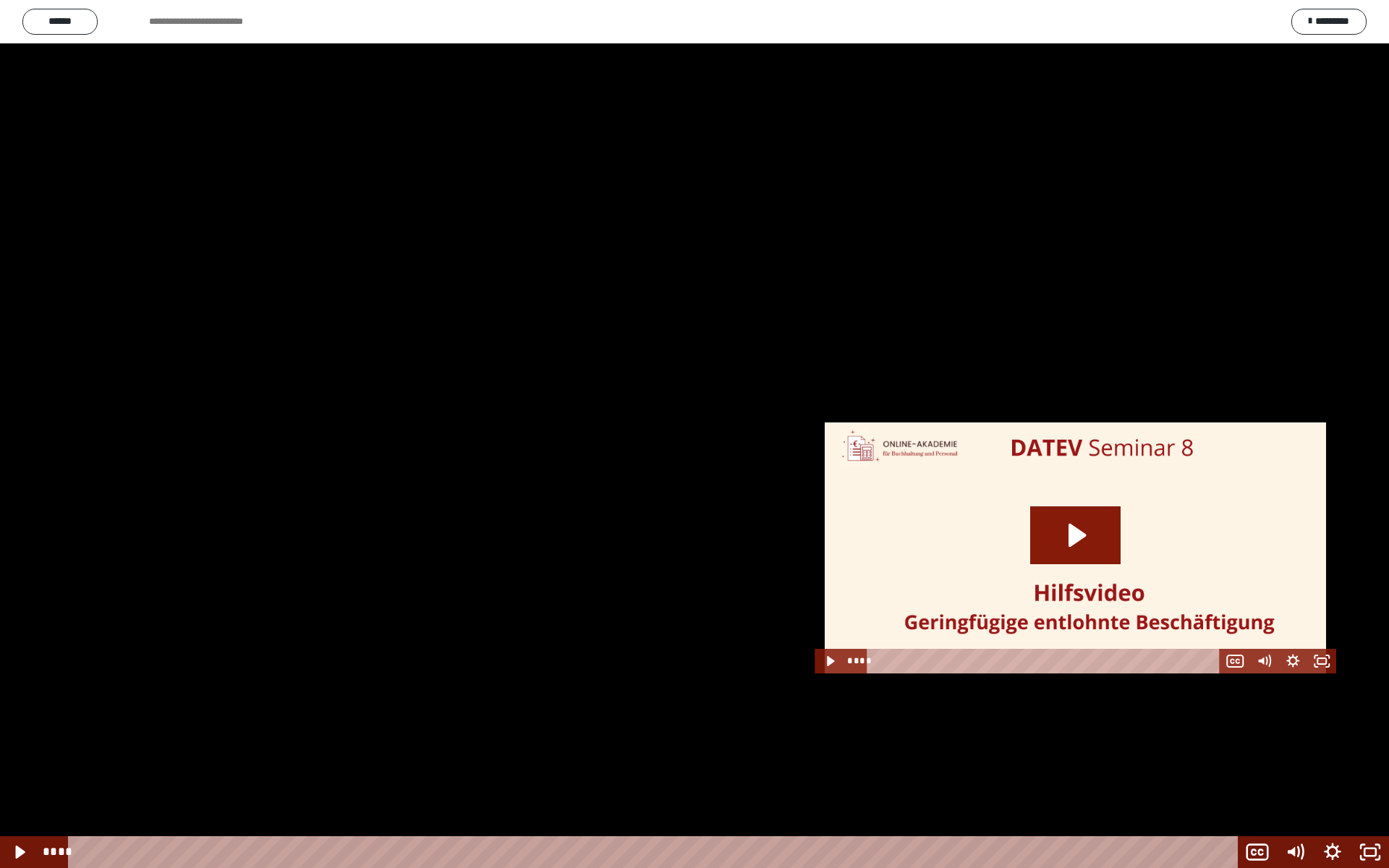 click at bounding box center (694, 434) 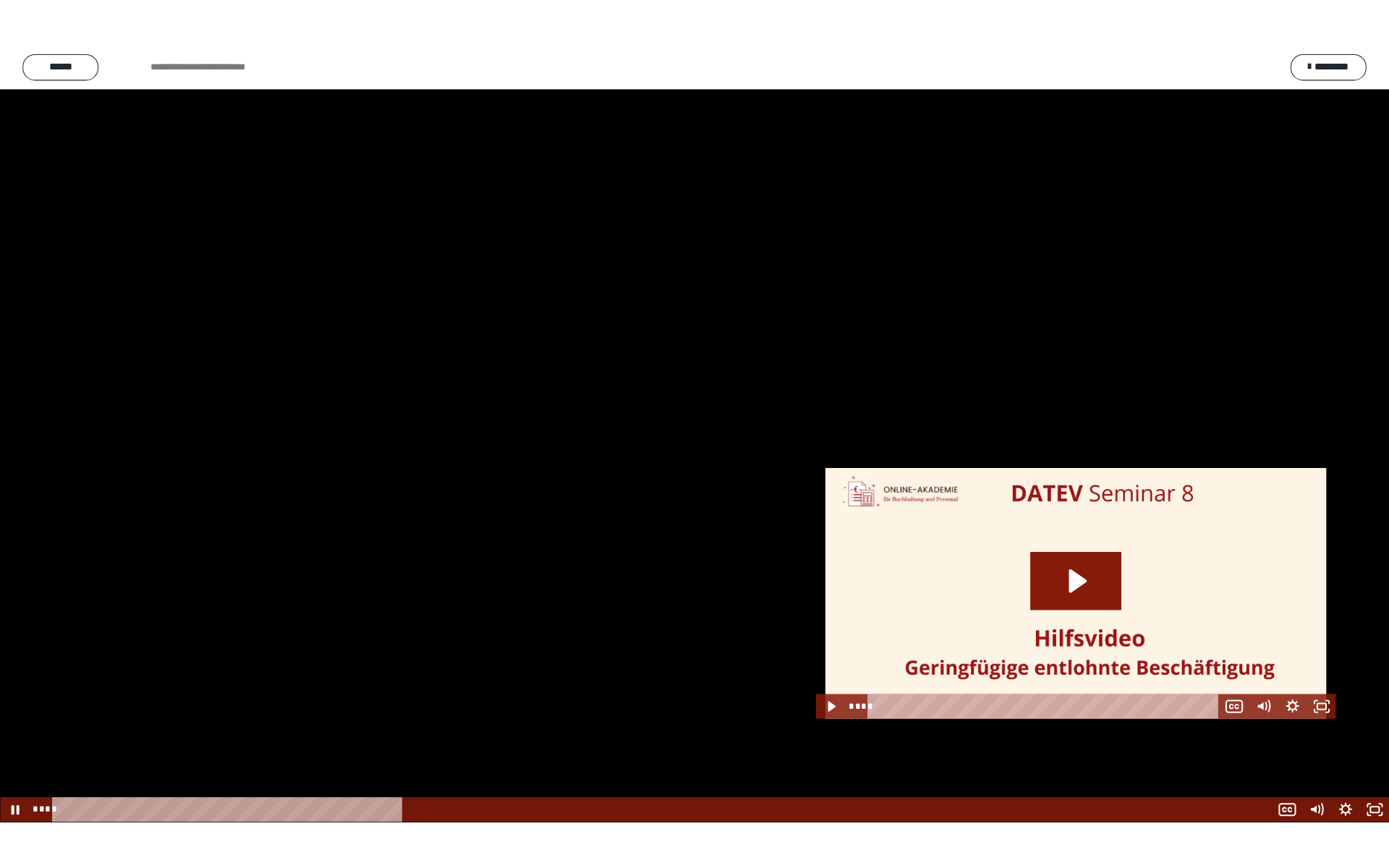 scroll, scrollTop: 1584, scrollLeft: 0, axis: vertical 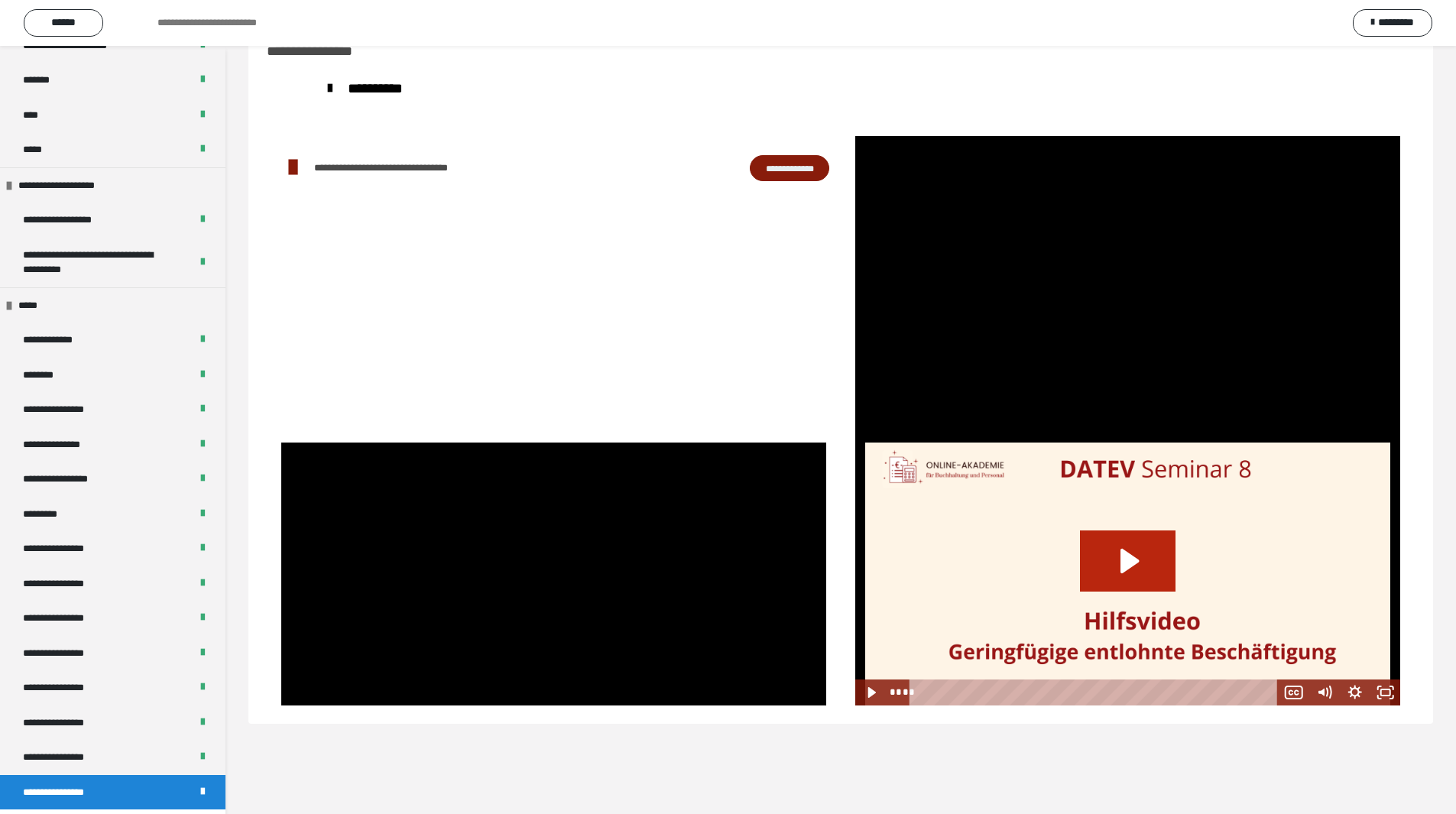 click 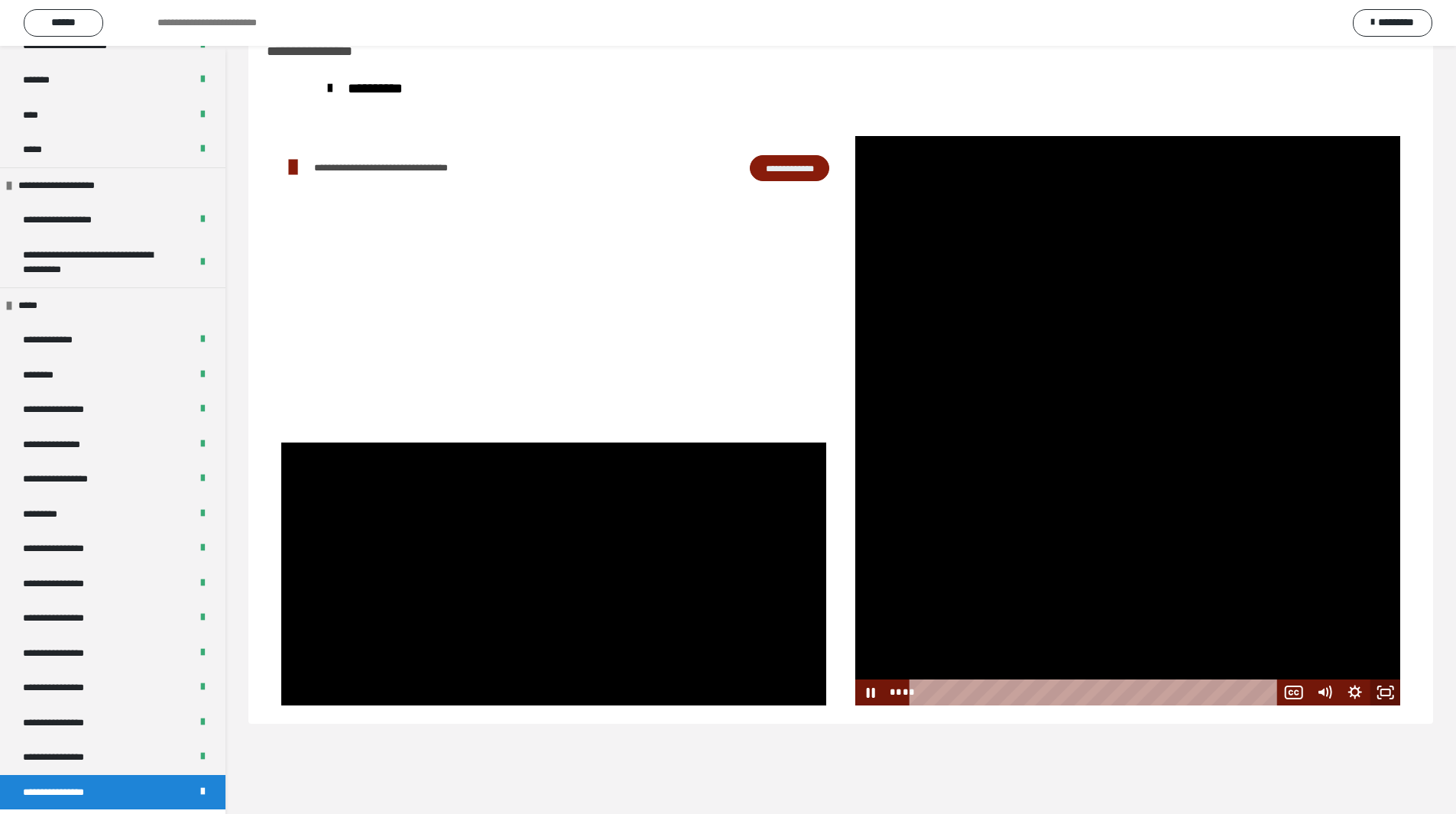 click 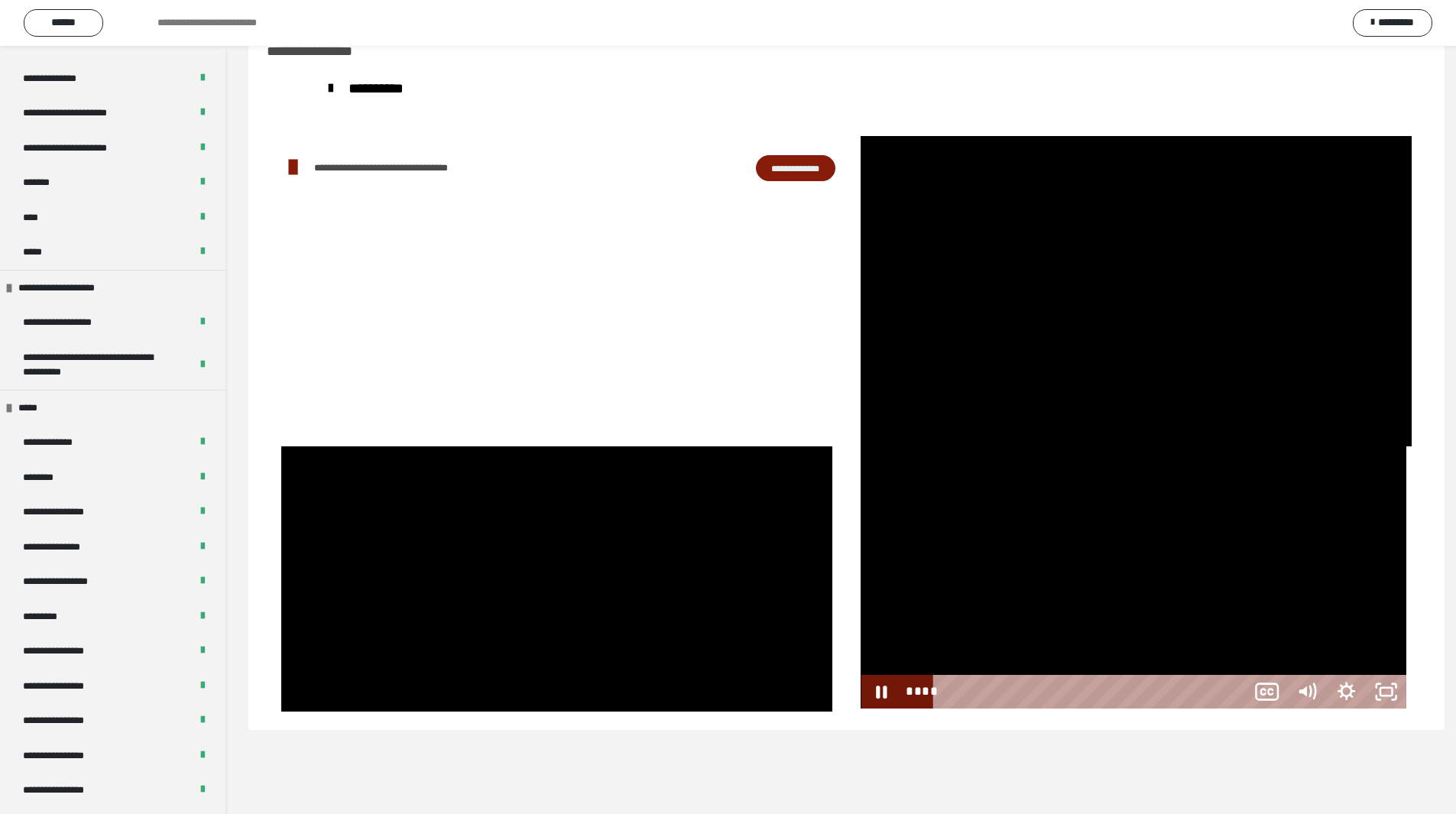 scroll, scrollTop: 1571, scrollLeft: 0, axis: vertical 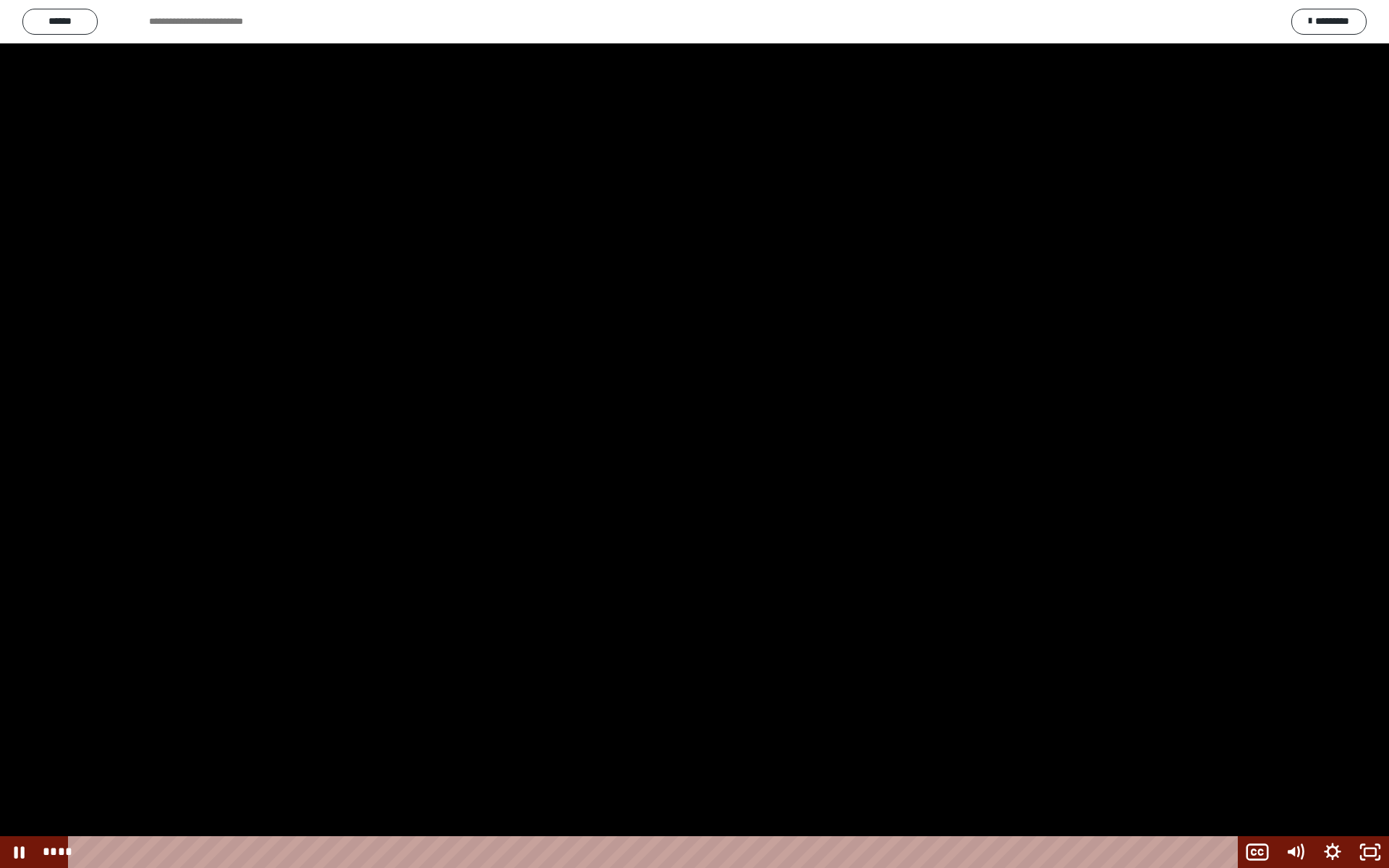 click at bounding box center [694, 434] 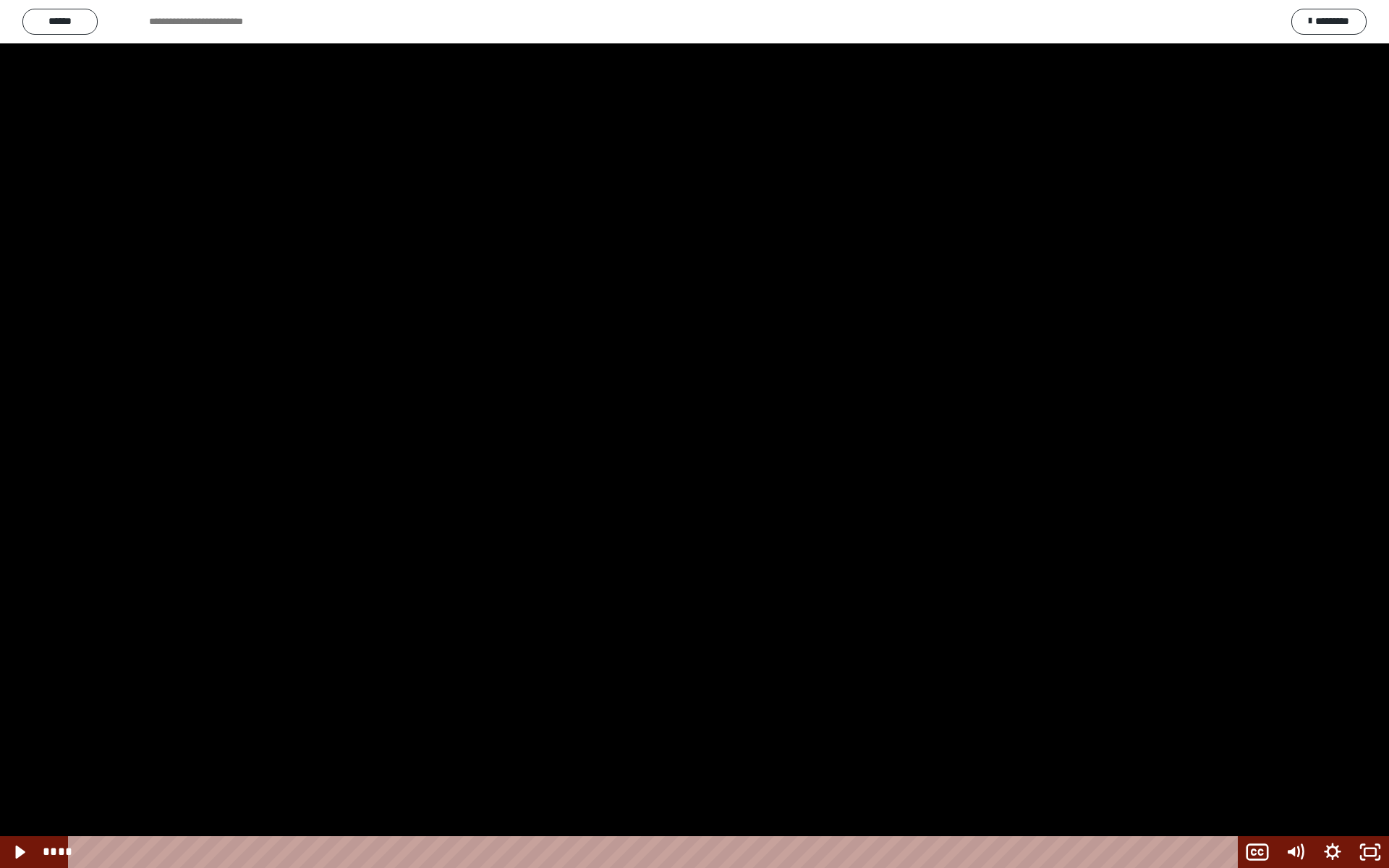 click at bounding box center [694, 434] 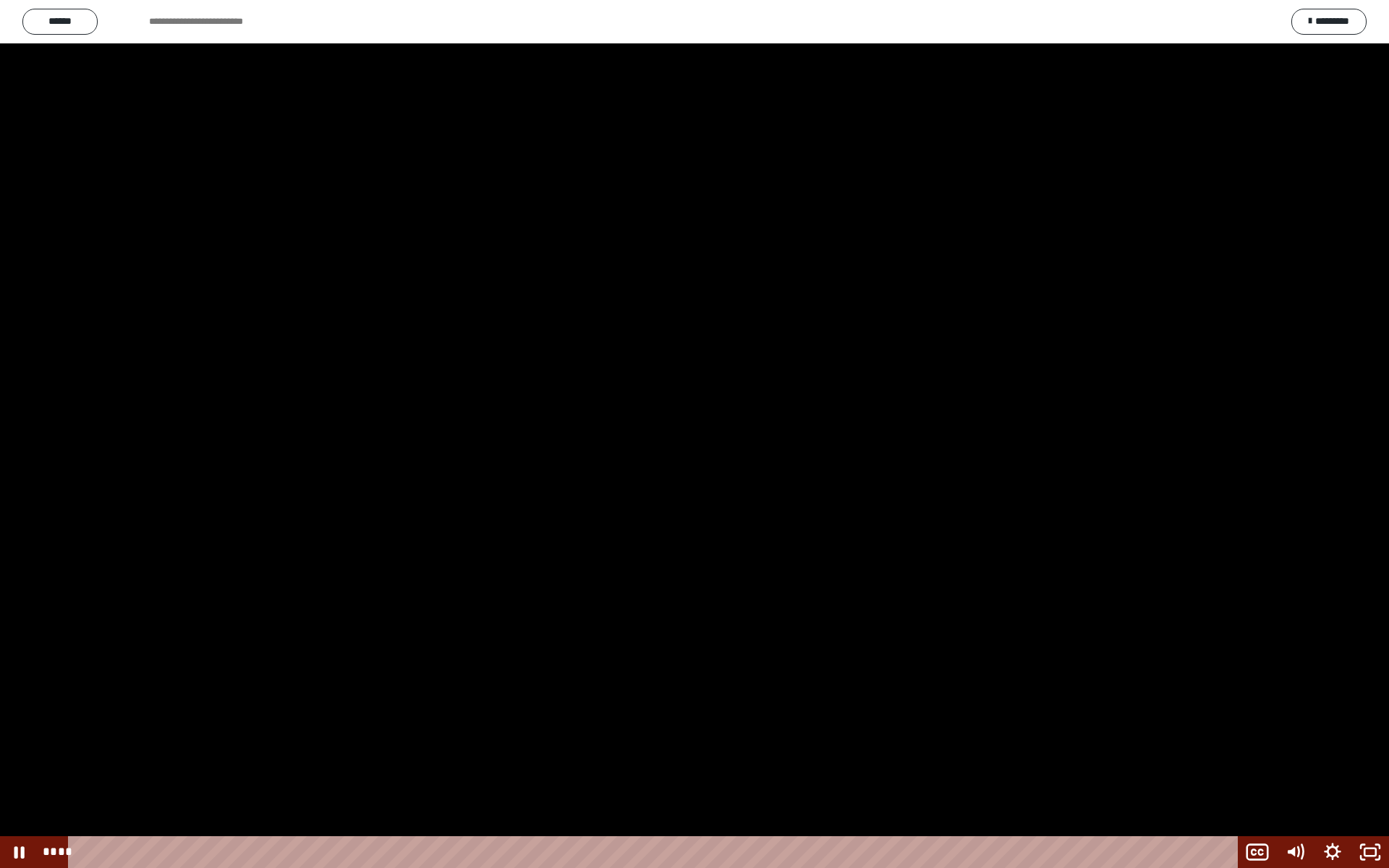 click at bounding box center (694, 434) 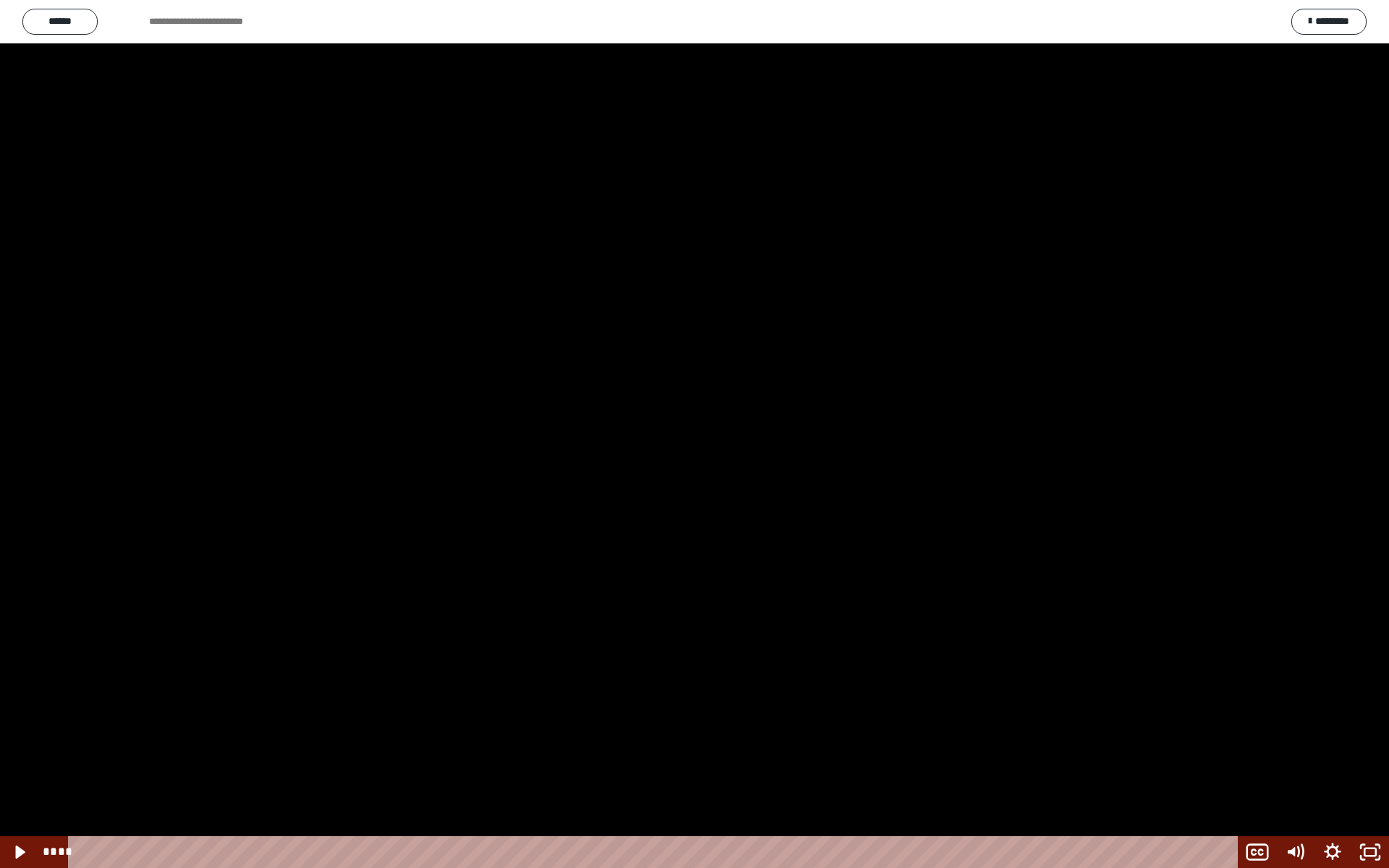 click at bounding box center (694, 434) 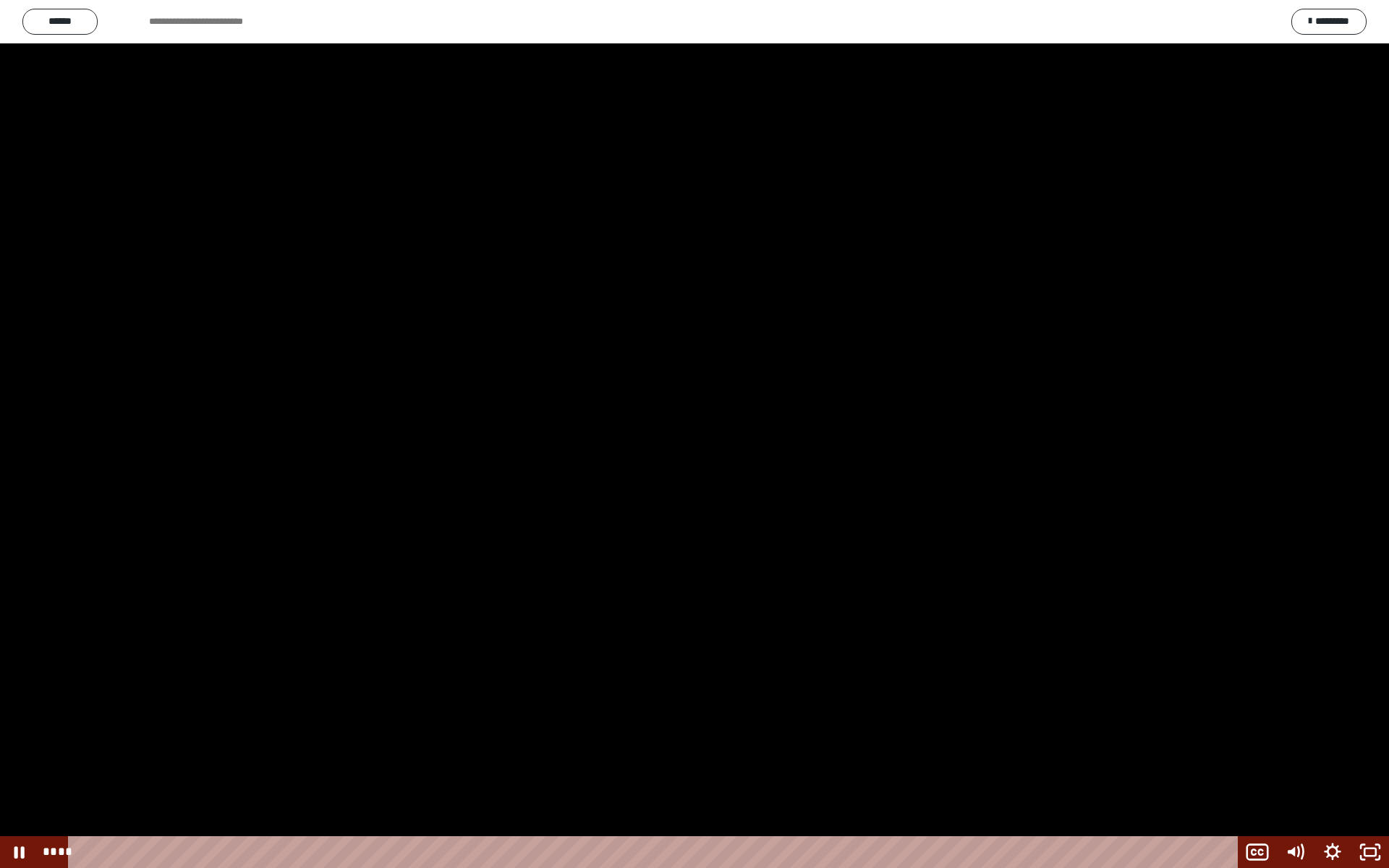 click at bounding box center (694, 434) 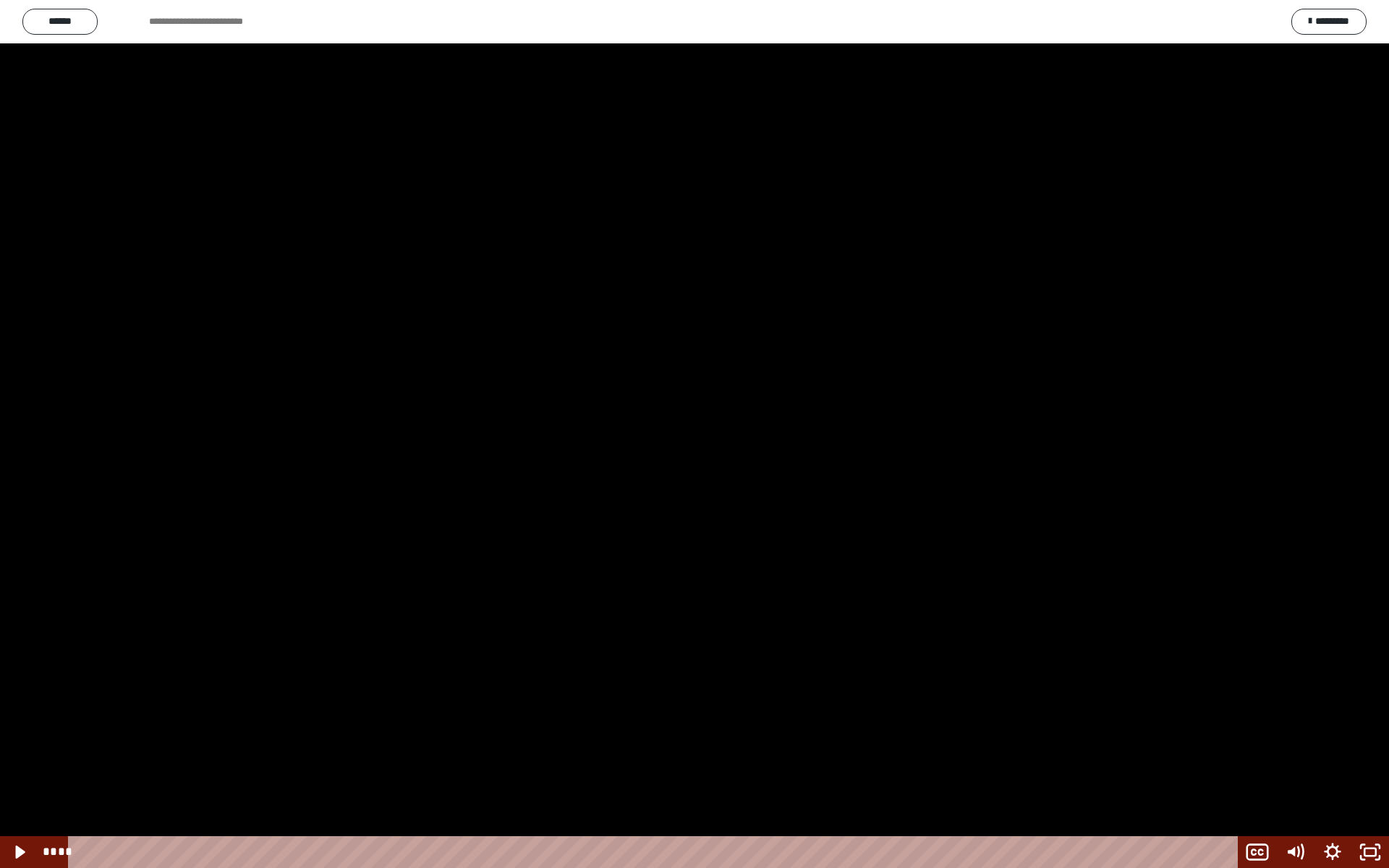 click at bounding box center (694, 434) 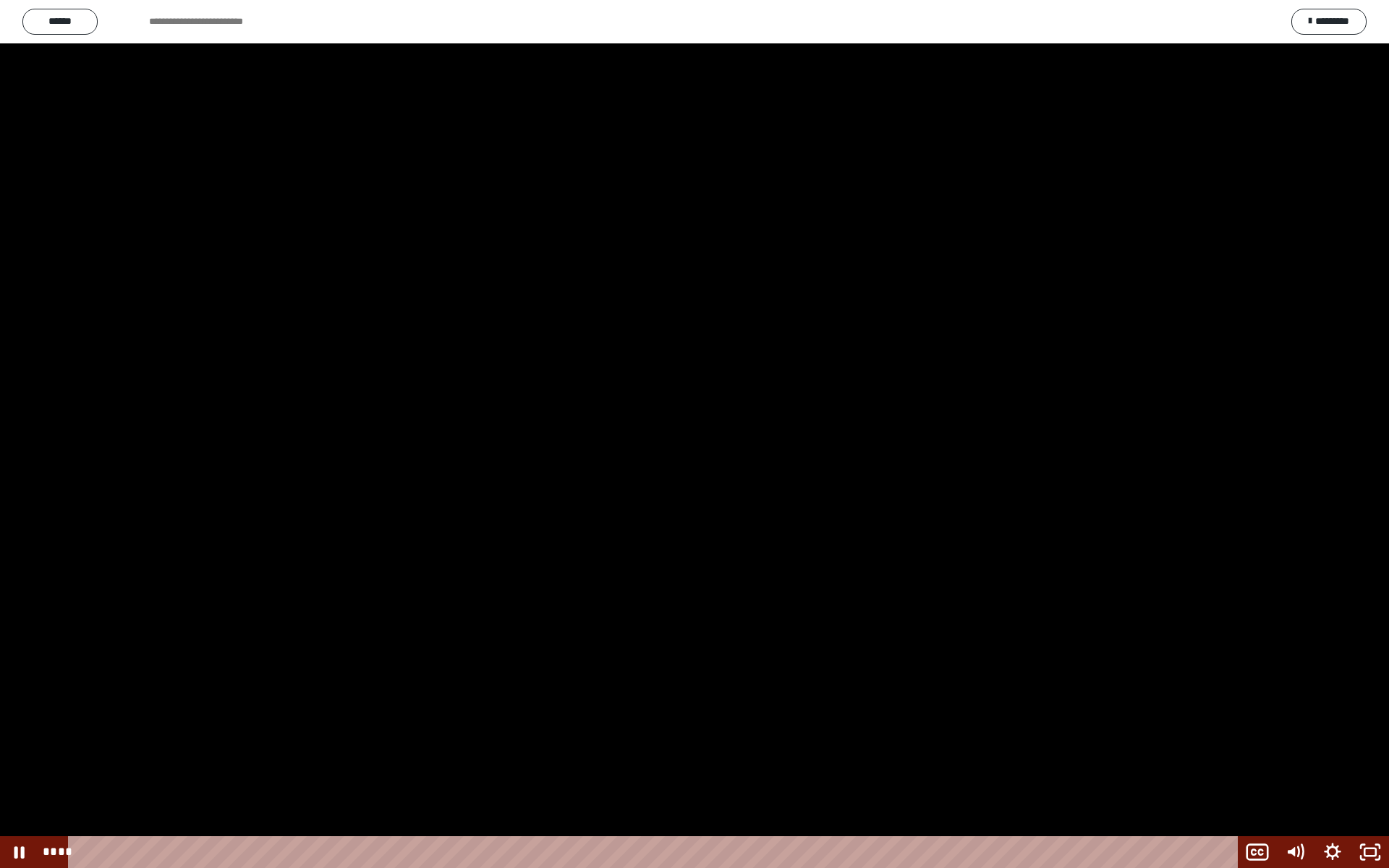 click at bounding box center (694, 434) 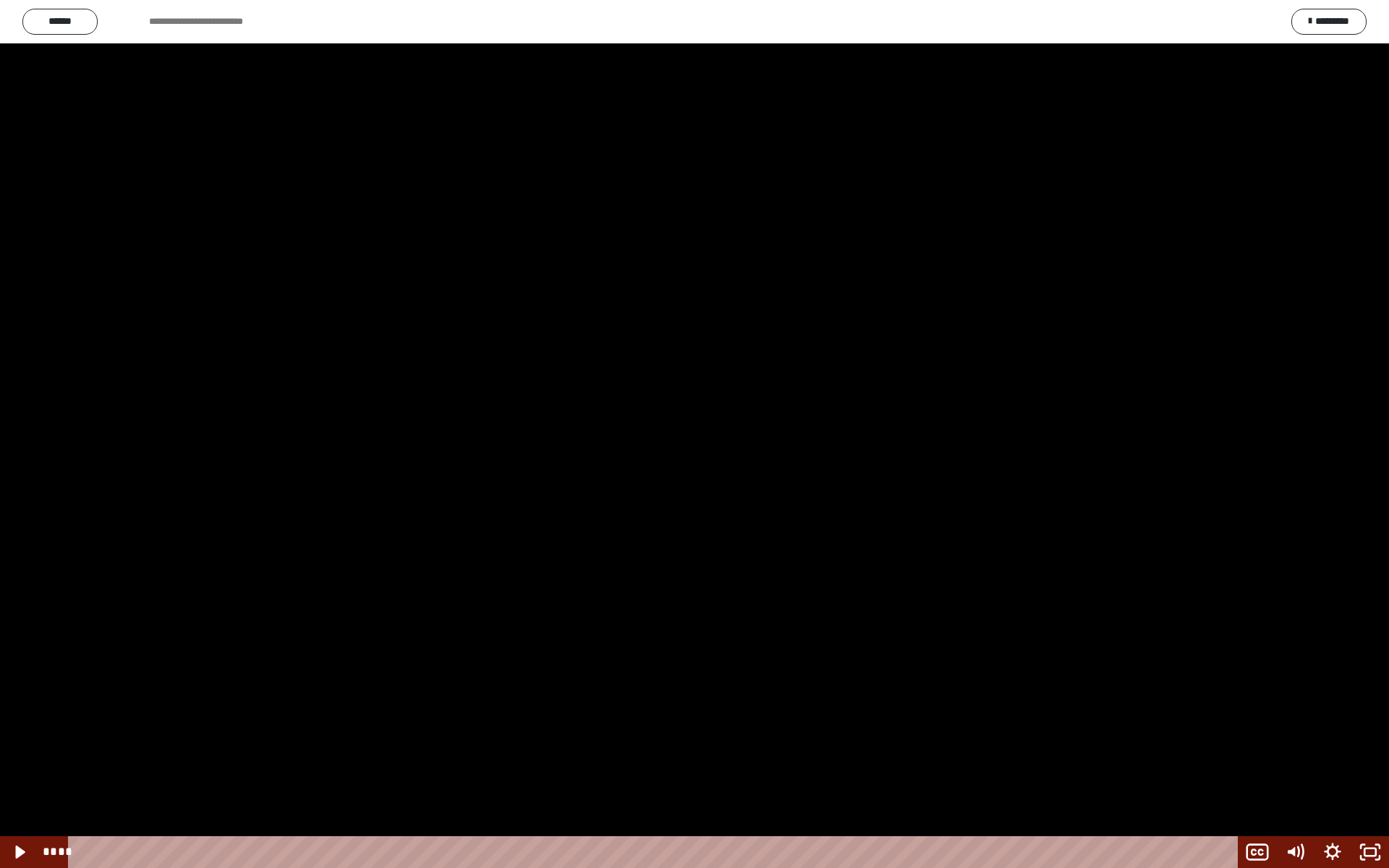 click at bounding box center [694, 434] 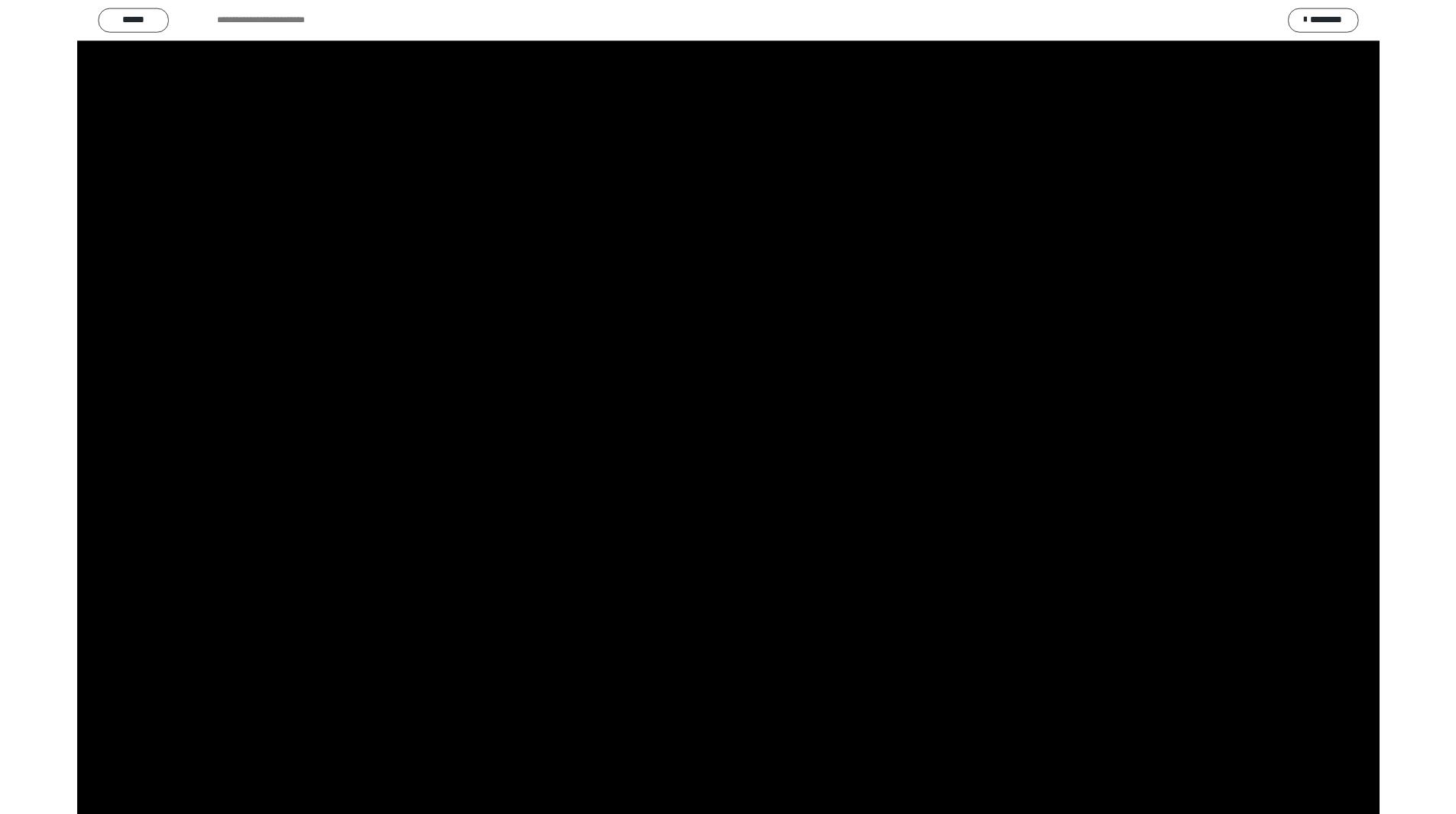 scroll, scrollTop: 1674, scrollLeft: 0, axis: vertical 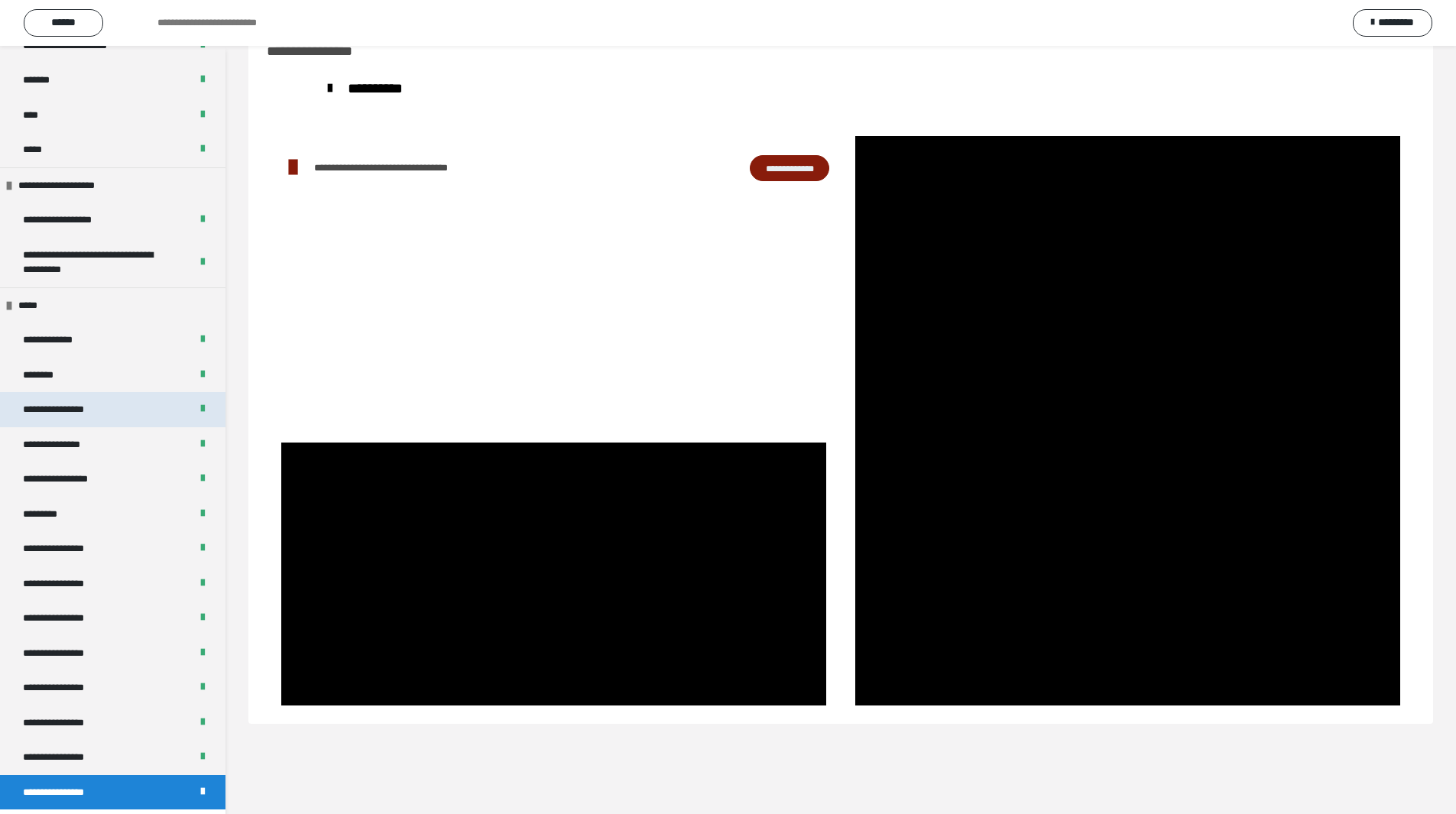 click on "**********" at bounding box center (67, 410) 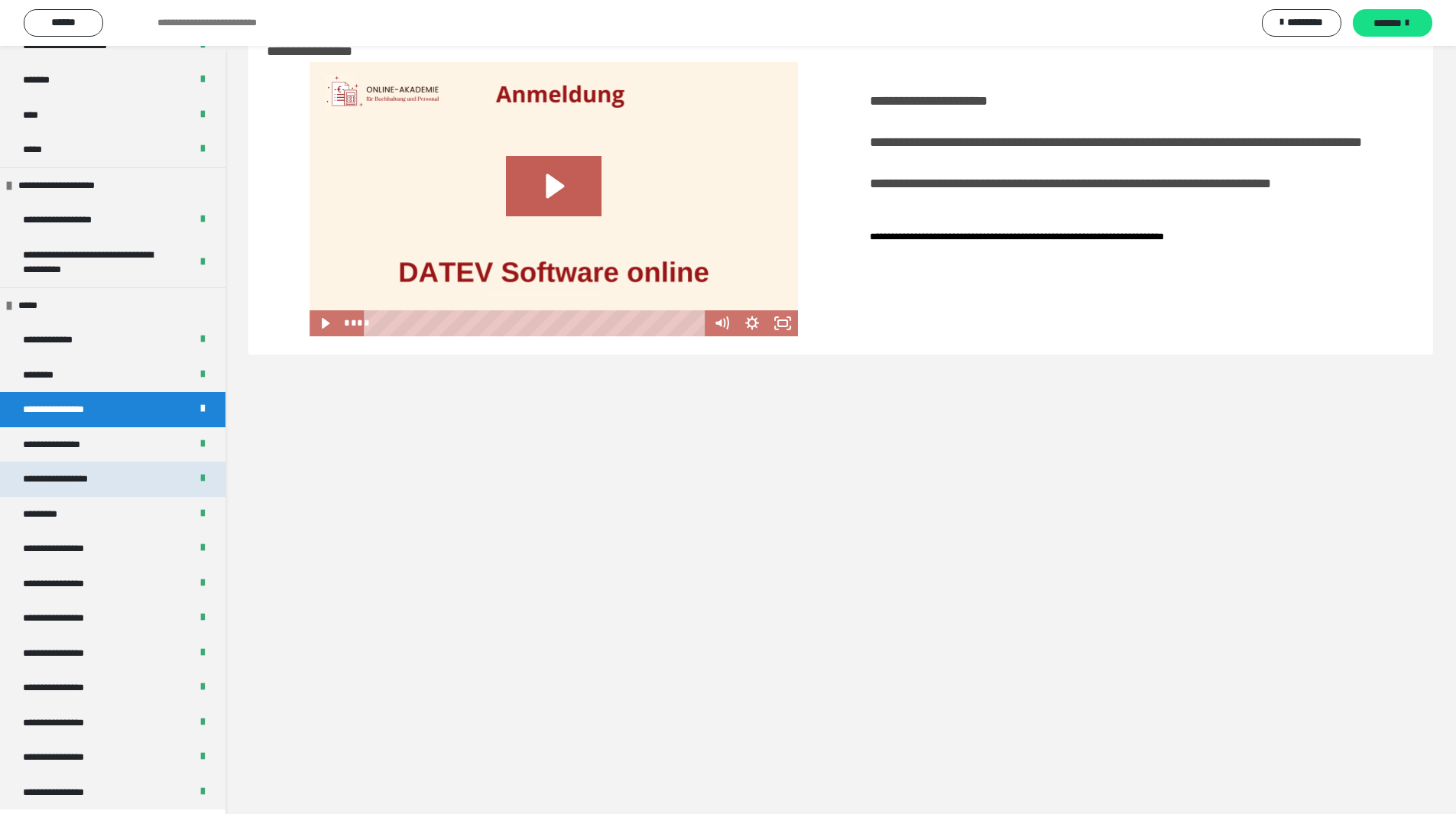 click on "**********" at bounding box center [71, 479] 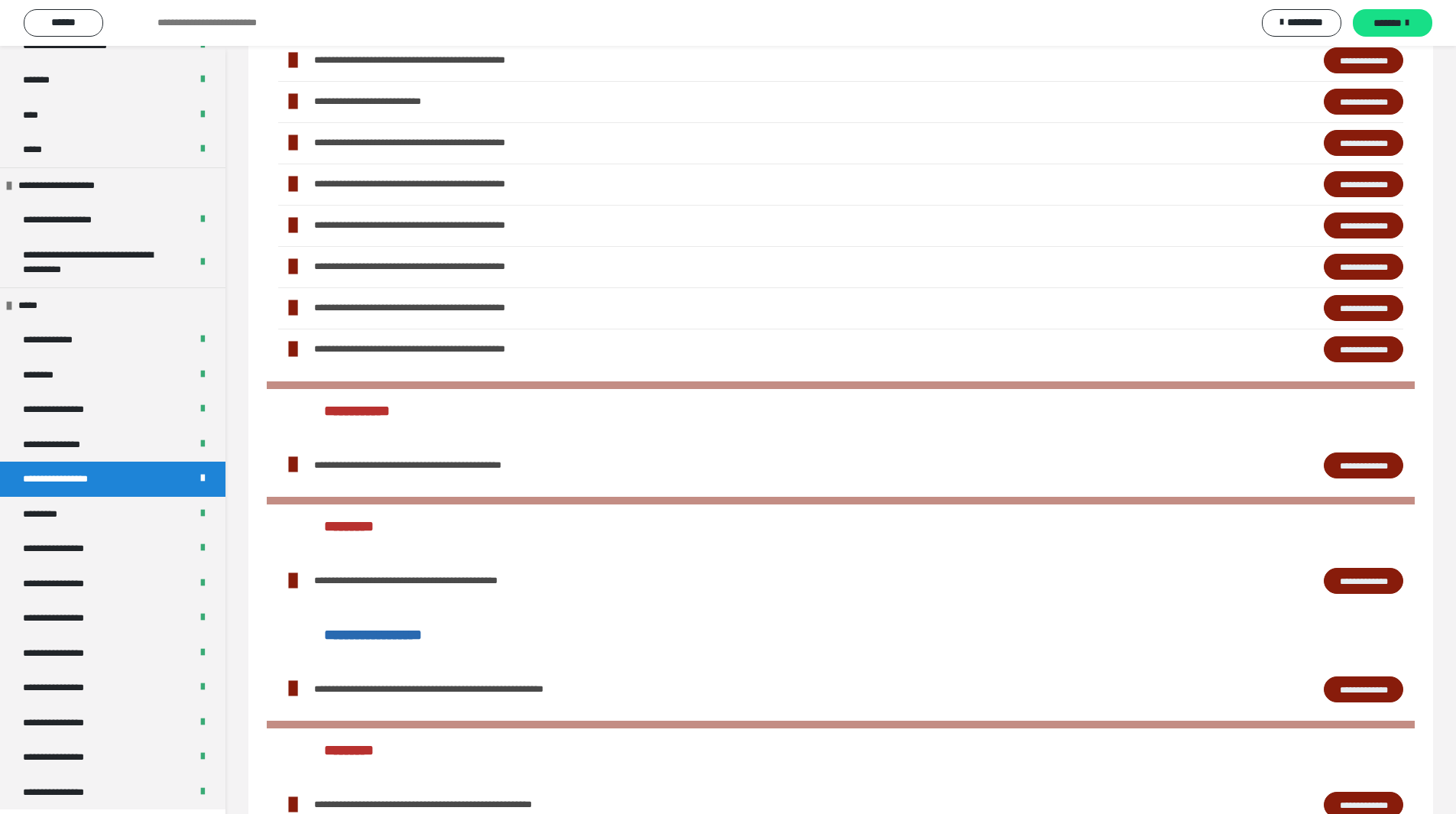 scroll, scrollTop: 504, scrollLeft: 0, axis: vertical 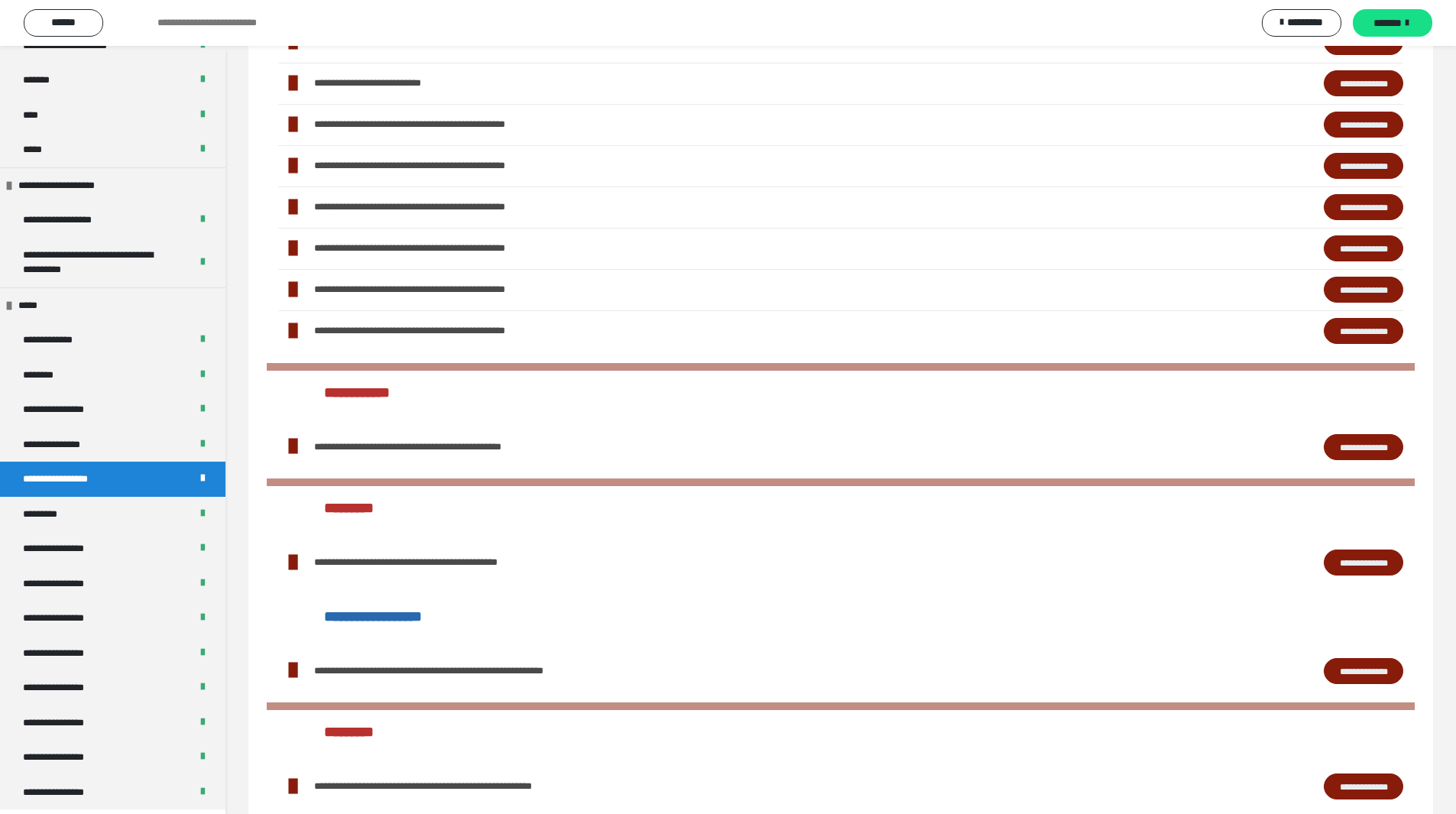 click on "**********" at bounding box center (1364, 207) 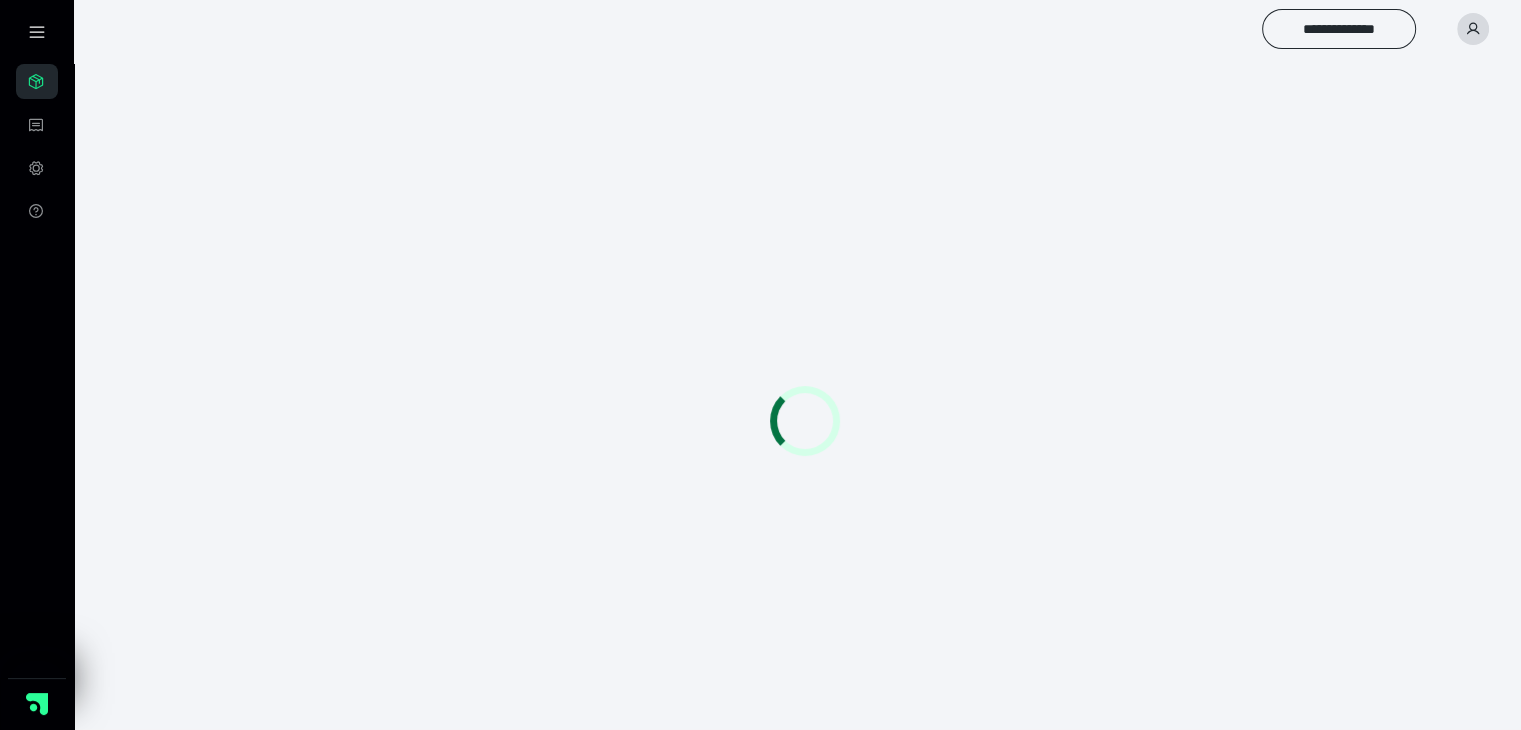 scroll, scrollTop: 0, scrollLeft: 0, axis: both 